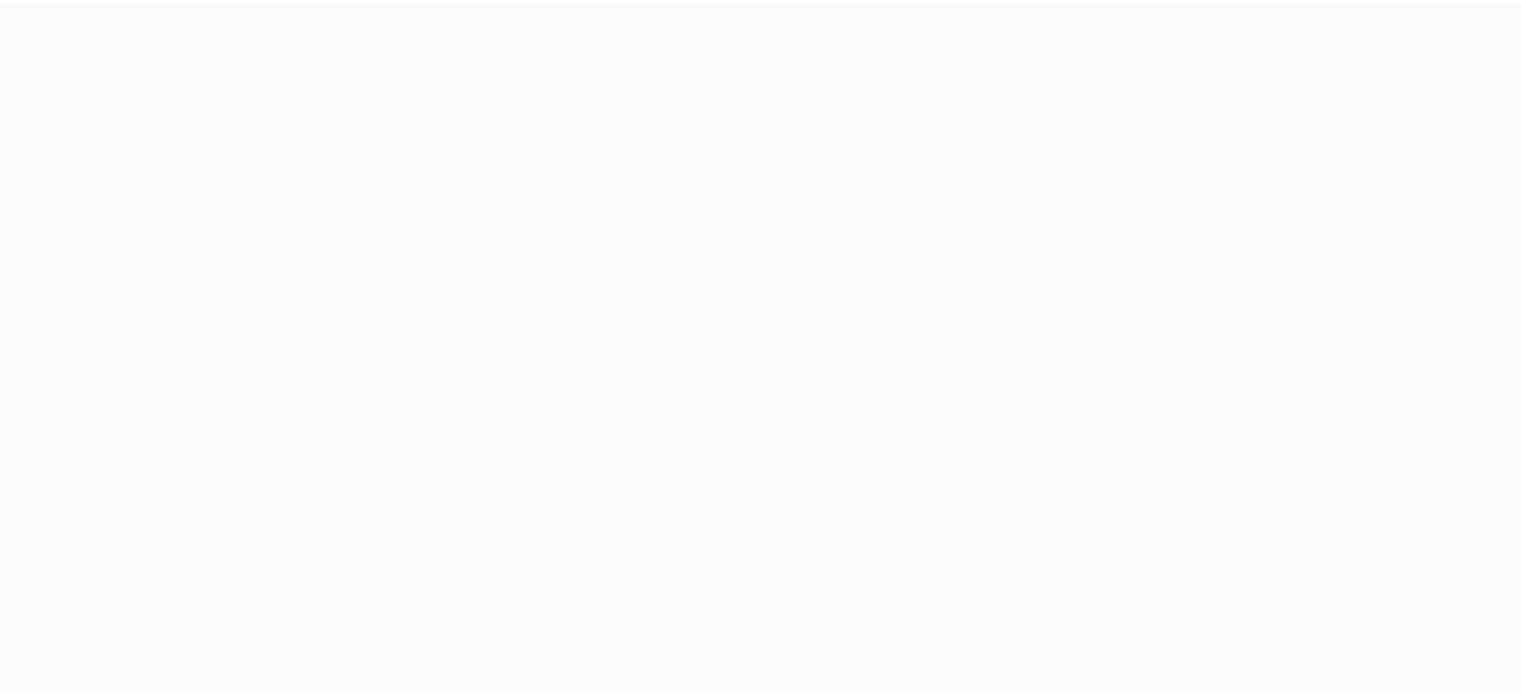 scroll, scrollTop: 0, scrollLeft: 0, axis: both 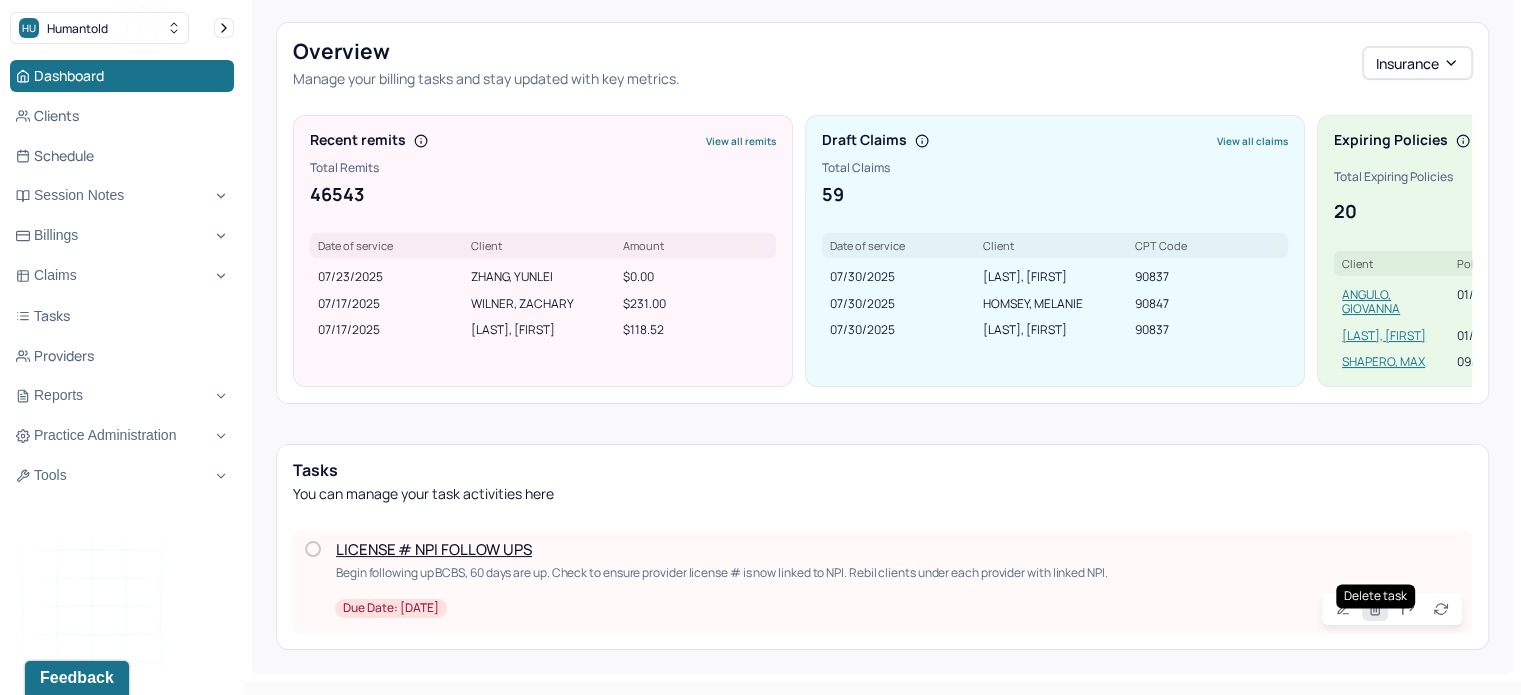 click 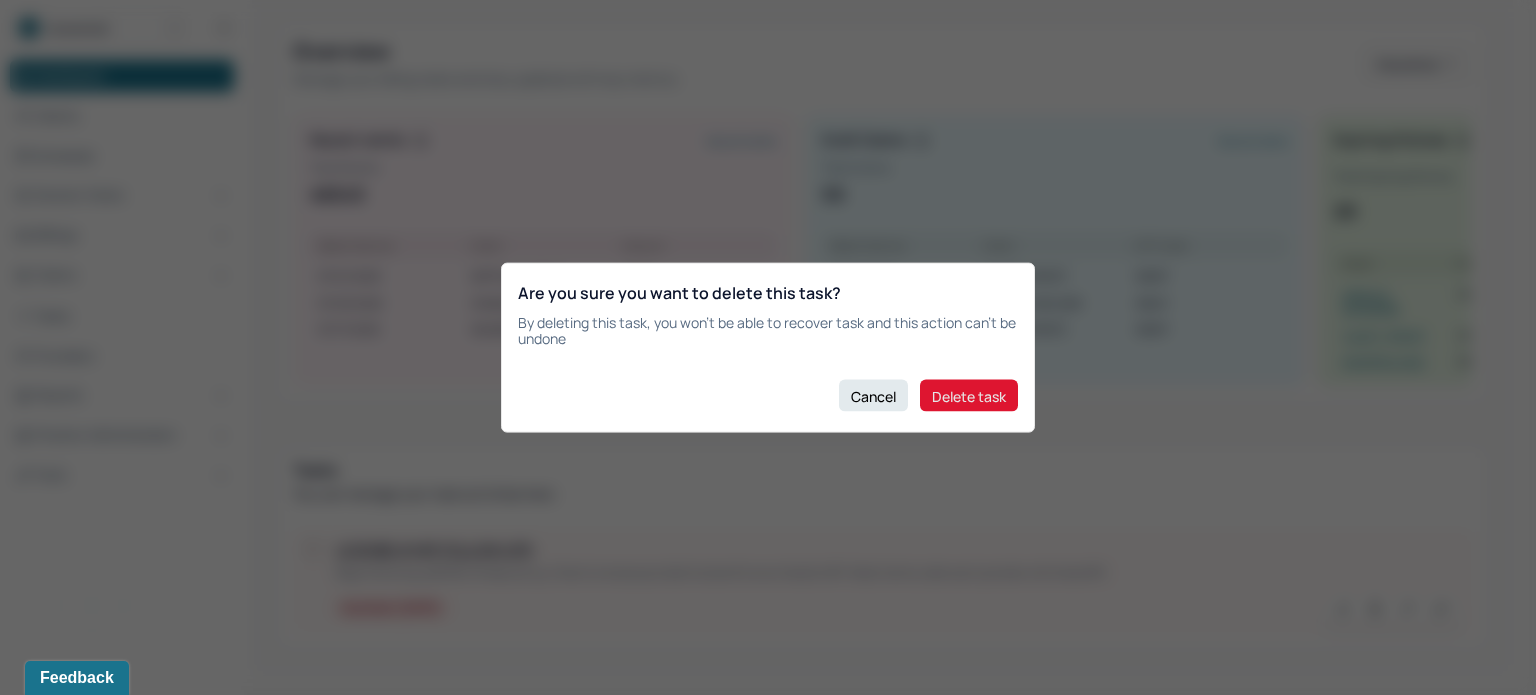 click on "Delete task" at bounding box center (969, 396) 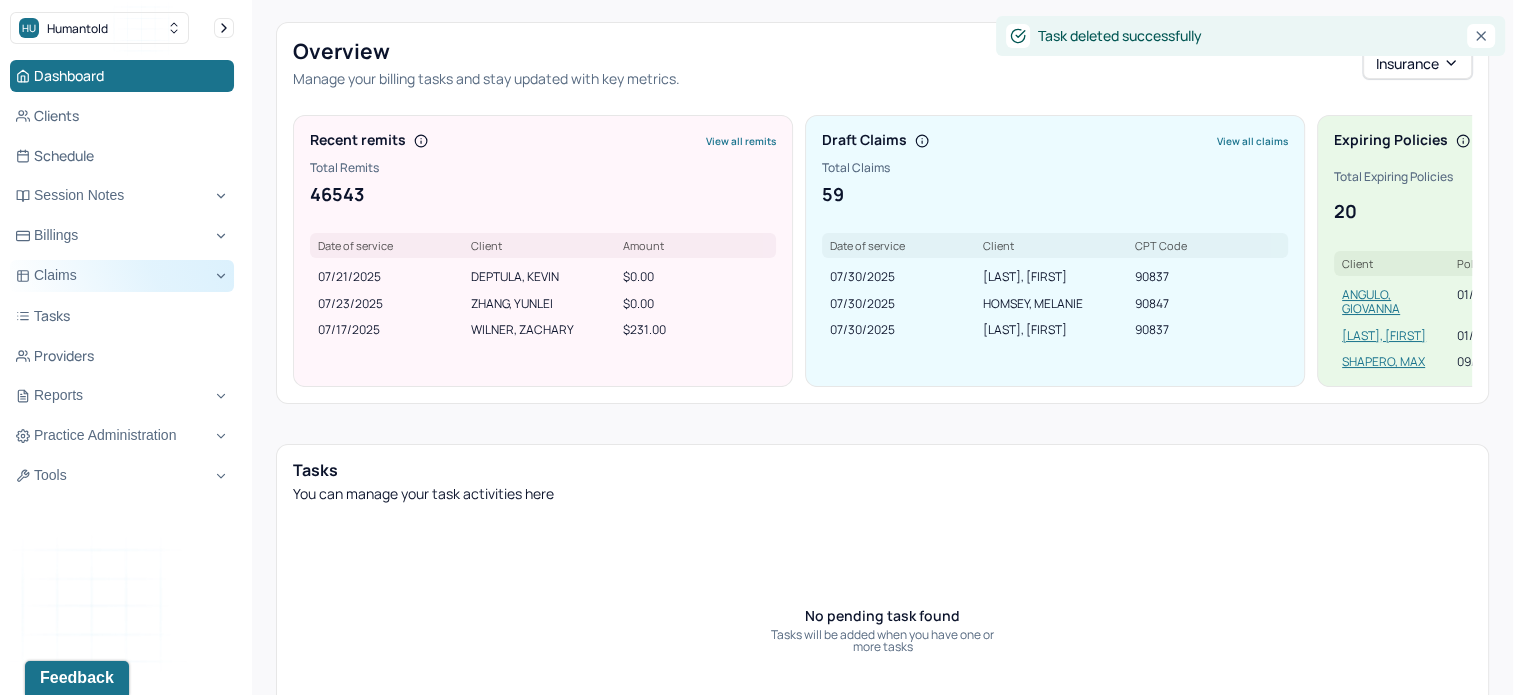click on "Claims" at bounding box center [122, 276] 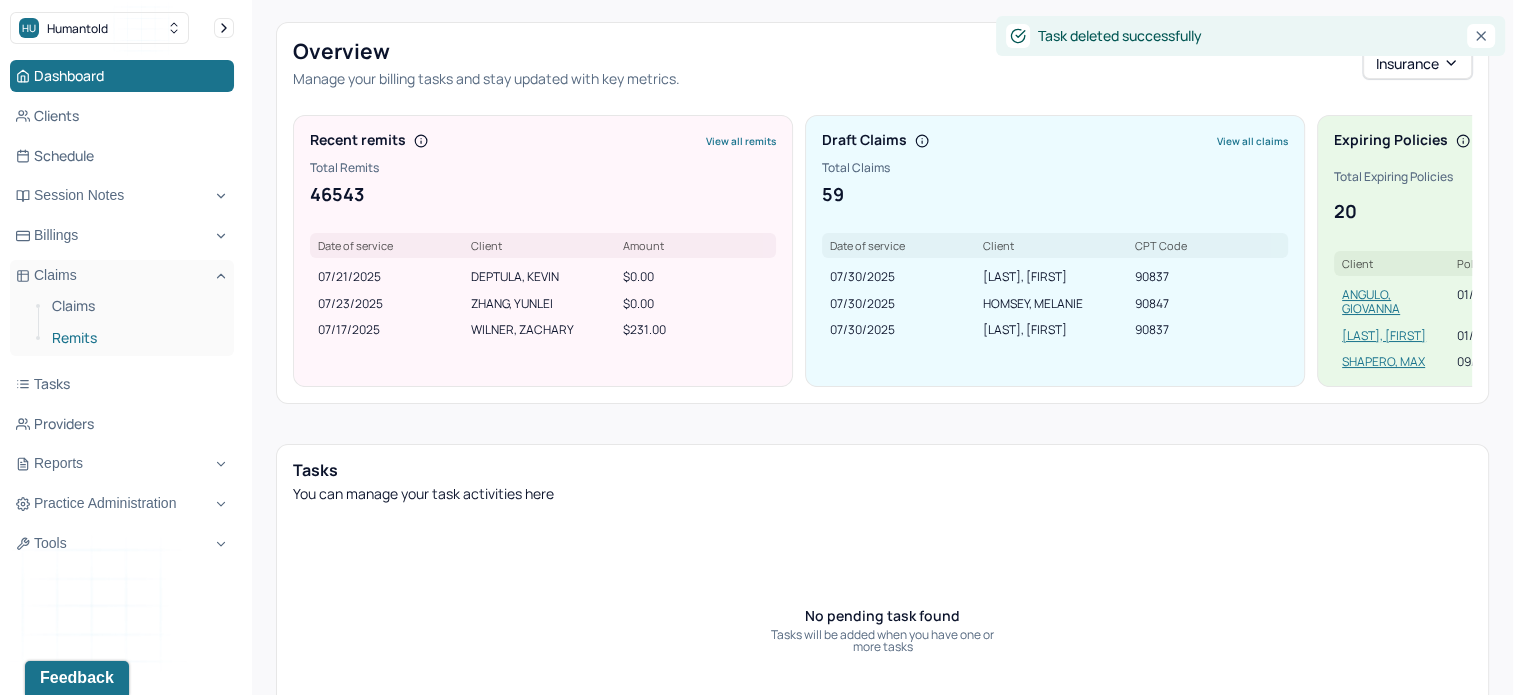 click on "Remits" at bounding box center [135, 338] 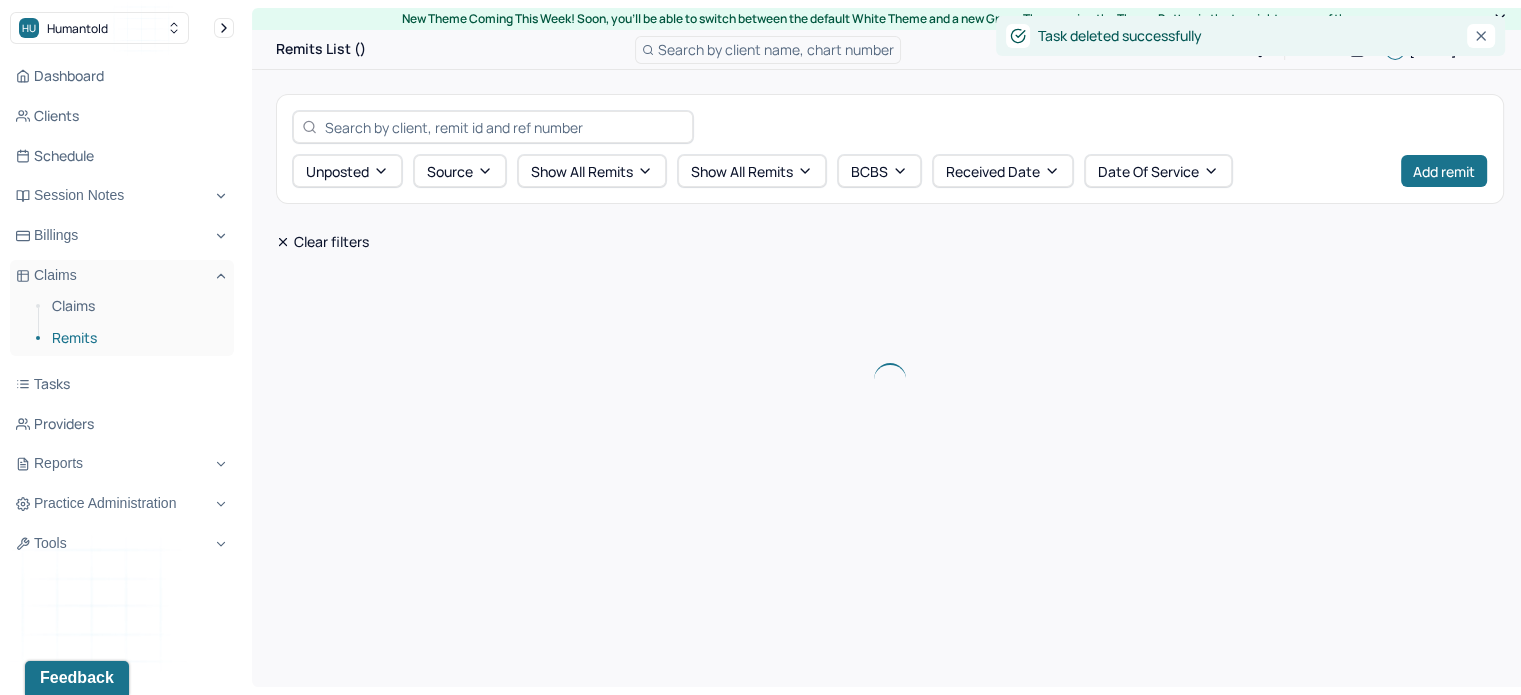 scroll, scrollTop: 0, scrollLeft: 0, axis: both 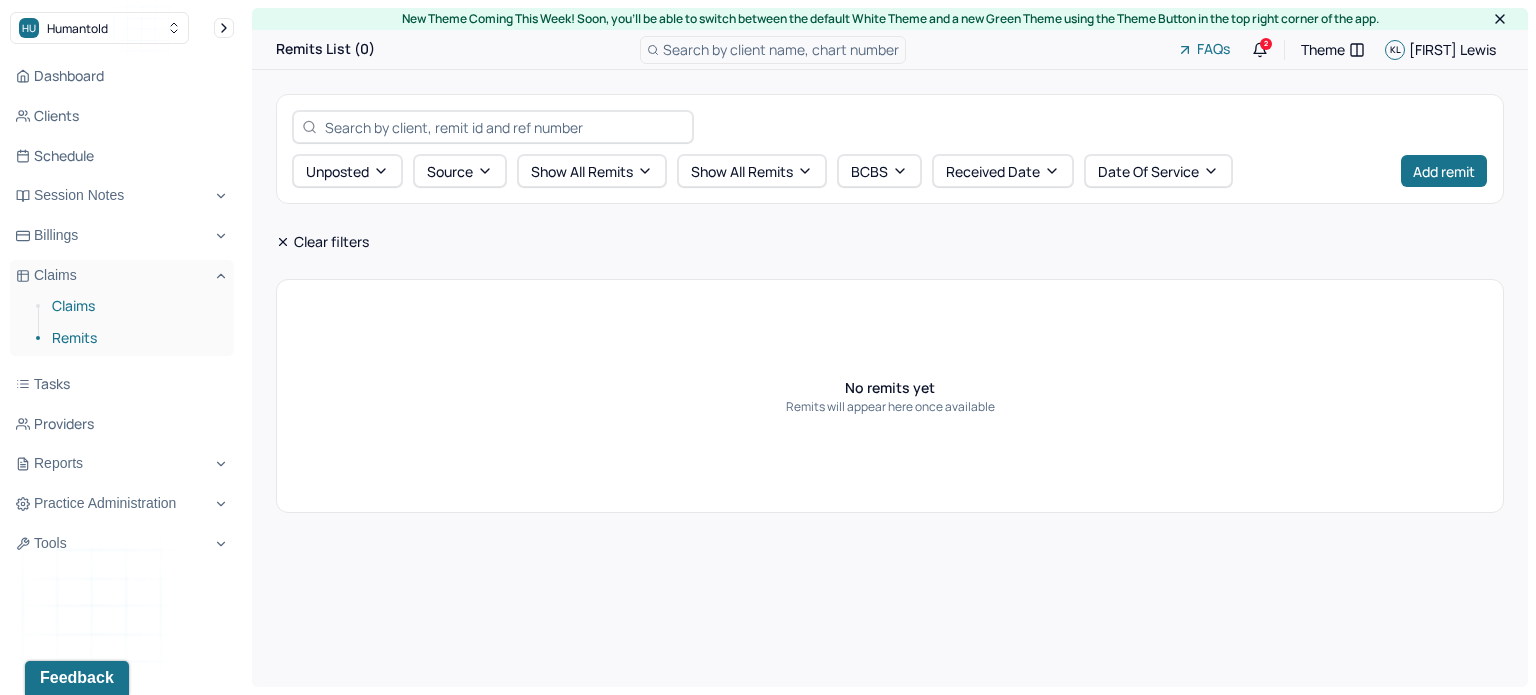 click on "Claims" at bounding box center (135, 306) 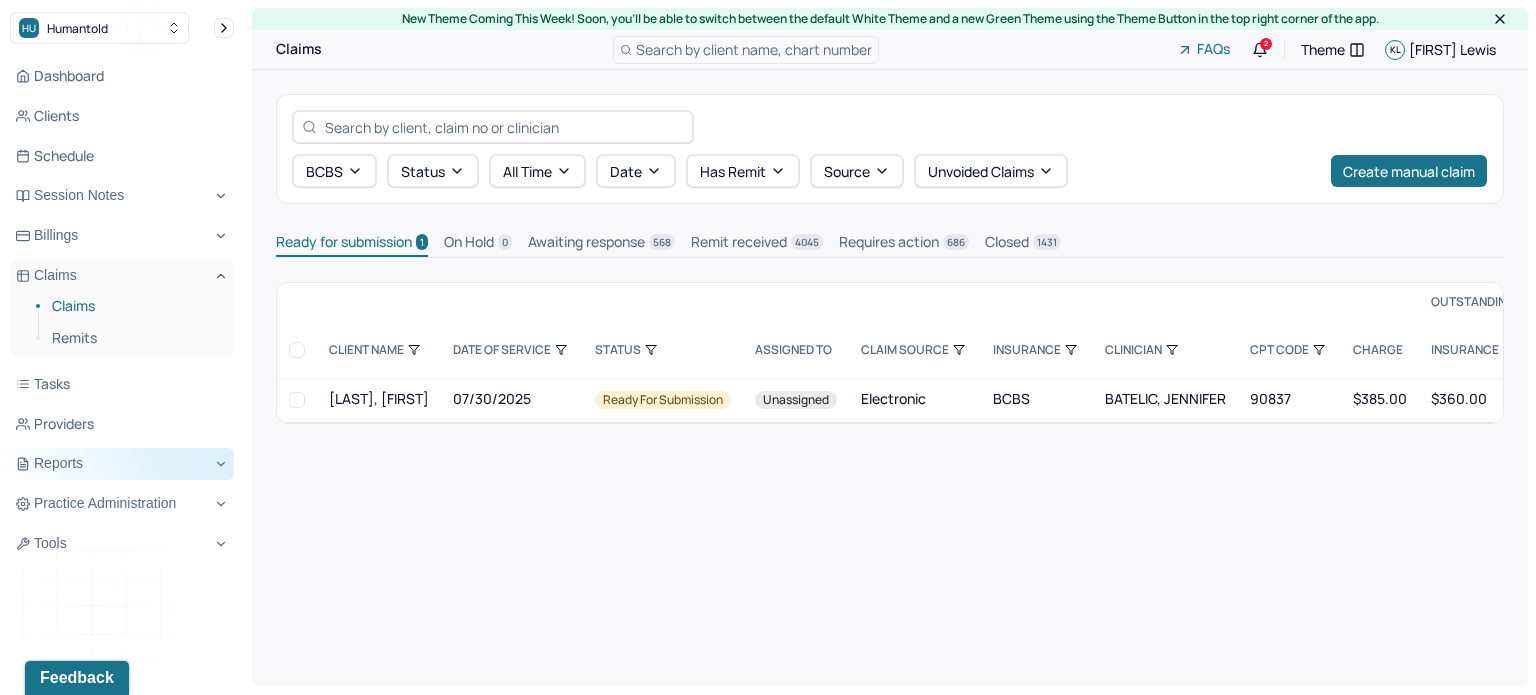 click on "Reports" at bounding box center (122, 464) 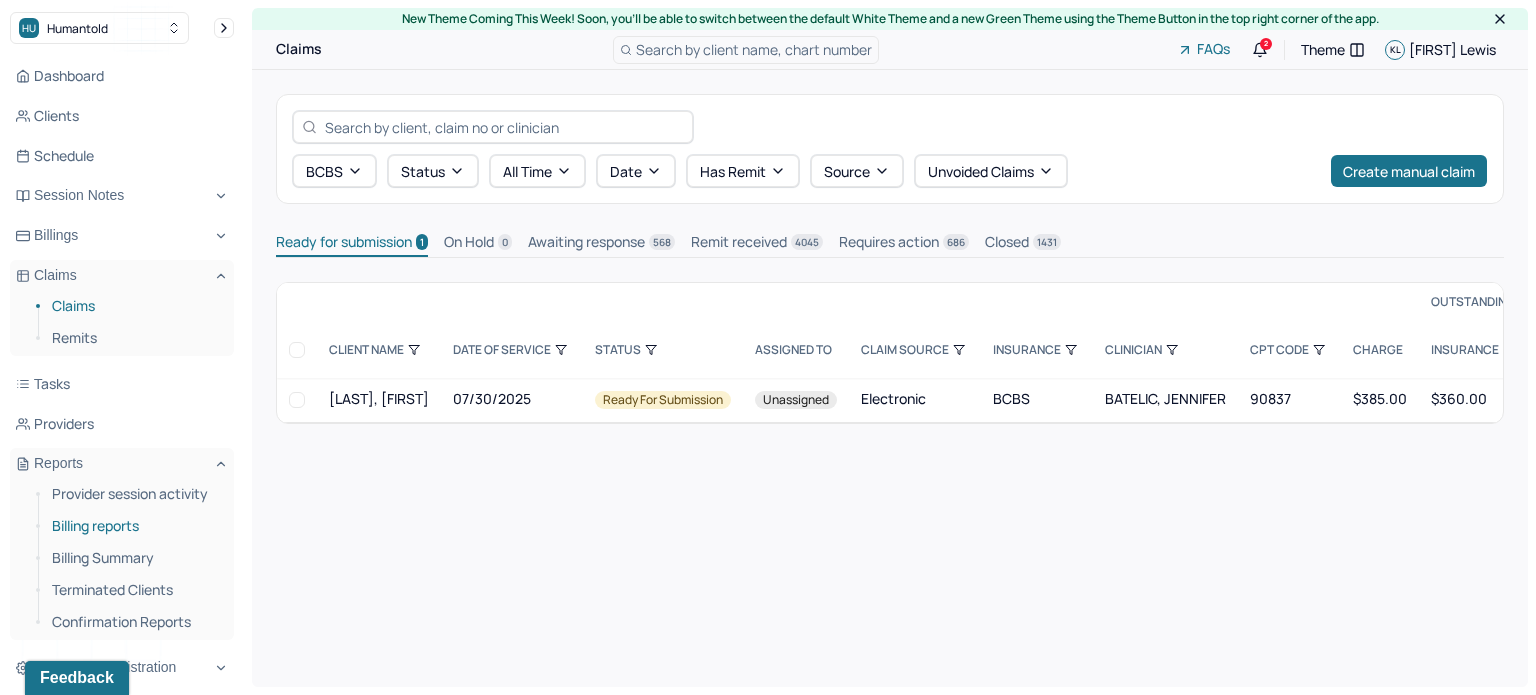 click on "Billing reports" at bounding box center (135, 526) 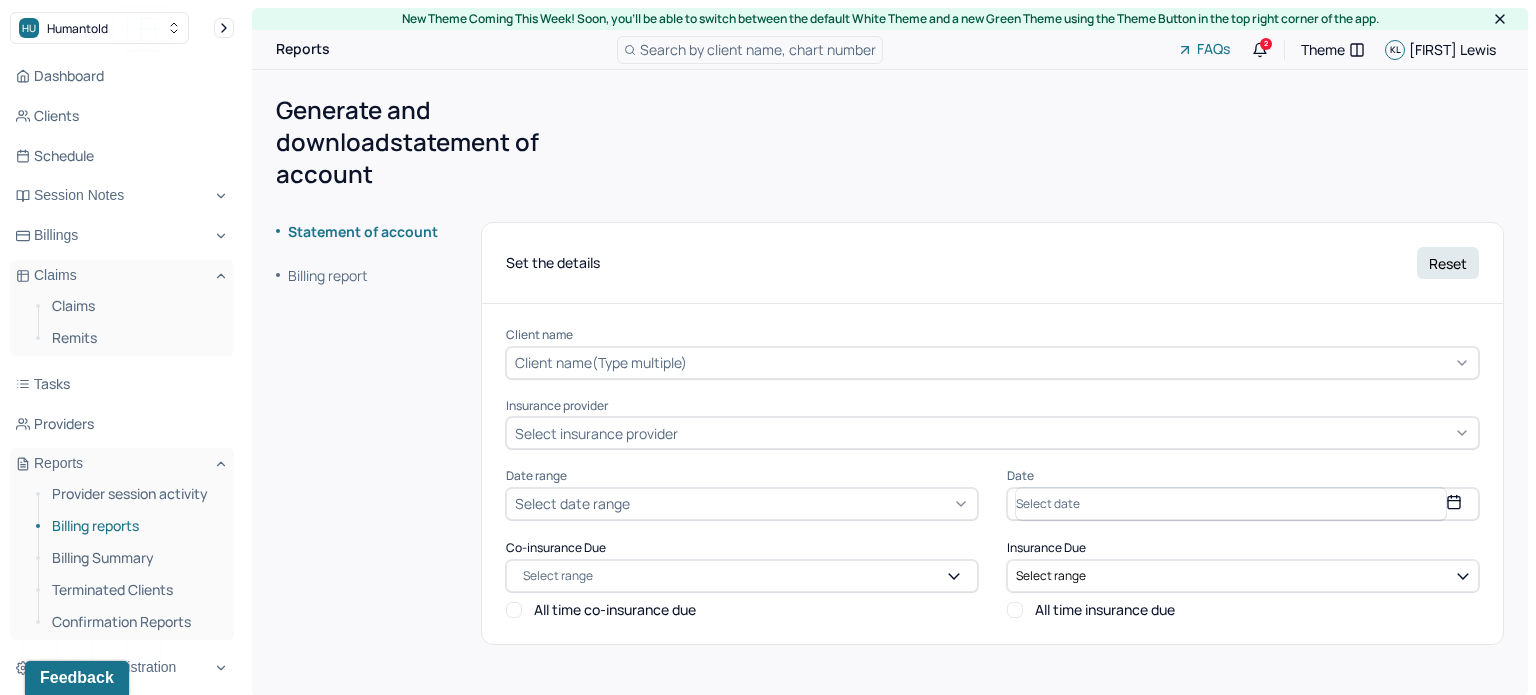 click on "Statement of account Billing report" at bounding box center [357, 447] 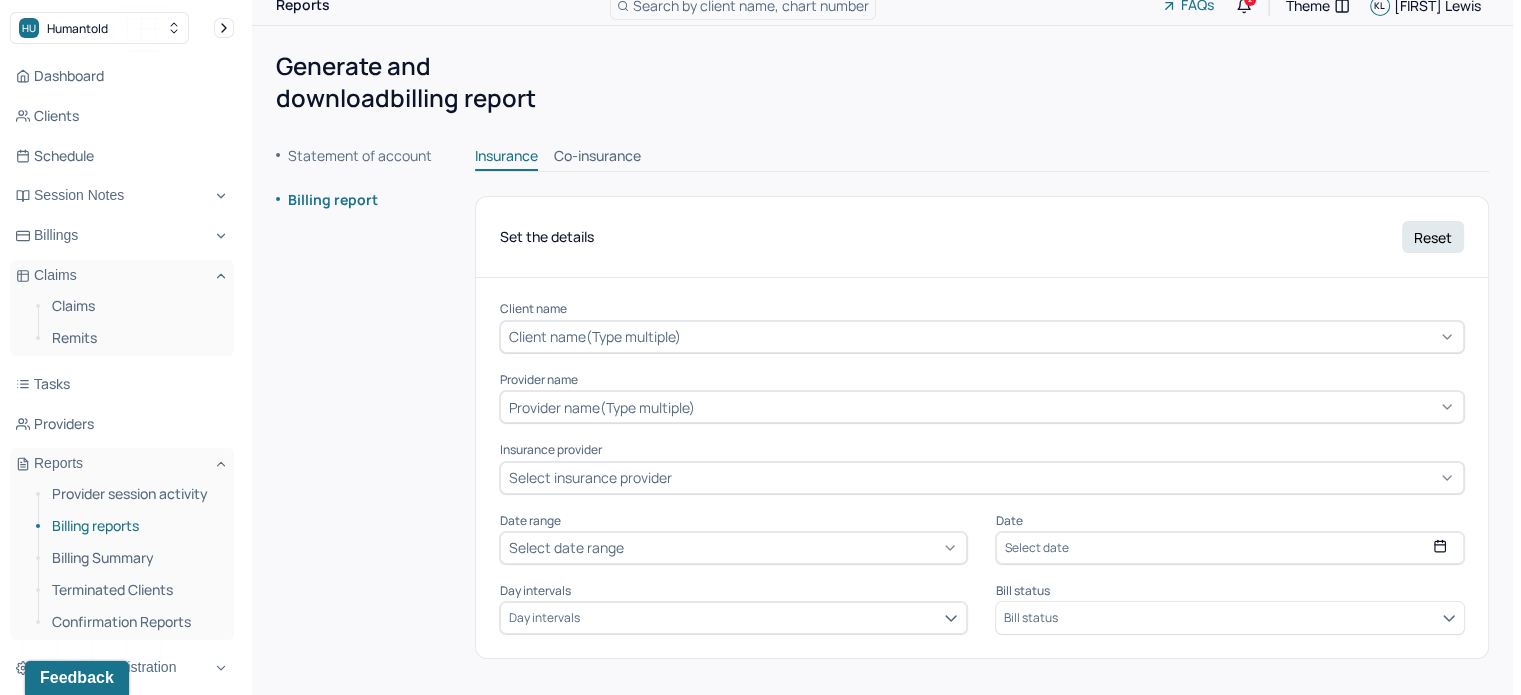 scroll, scrollTop: 68, scrollLeft: 0, axis: vertical 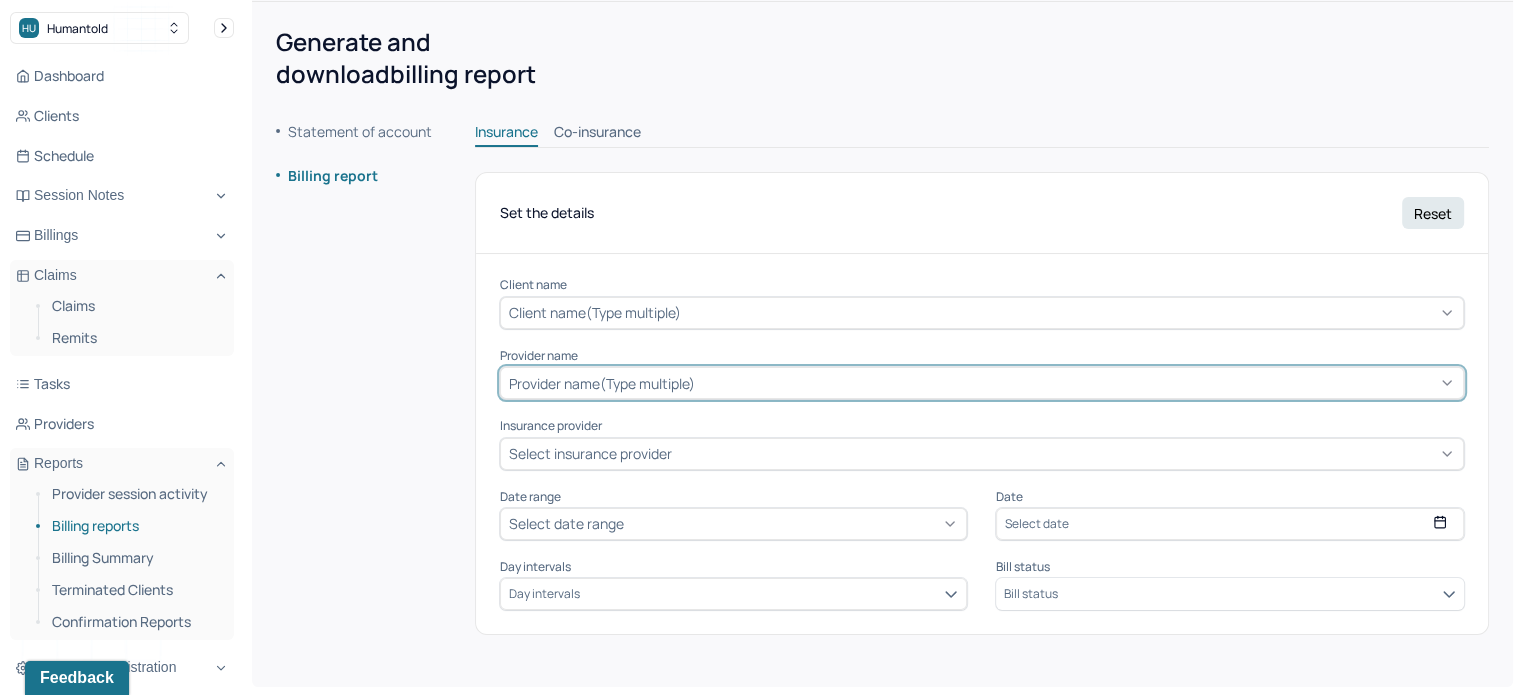 click at bounding box center (1077, 383) 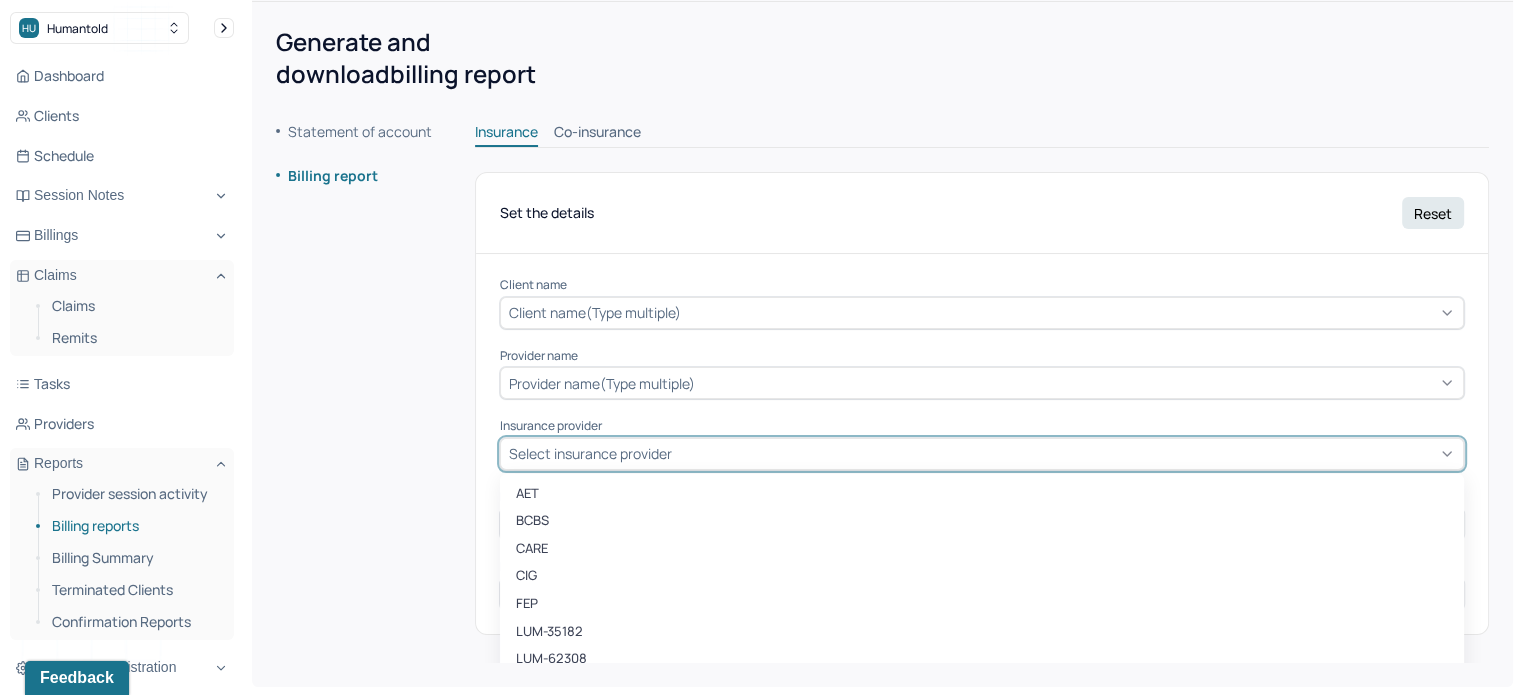 click at bounding box center (1065, 453) 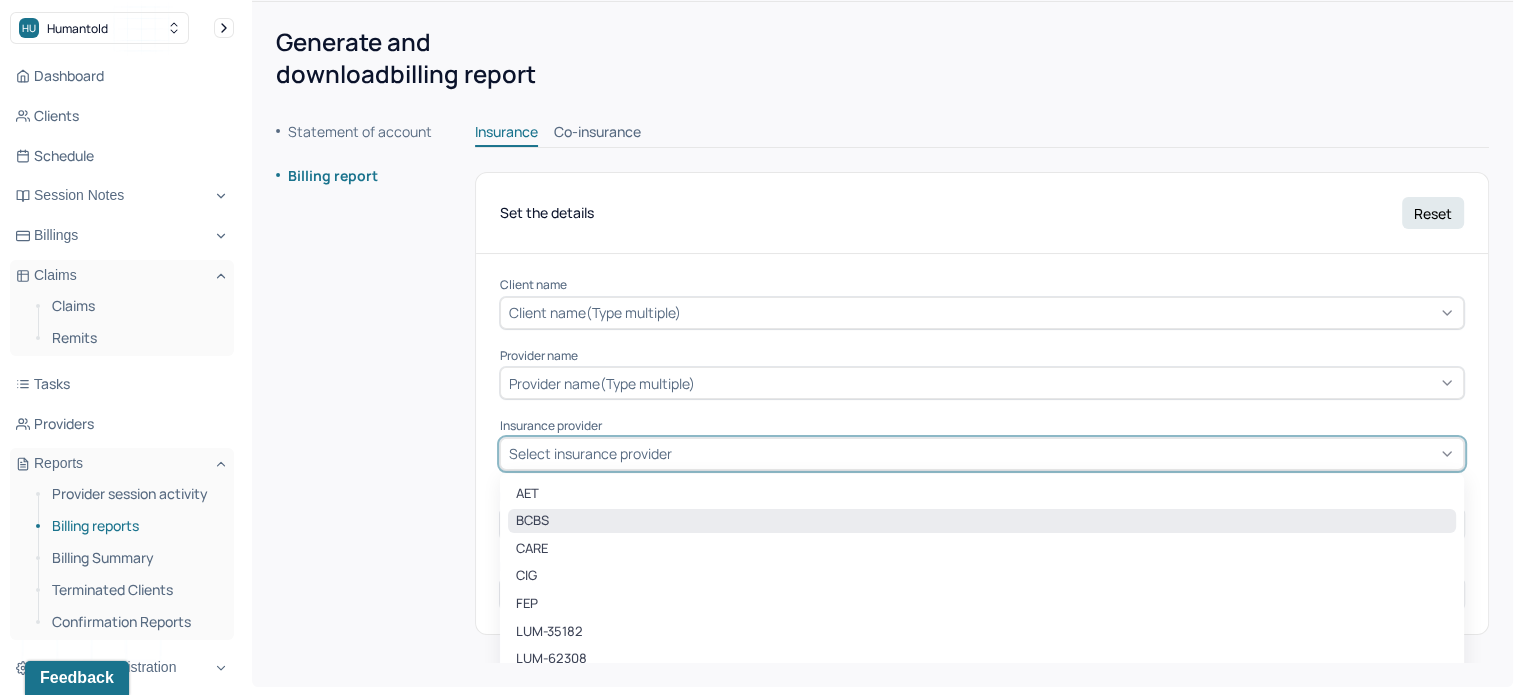 click on "BCBS" at bounding box center [982, 521] 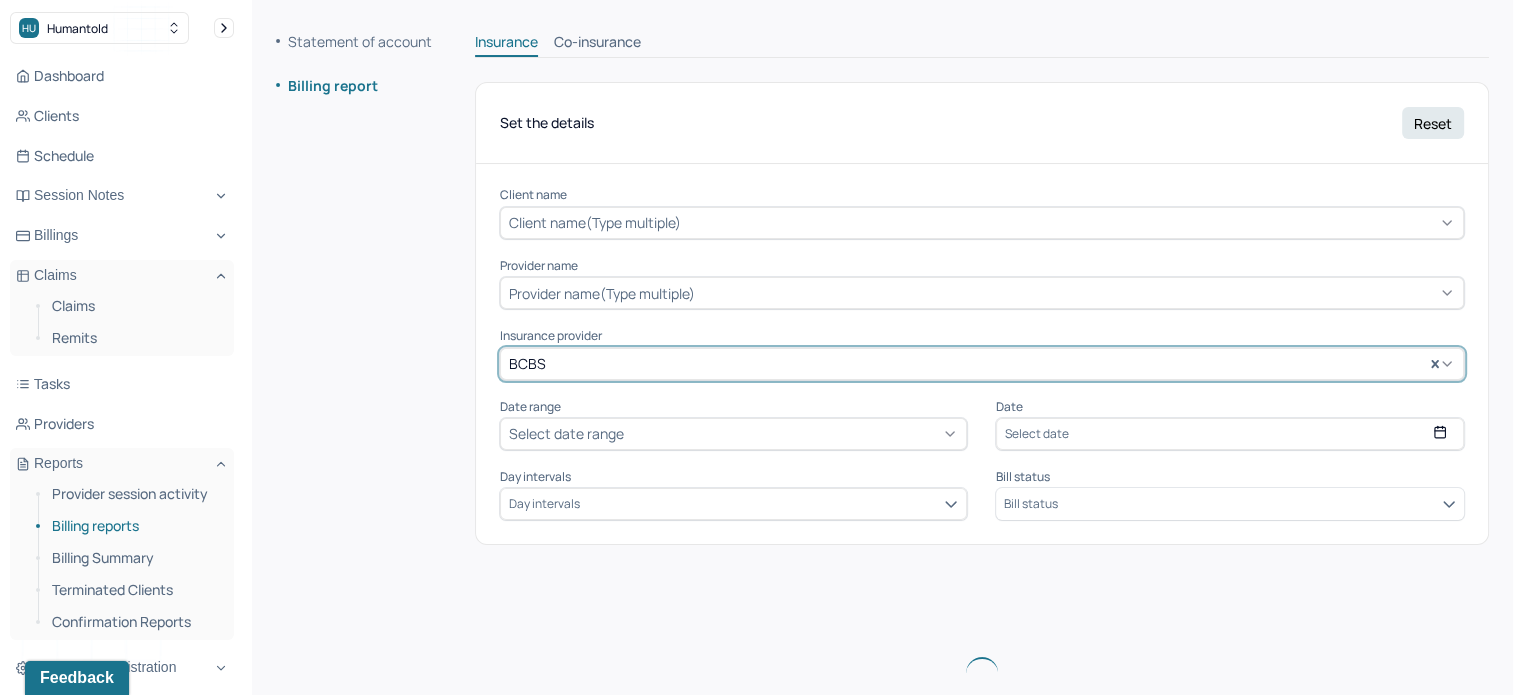 click on "Select date range" at bounding box center [733, 434] 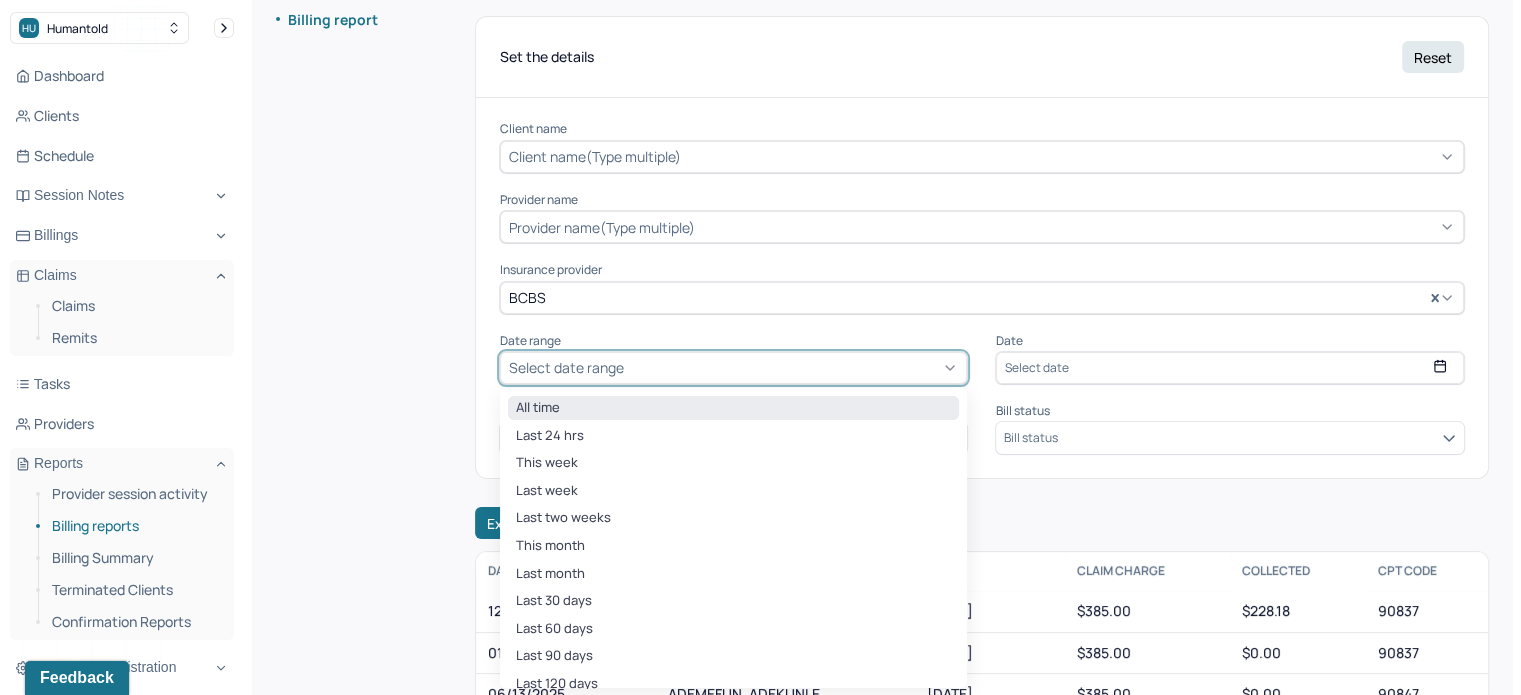 click on "All time" at bounding box center [733, 408] 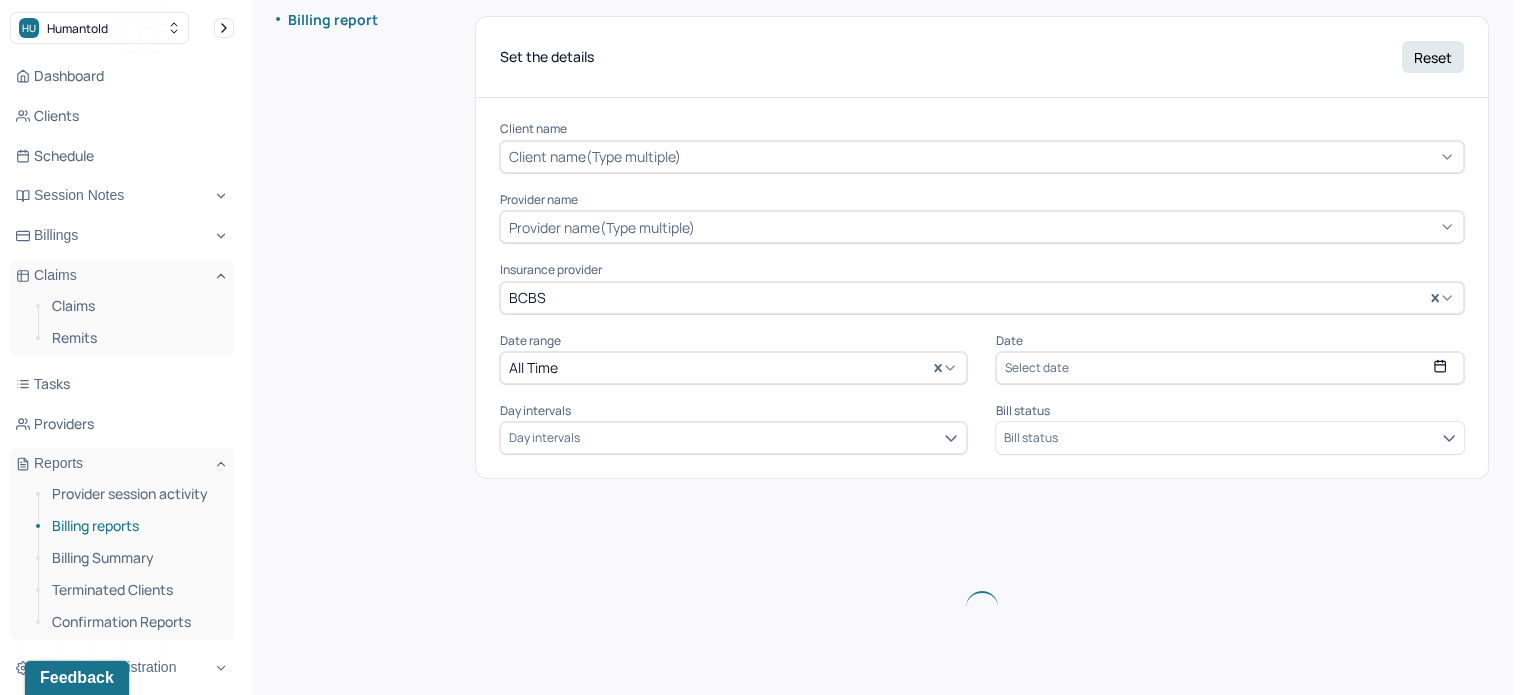 click on "Select date" at bounding box center [1218, 368] 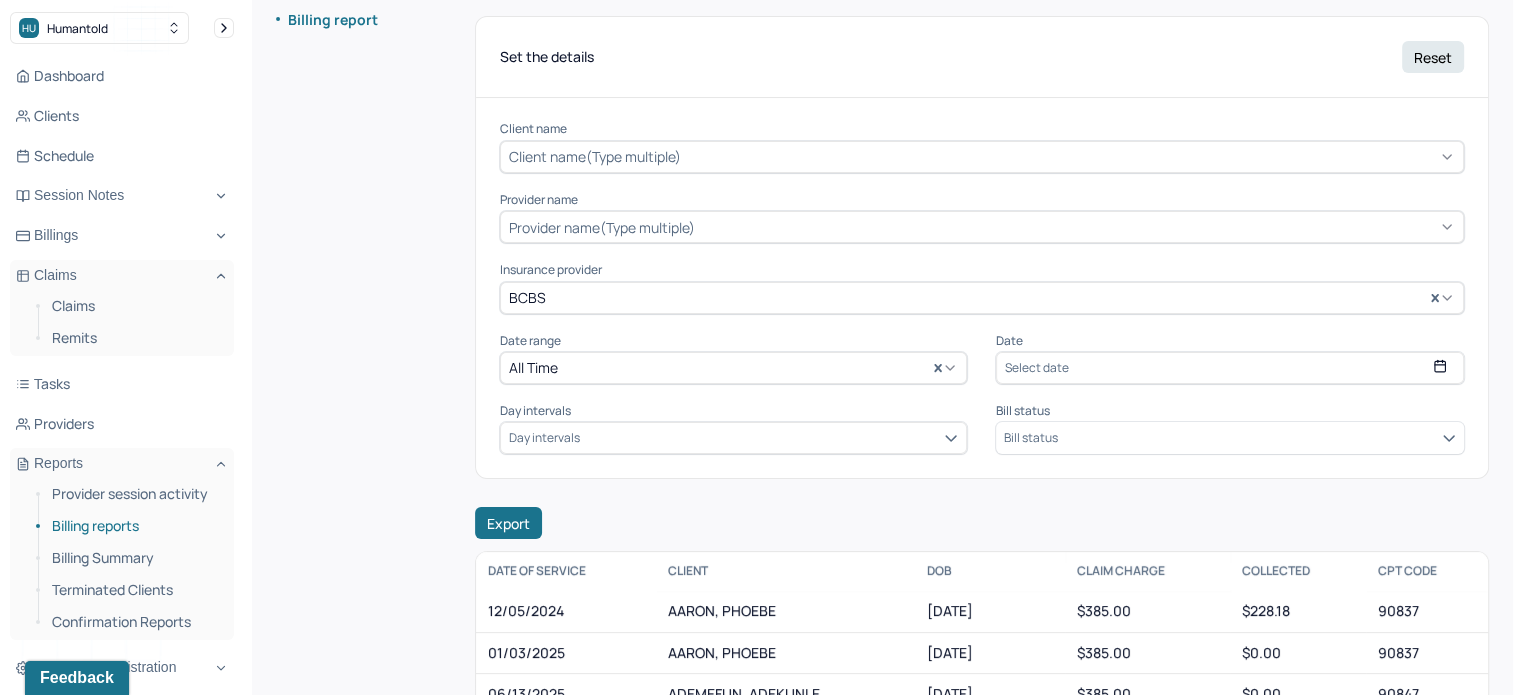 click on "Client name Client name(Type multiple) Provider name Provider name(Type multiple) Insurance provider BCBS Date range All time   Date Select date Day intervals Day intervals Bill status Bill status" at bounding box center (982, 288) 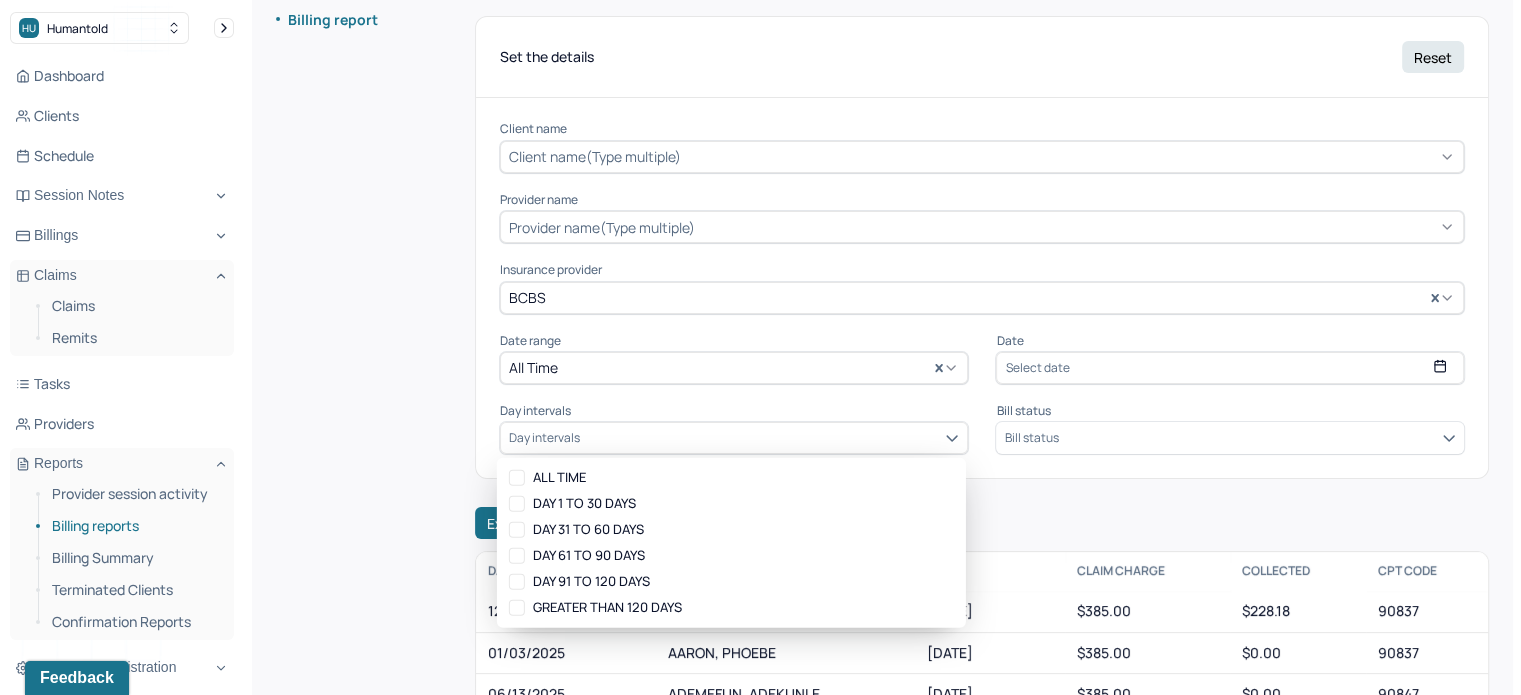 click on "Day intervals" at bounding box center (734, 438) 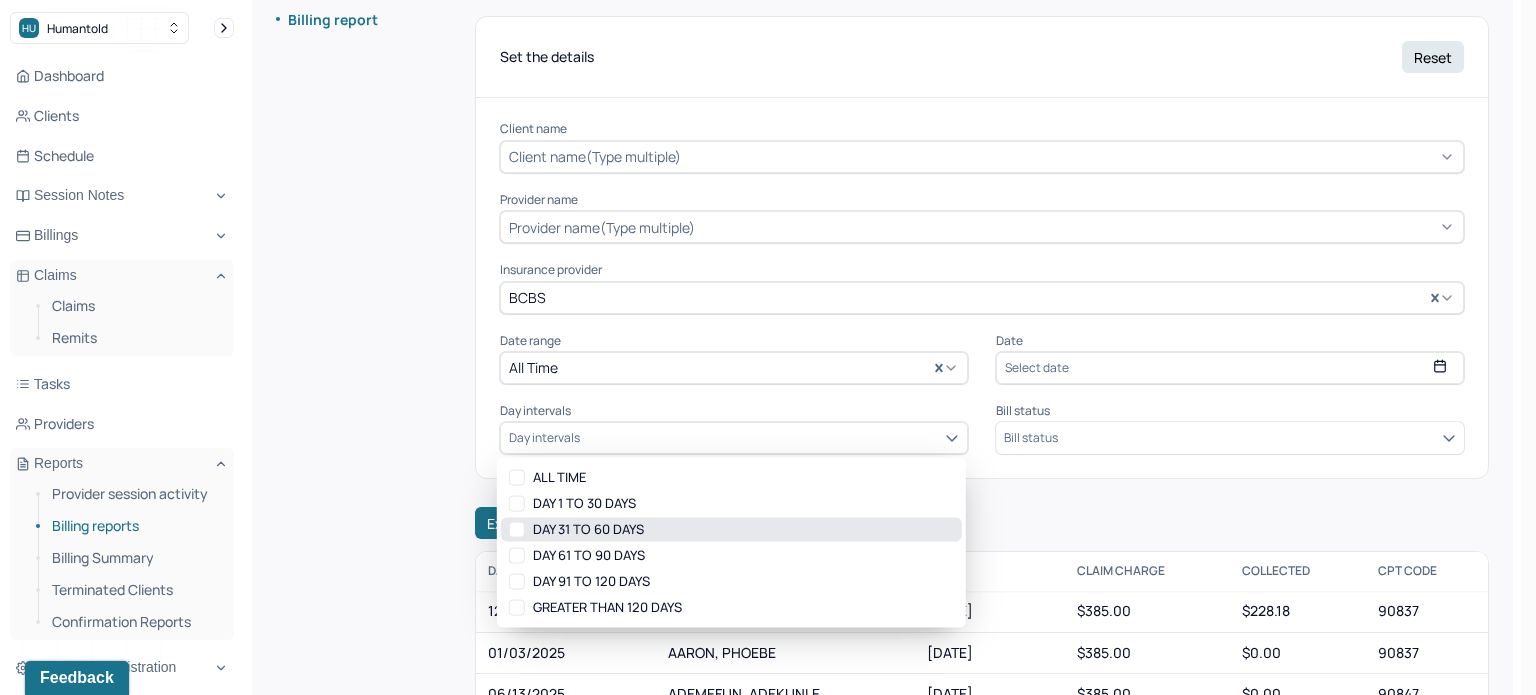 click on "DAY 31 TO 60 DAYS" at bounding box center [731, 530] 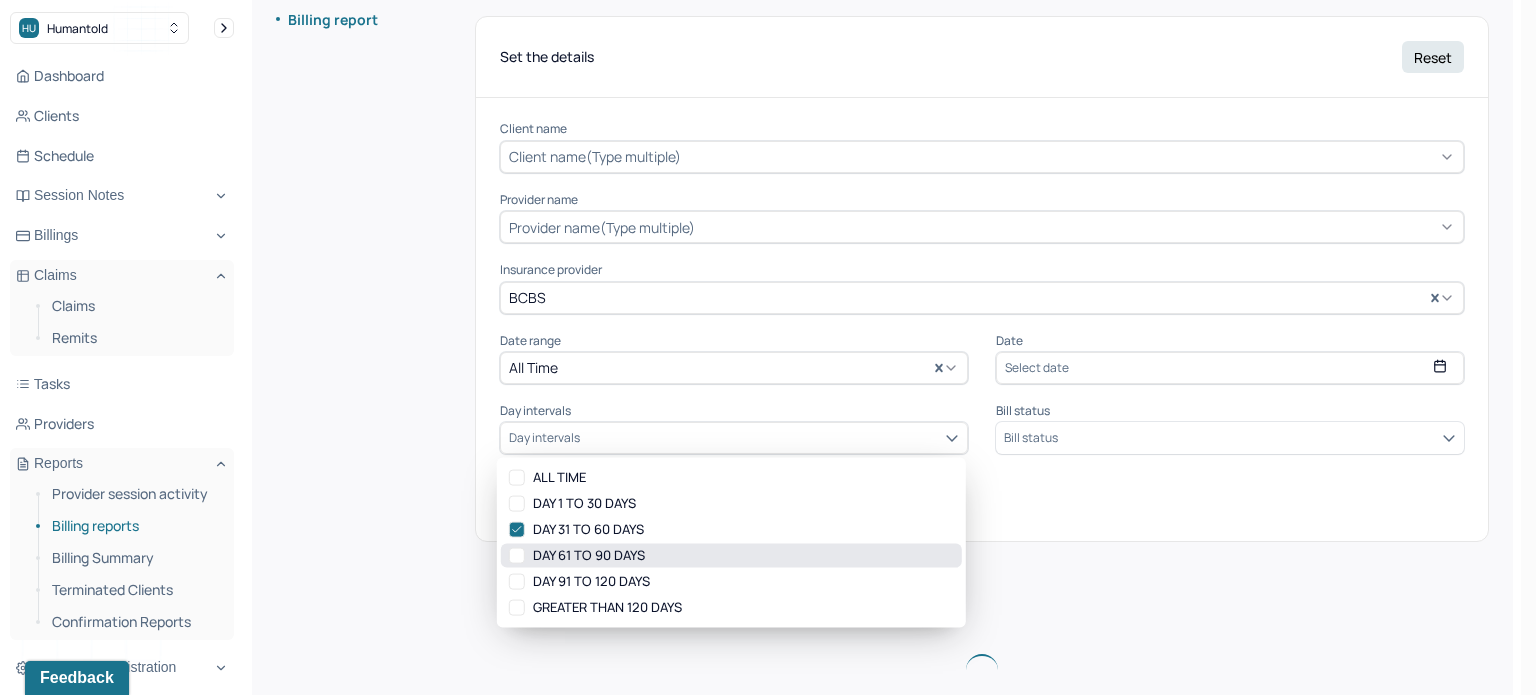 click on "DAY 61 TO 90 DAYS" at bounding box center (731, 556) 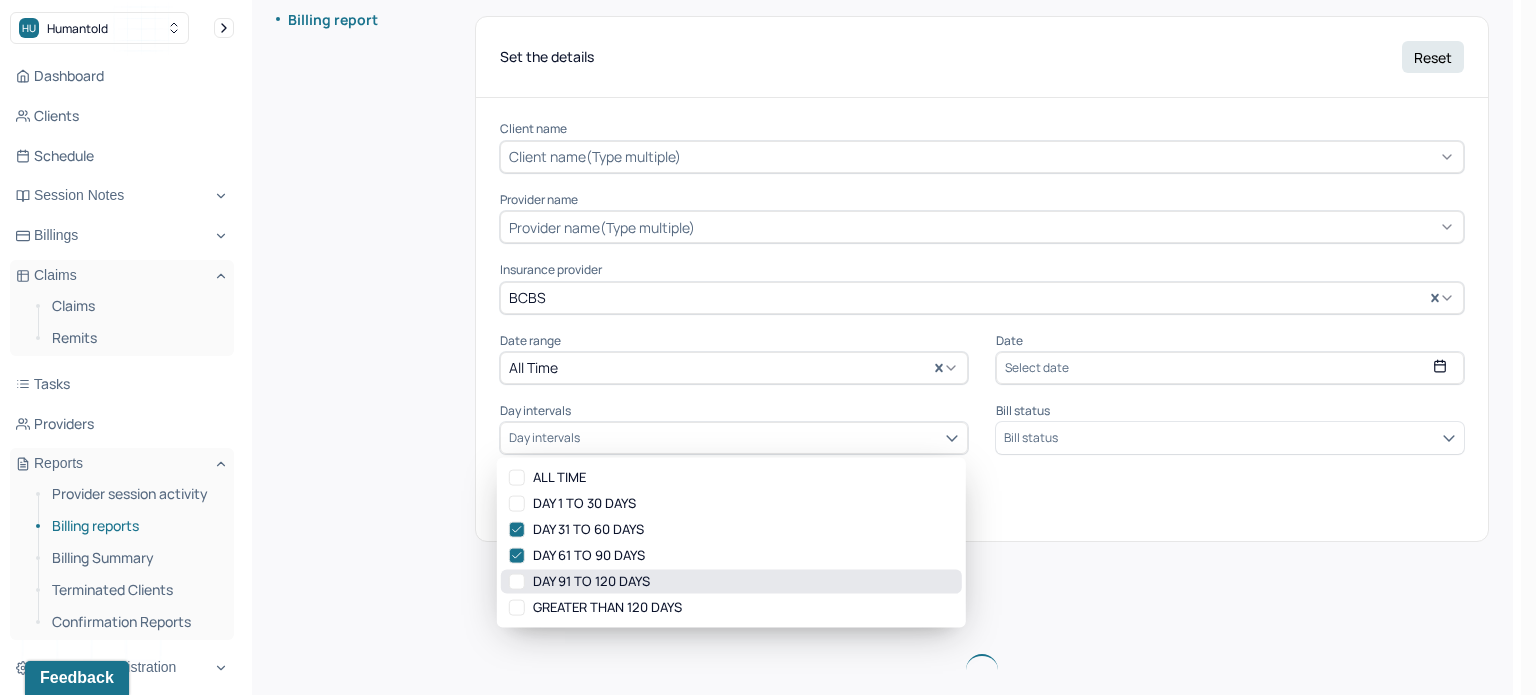 click on "DAY 91 TO 120 DAYS" at bounding box center (731, 582) 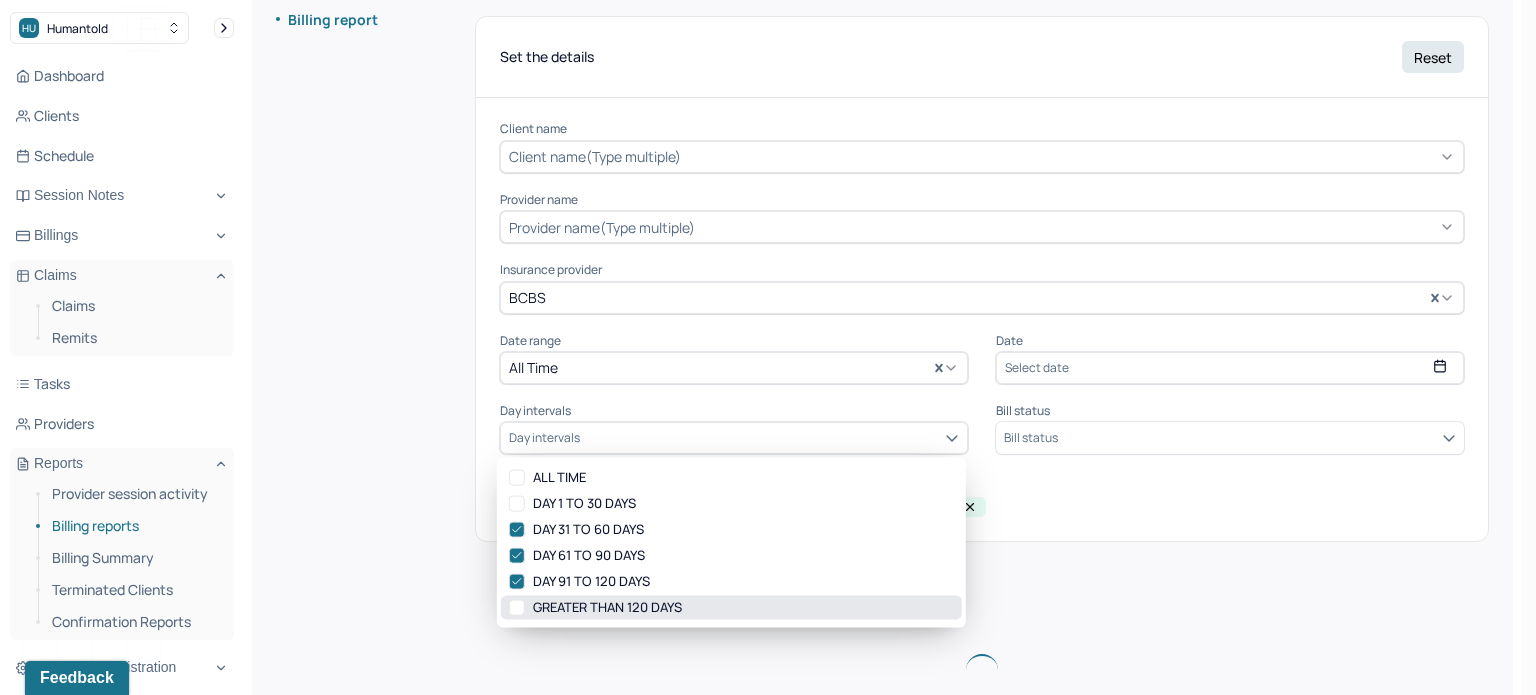 click on "GREATER THAN 120 DAYS" at bounding box center [731, 608] 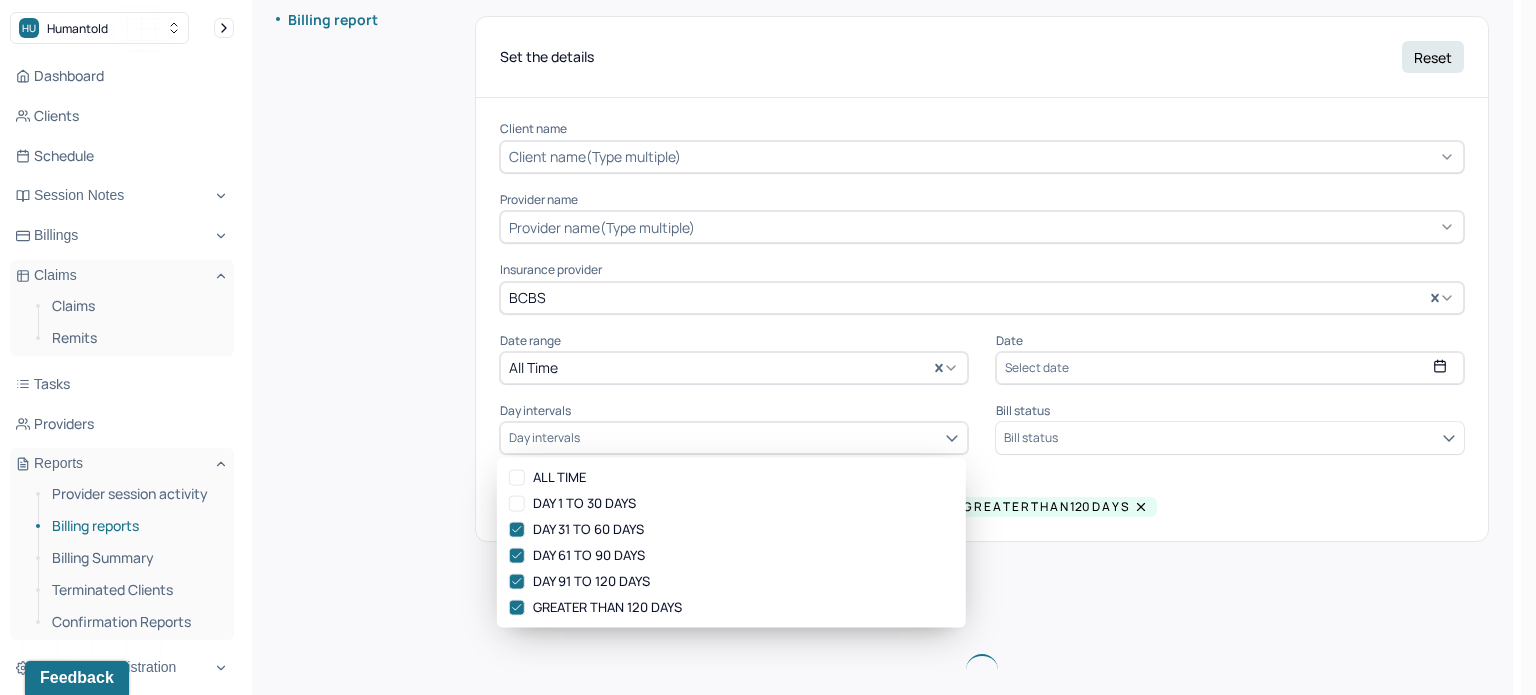 click on "Bill status" at bounding box center (1230, 438) 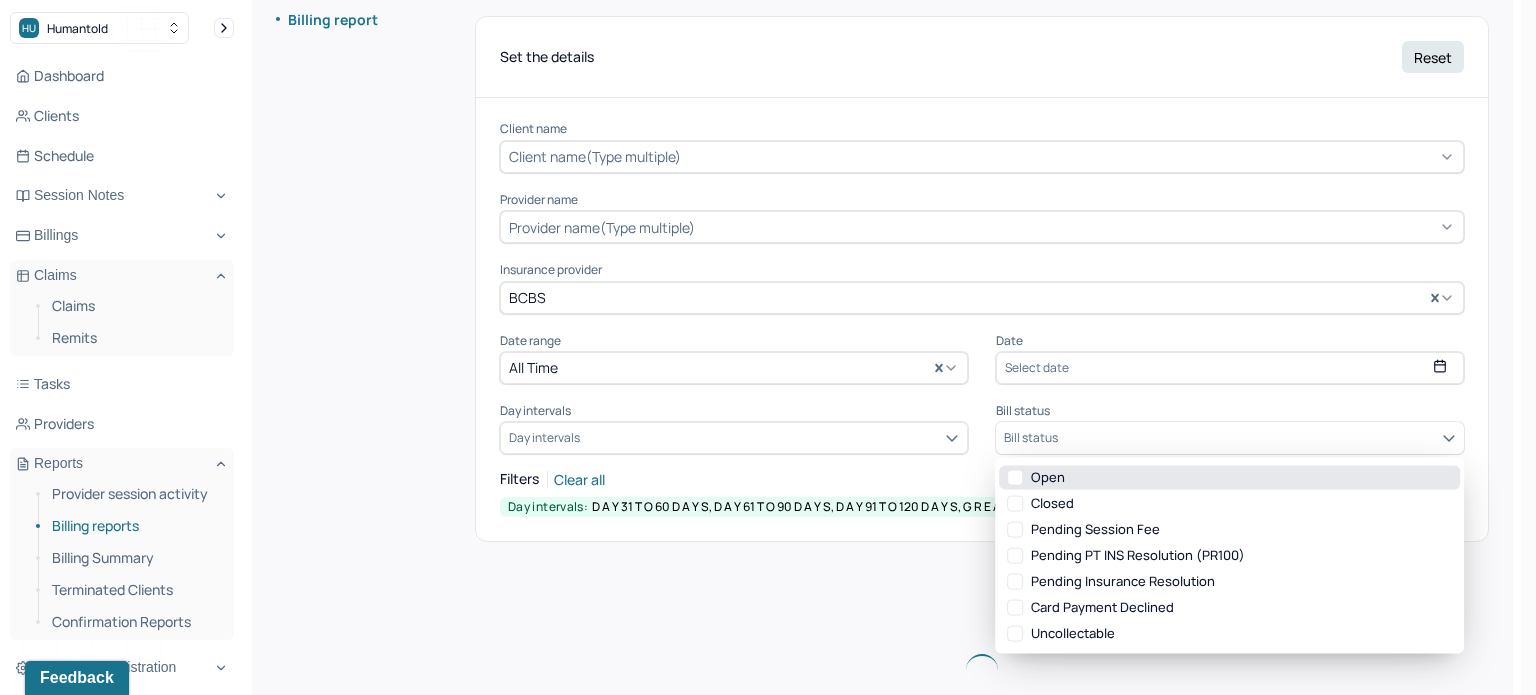 click on "Open" at bounding box center (1229, 478) 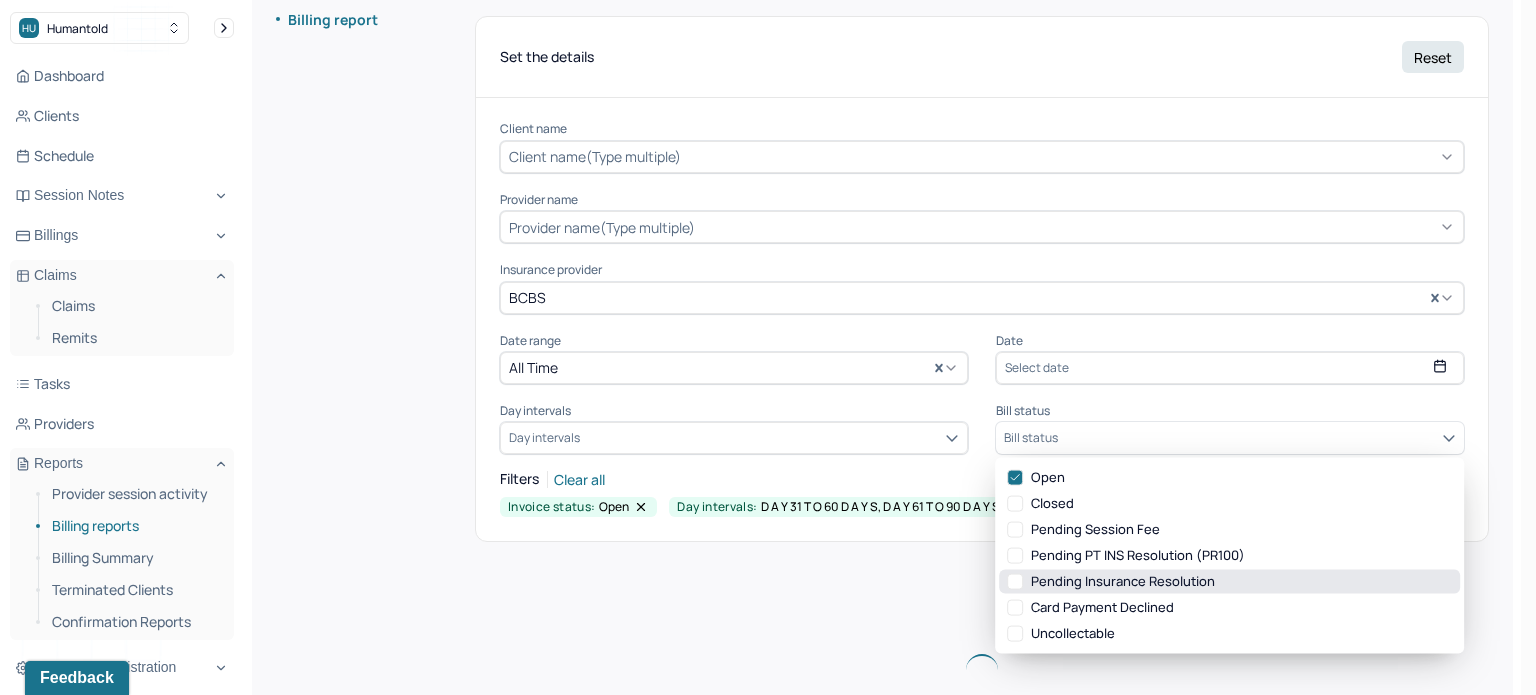 click on "Pending Insurance Resolution" at bounding box center [1229, 582] 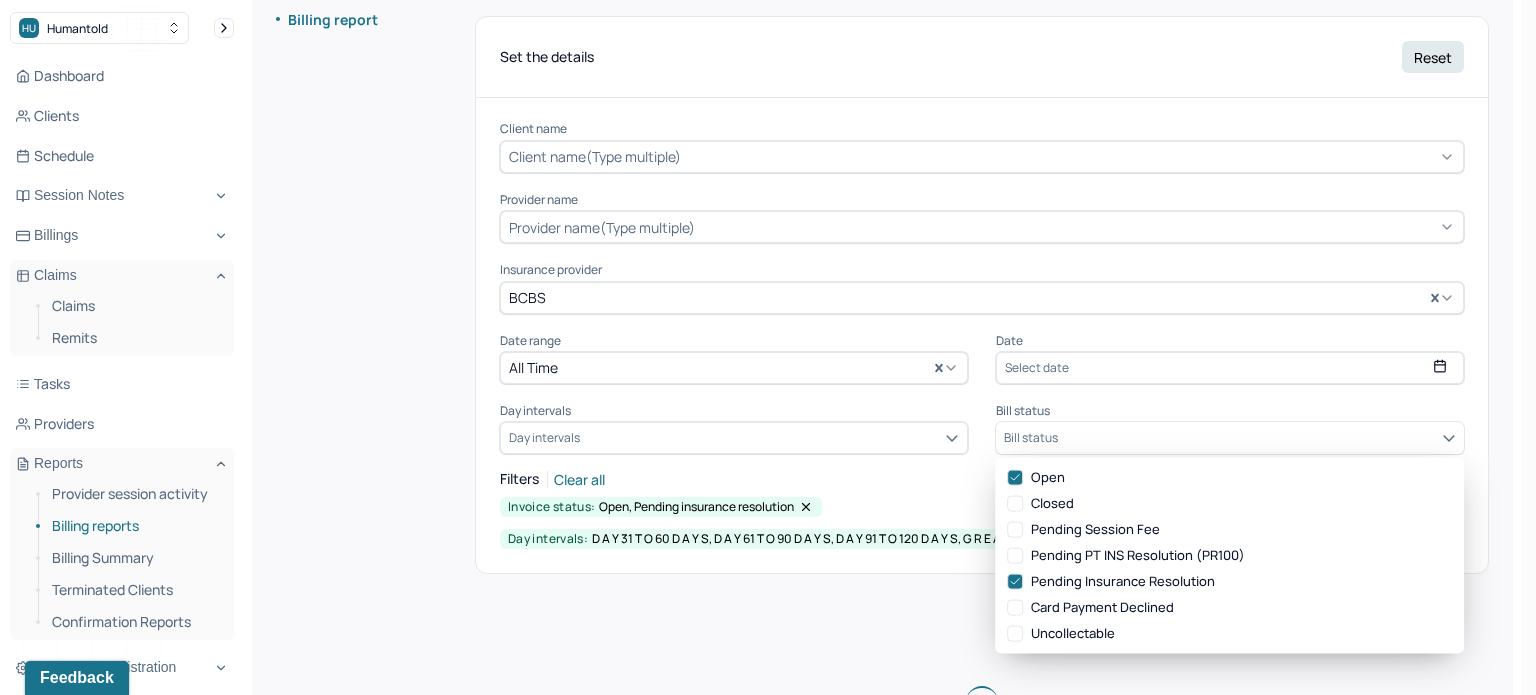 click at bounding box center (1002, 297) 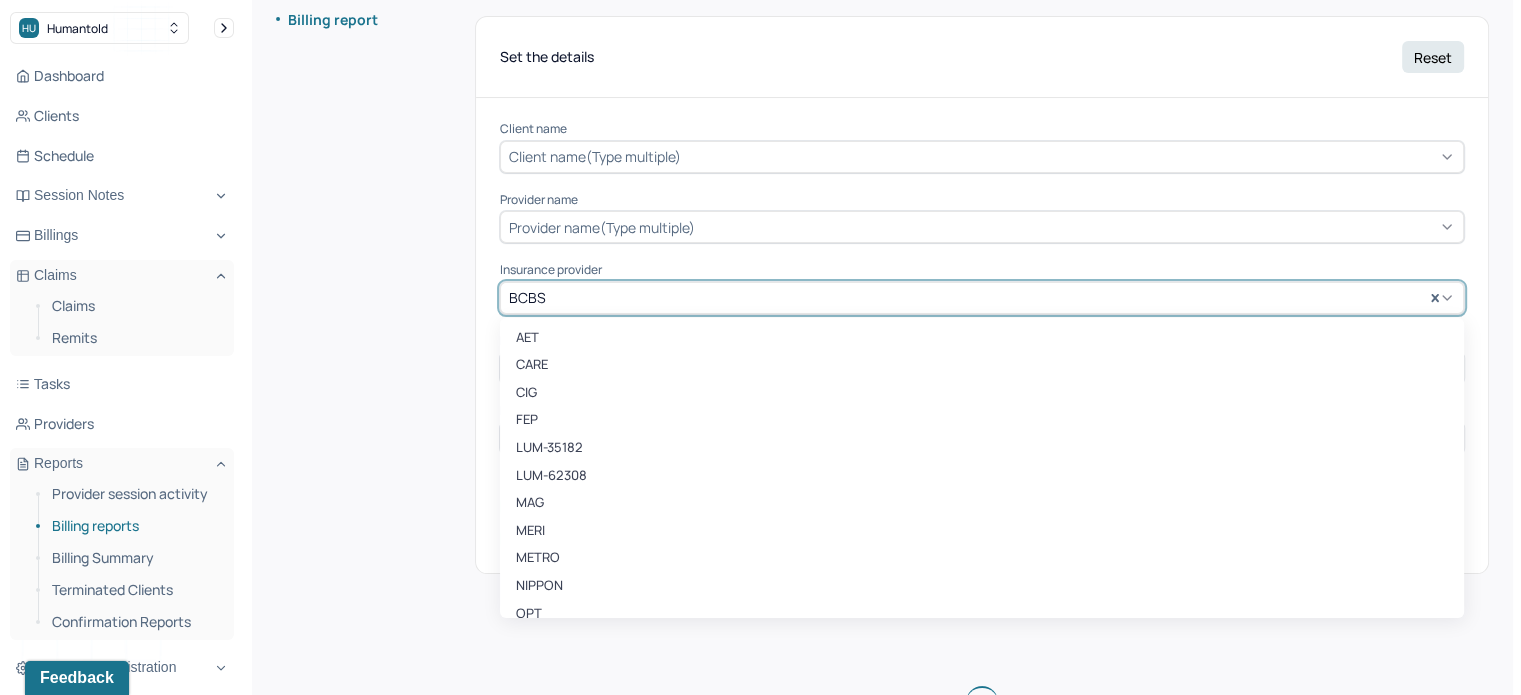 click on "Statement of account Billing report" at bounding box center [354, 384] 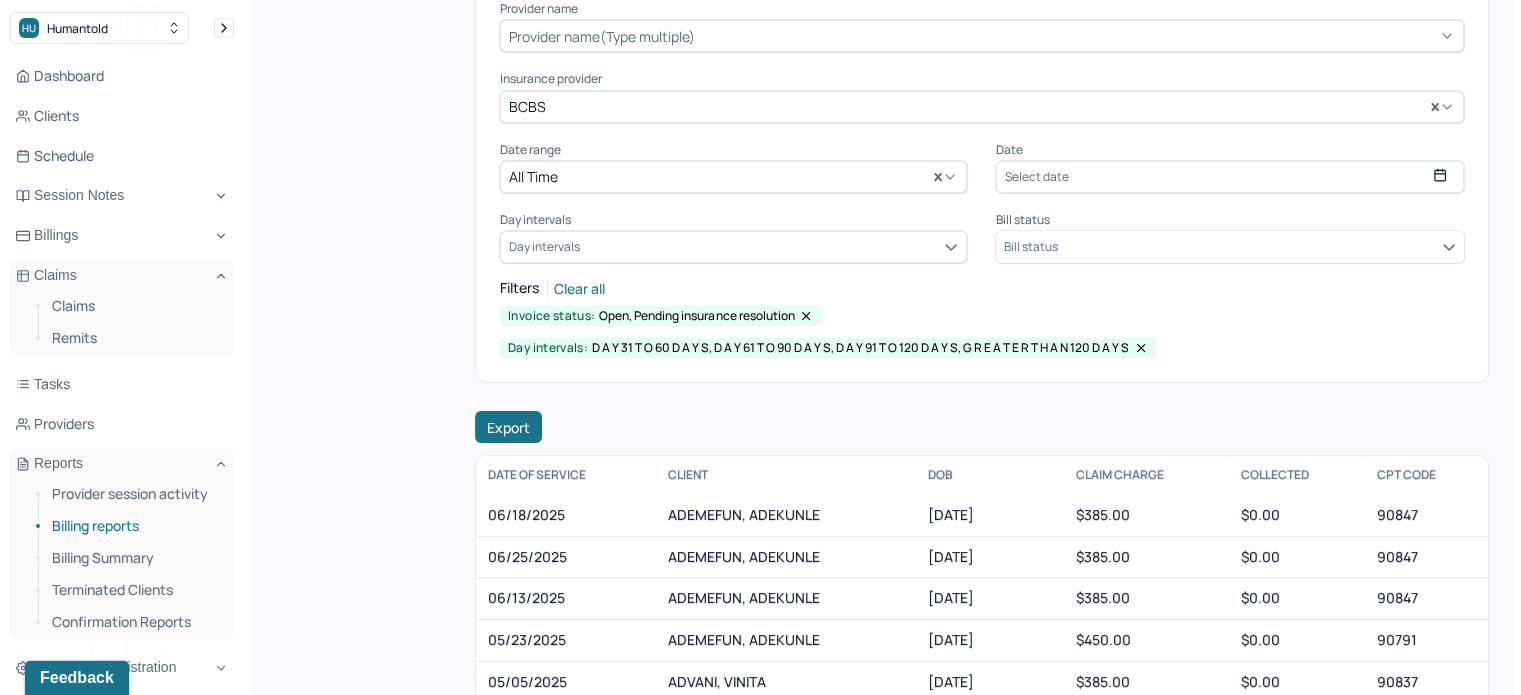 scroll, scrollTop: 424, scrollLeft: 0, axis: vertical 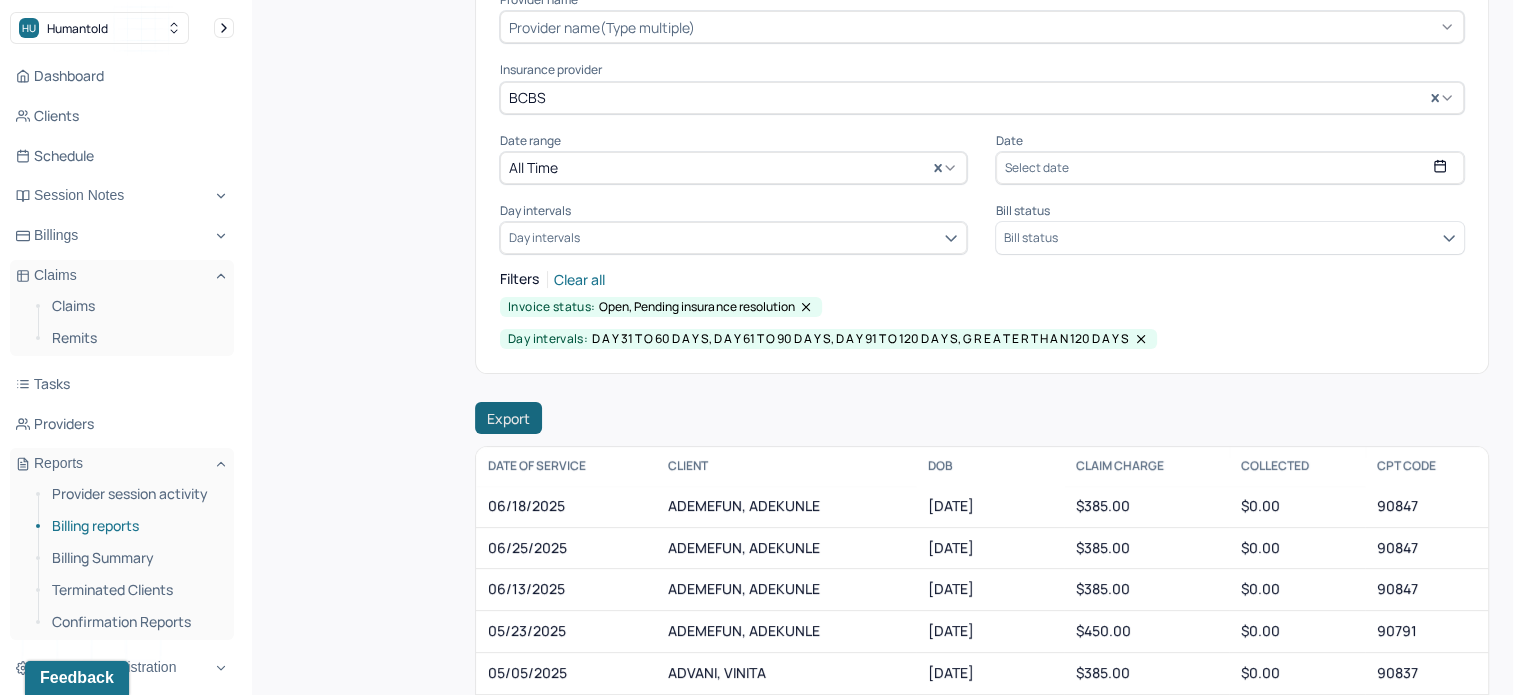 click on "Export" at bounding box center (508, 418) 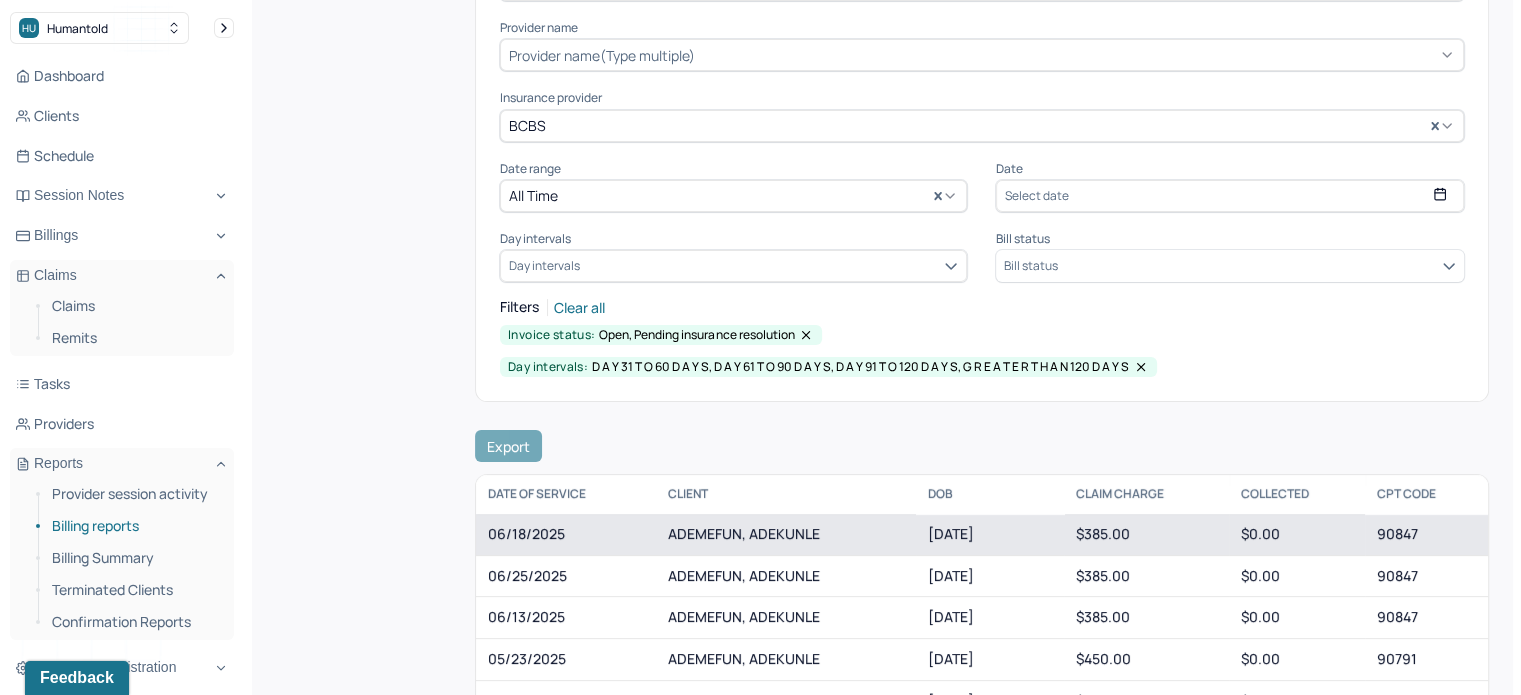 scroll, scrollTop: 363, scrollLeft: 0, axis: vertical 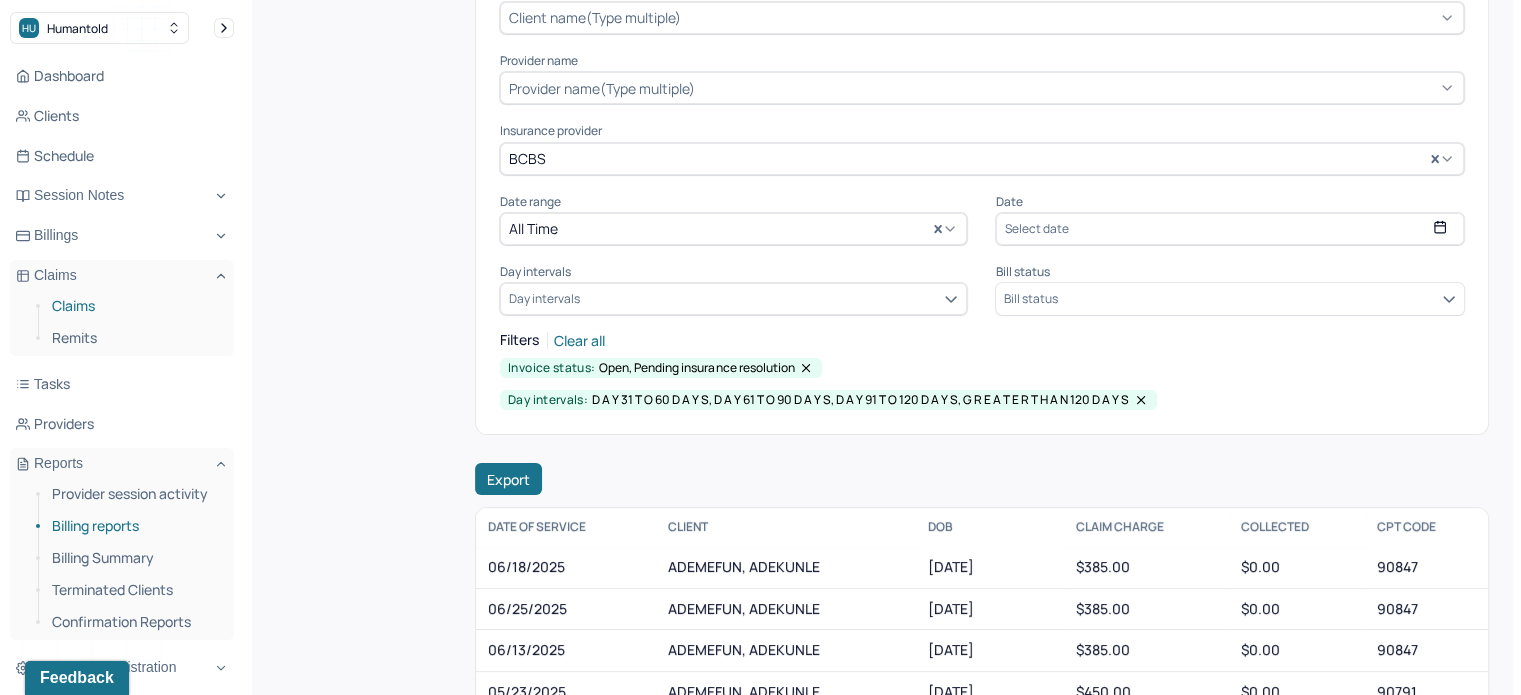 click on "Claims" at bounding box center (135, 306) 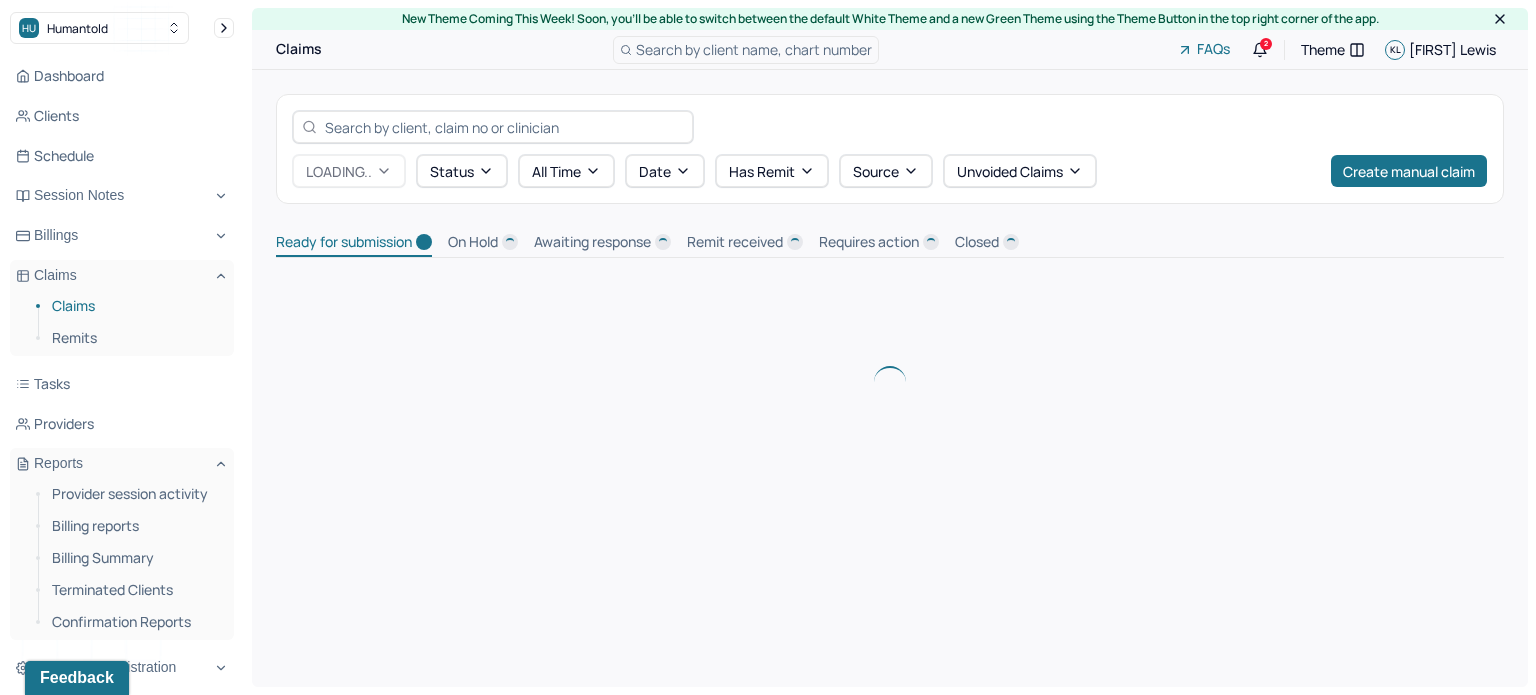 click on "Claims" at bounding box center [135, 306] 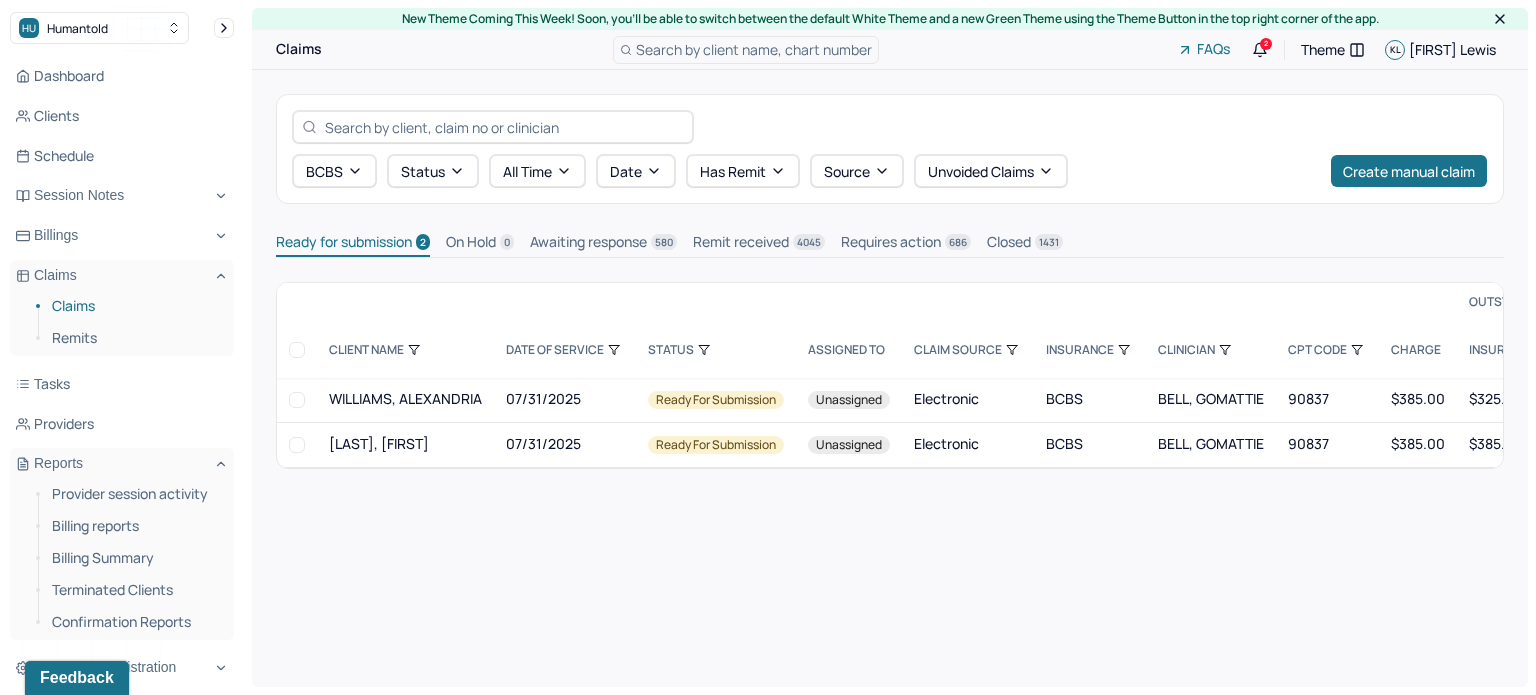 click at bounding box center [297, 350] 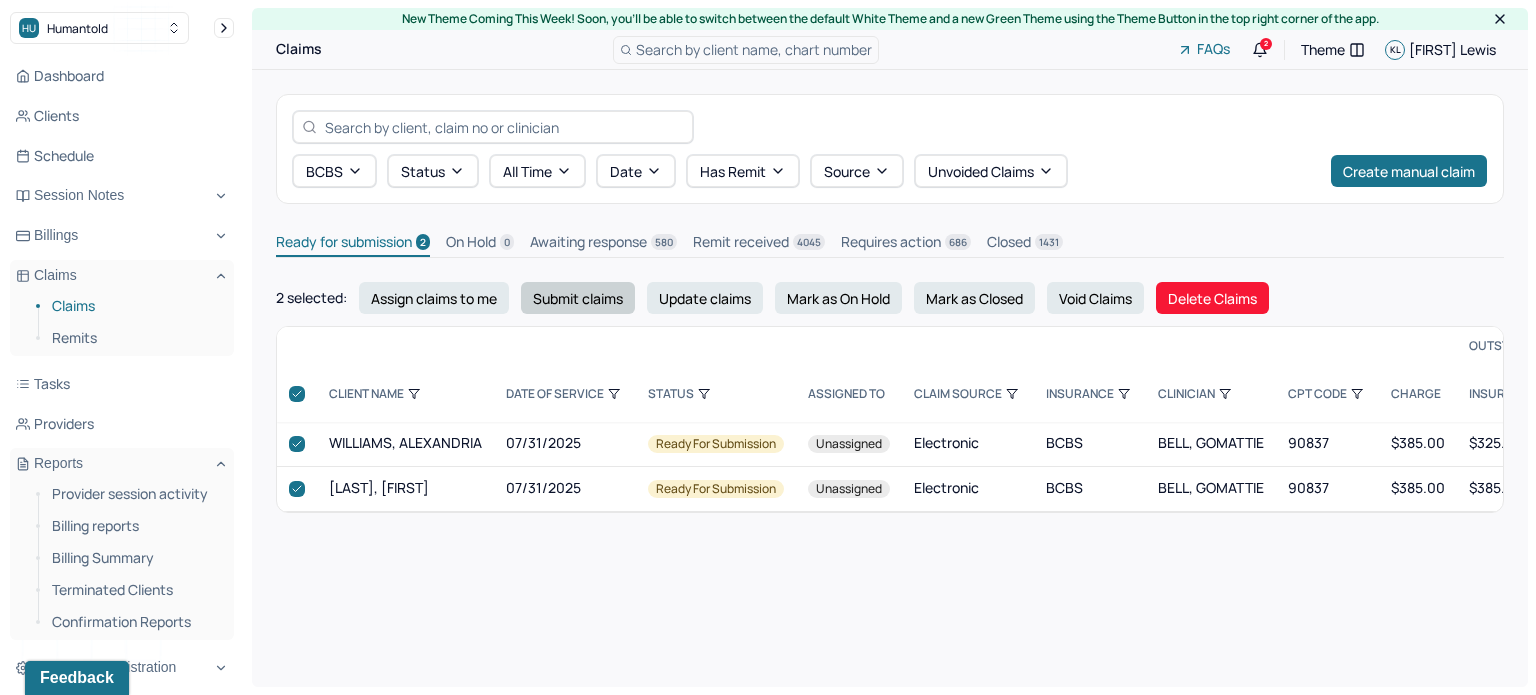 click on "Submit claims" at bounding box center [578, 298] 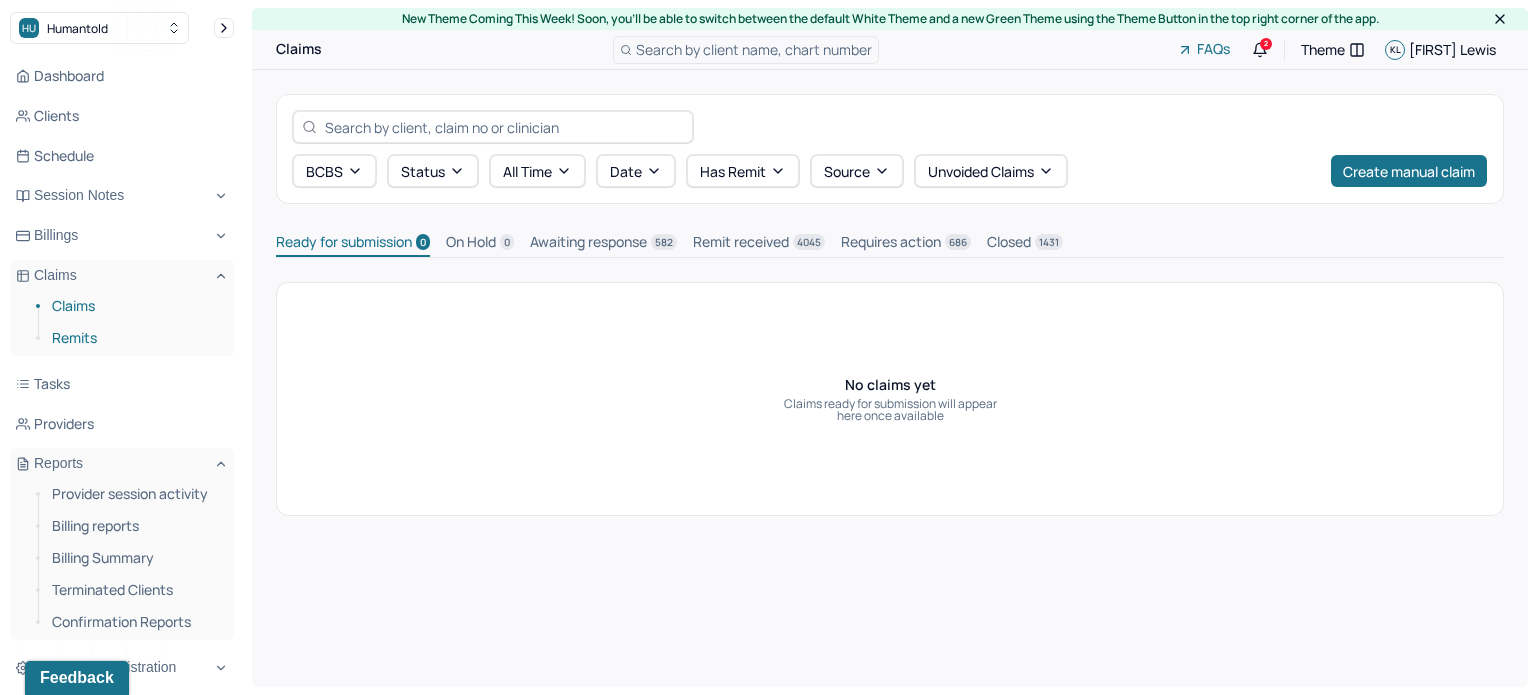click on "Remits" at bounding box center (135, 338) 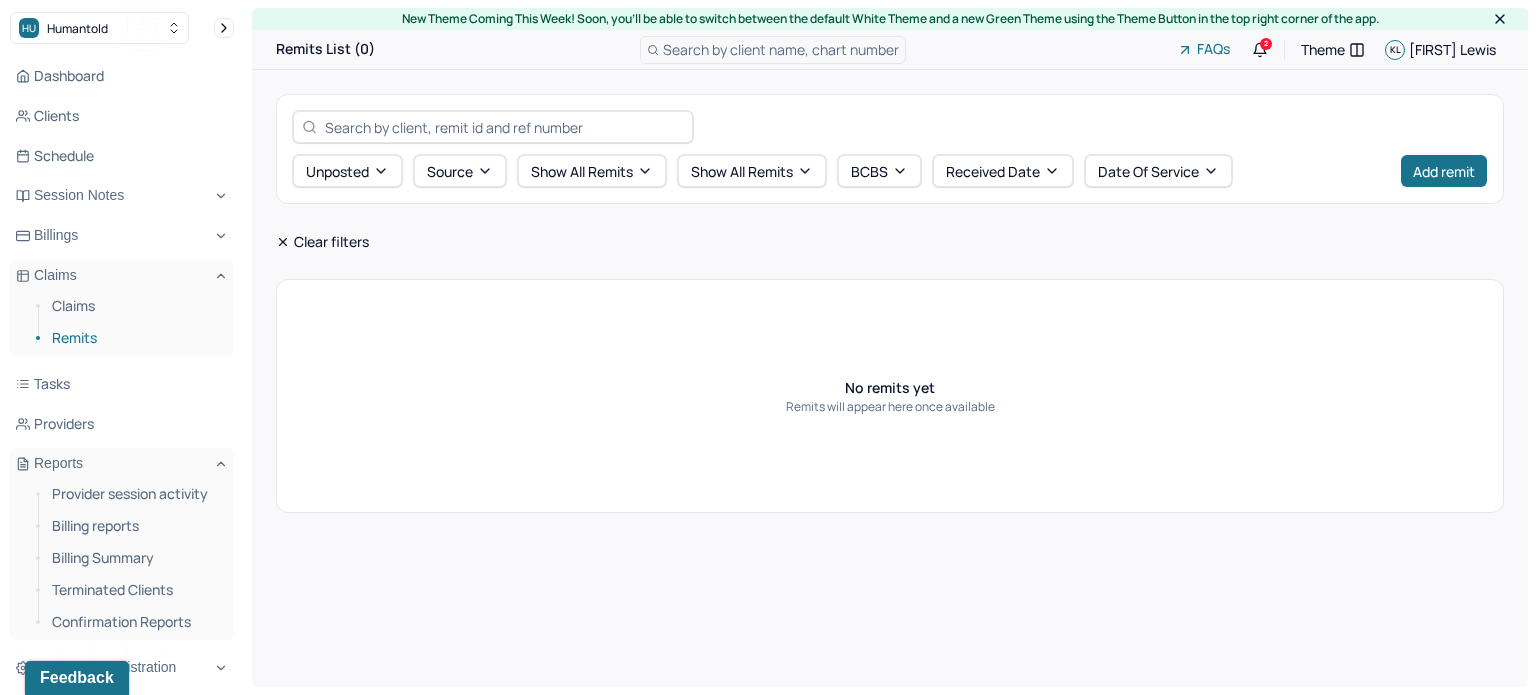 click on "Search by client name, chart number" at bounding box center (781, 49) 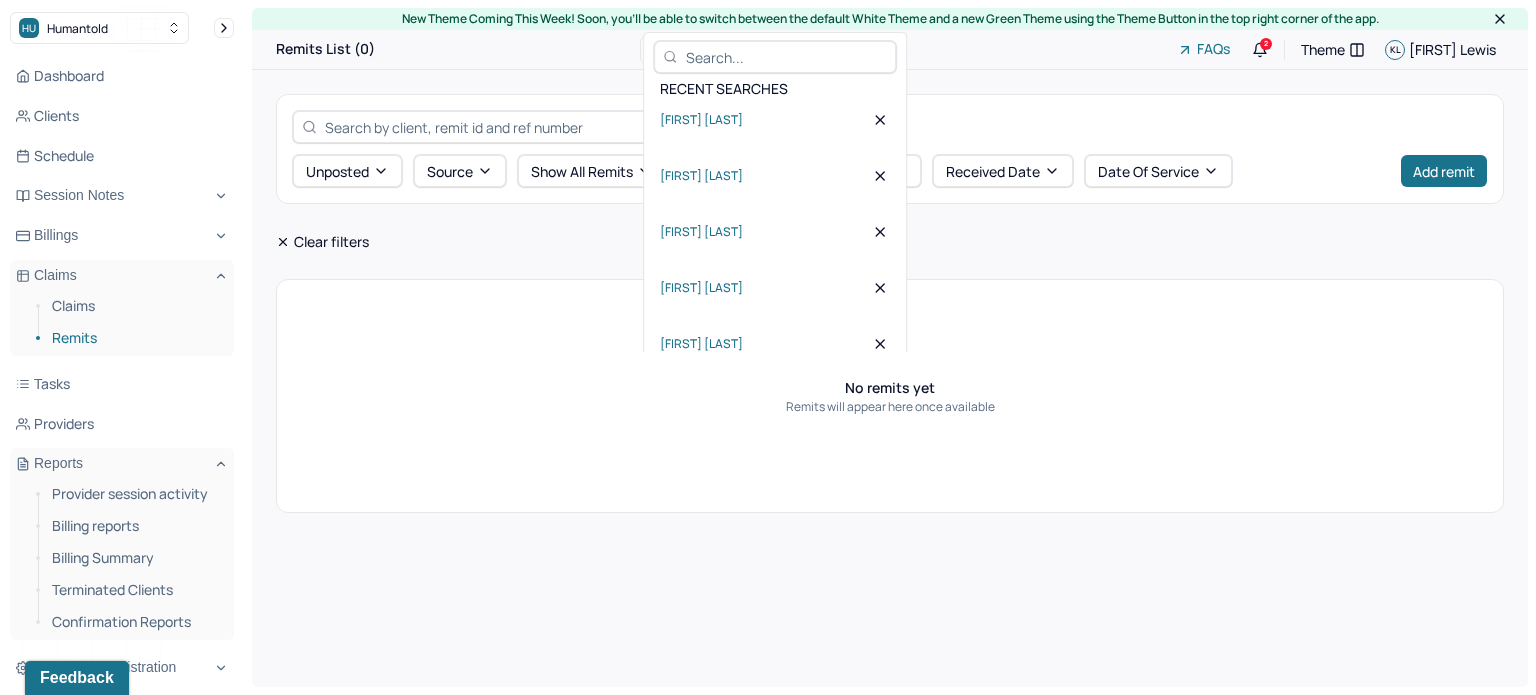 click at bounding box center (787, 57) 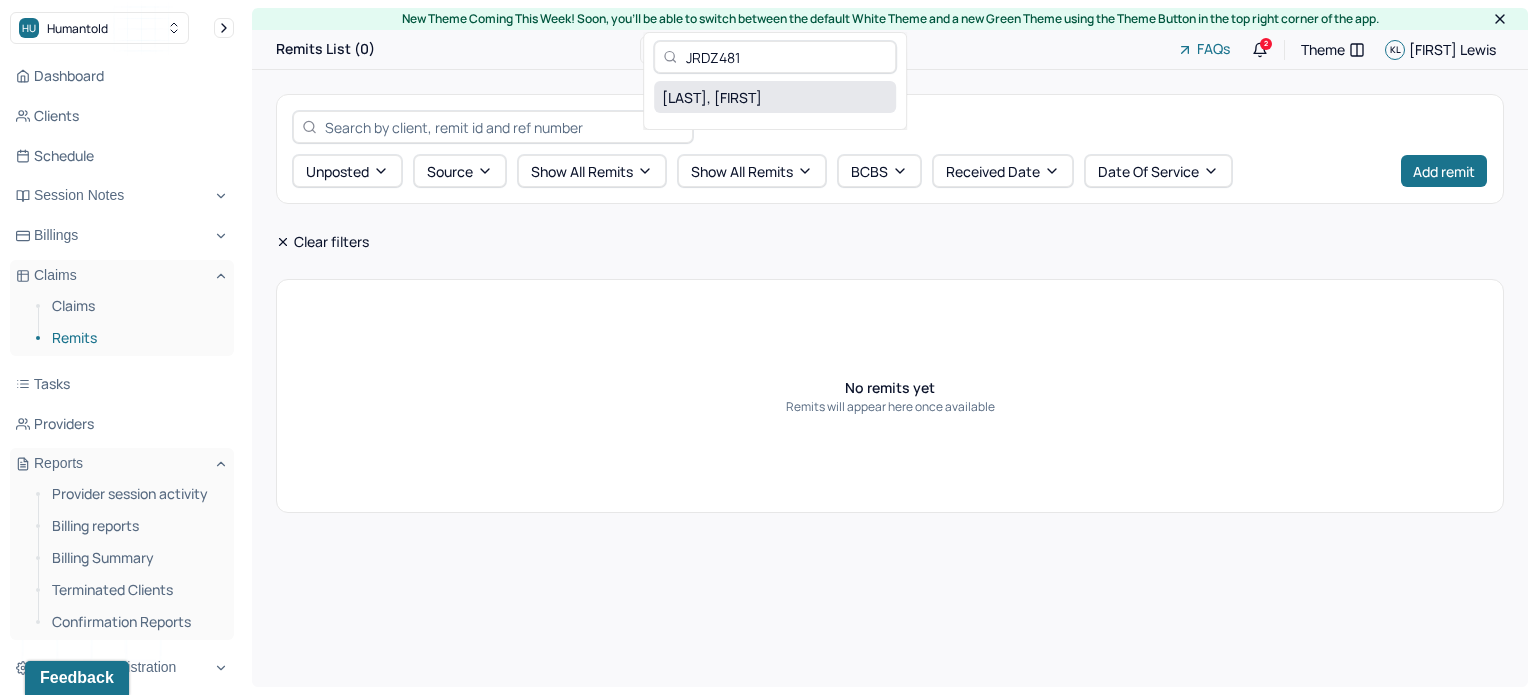 type on "JRDZ481" 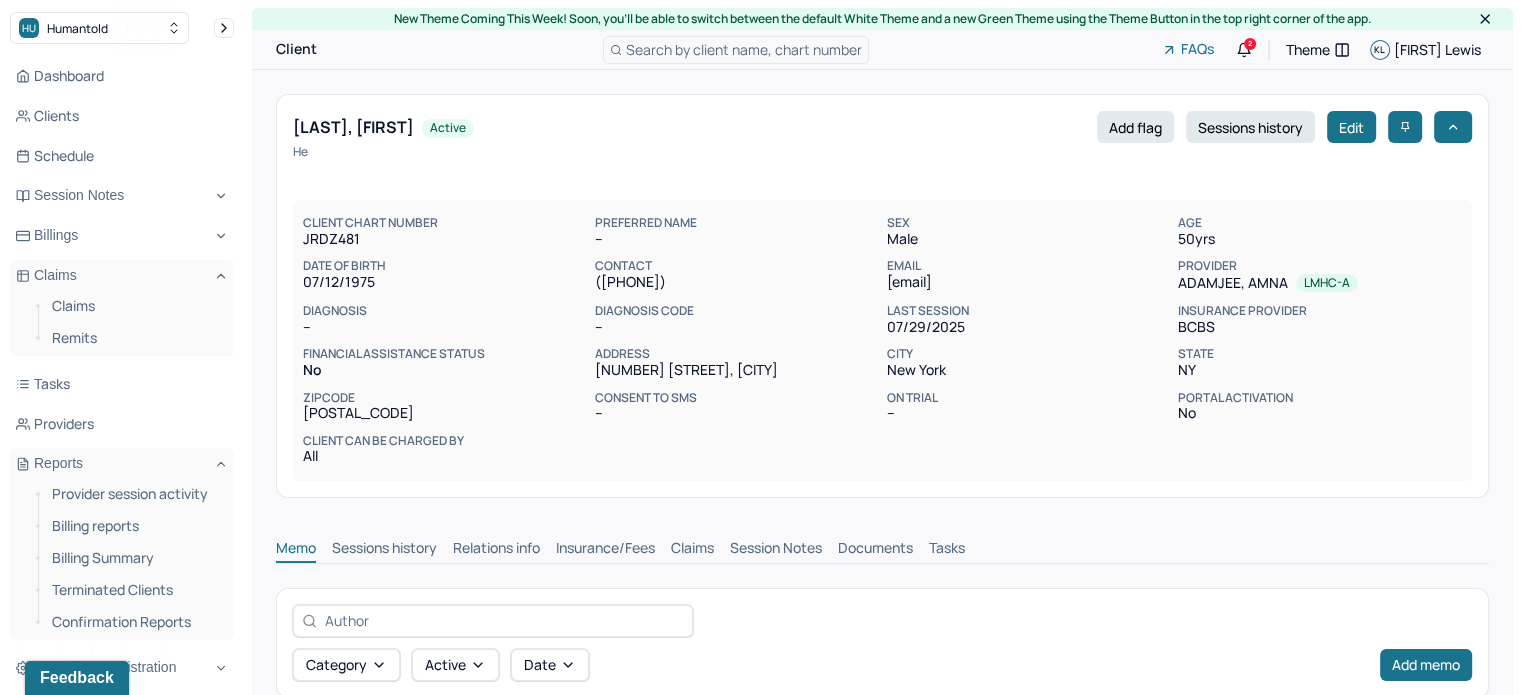 click on "Claims" at bounding box center [692, 550] 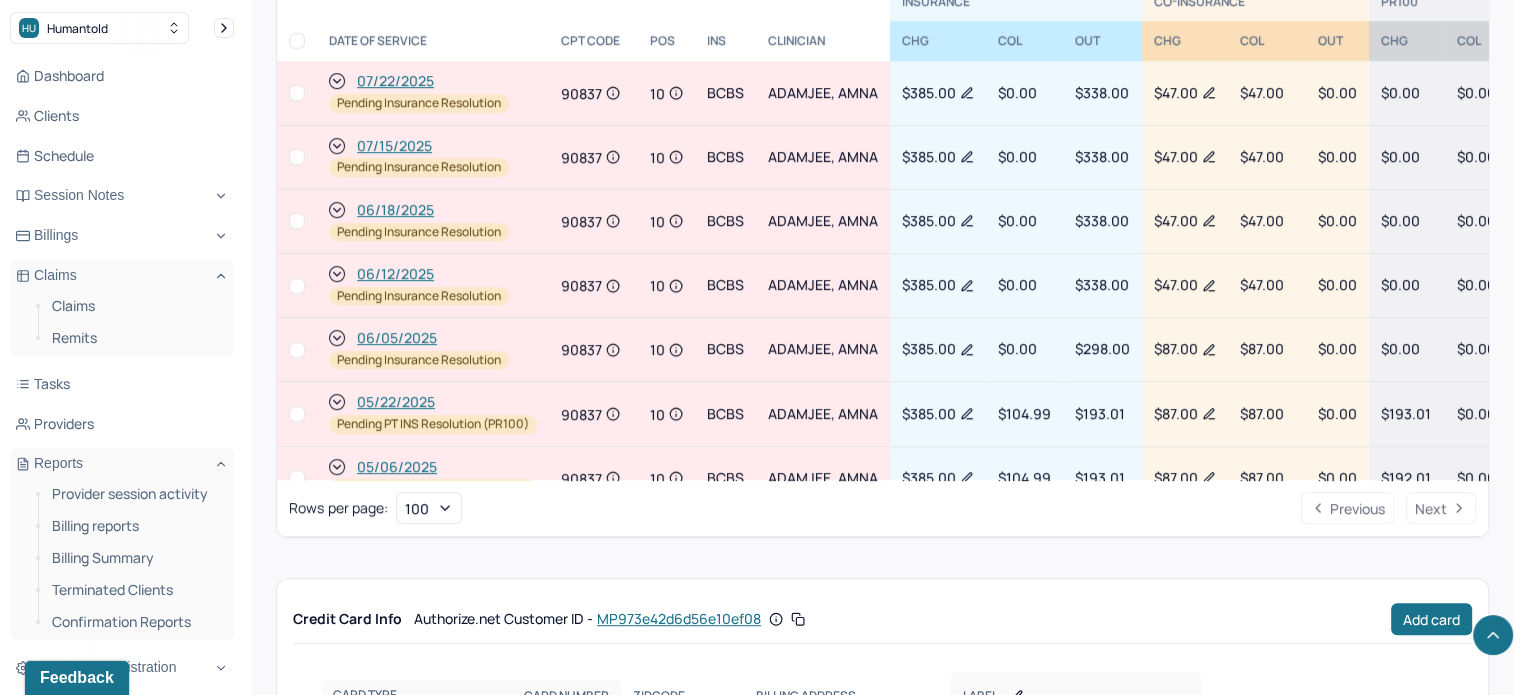 scroll, scrollTop: 1100, scrollLeft: 0, axis: vertical 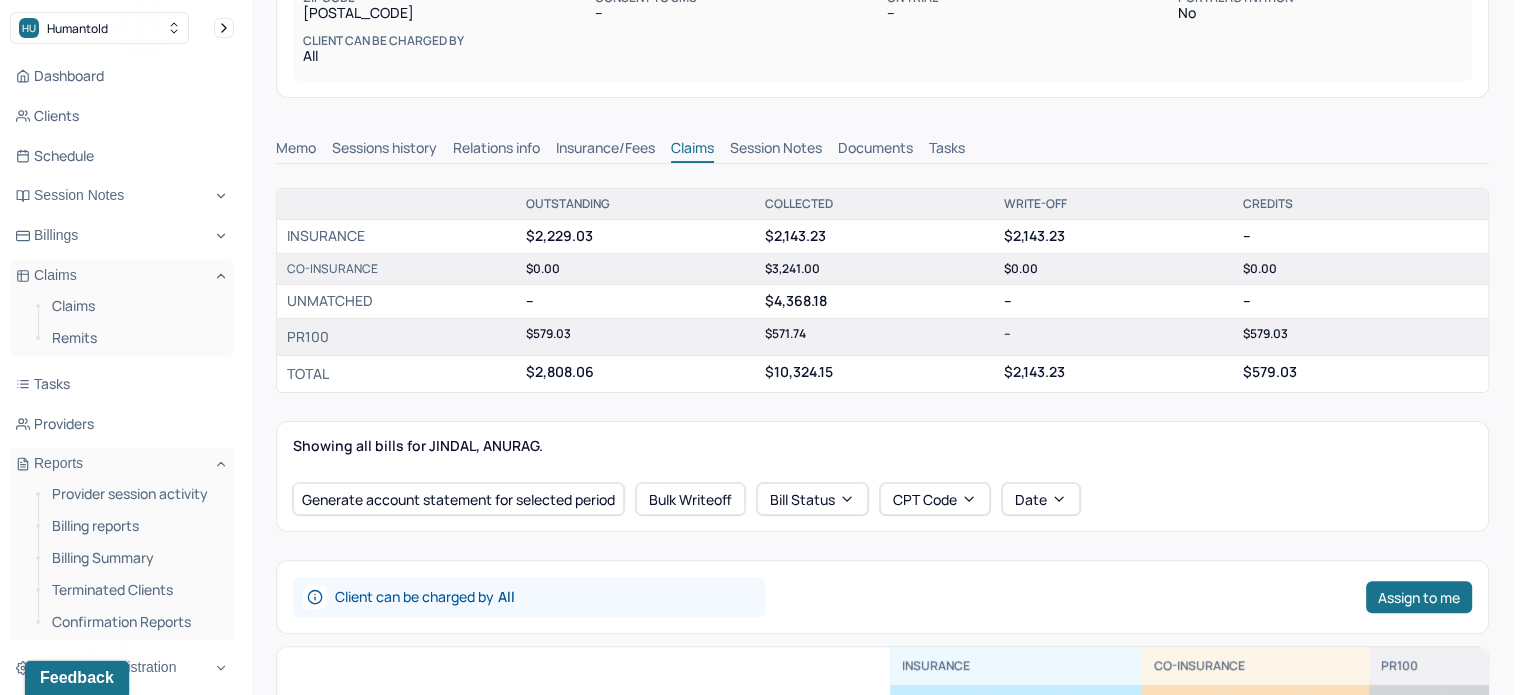 click on "Memo Sessions history Relations info Insurance/Fees Claims Session Notes Documents Tasks" at bounding box center [882, 143] 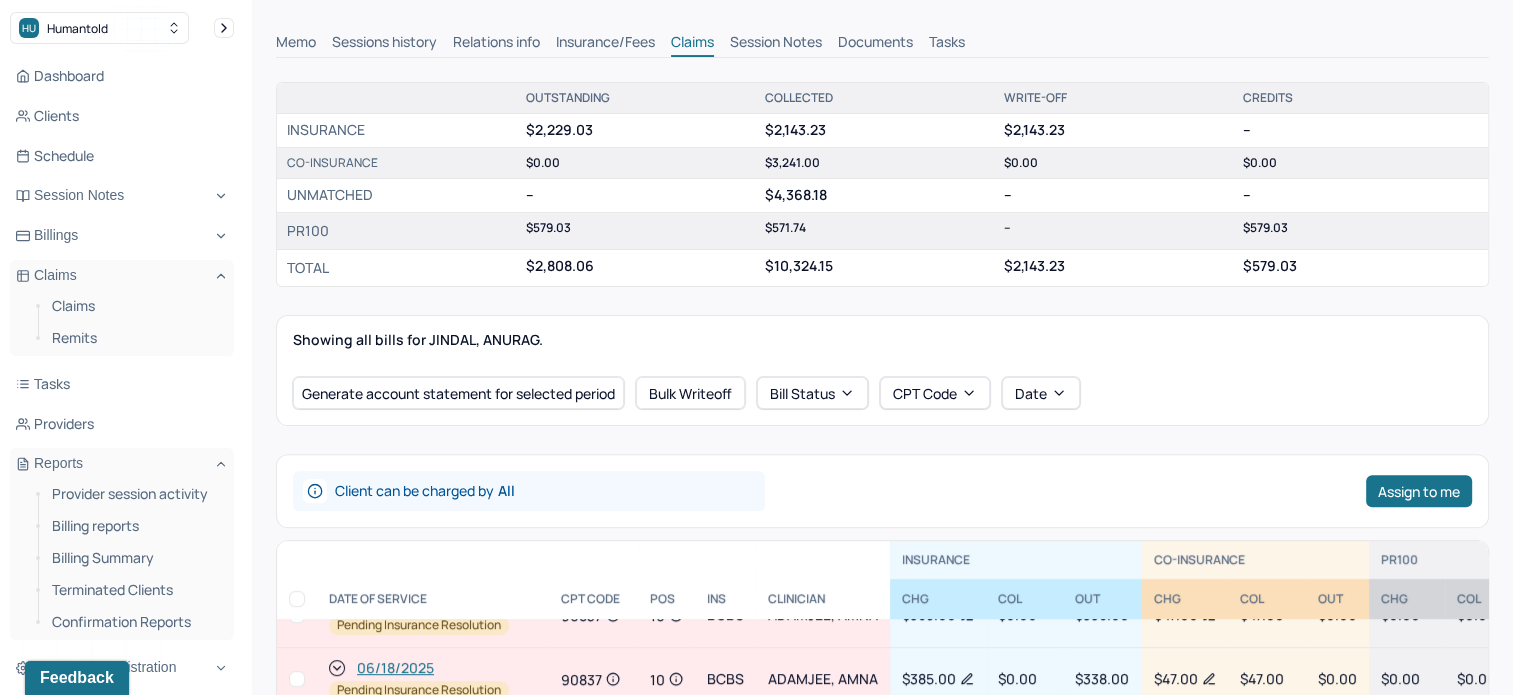scroll, scrollTop: 400, scrollLeft: 0, axis: vertical 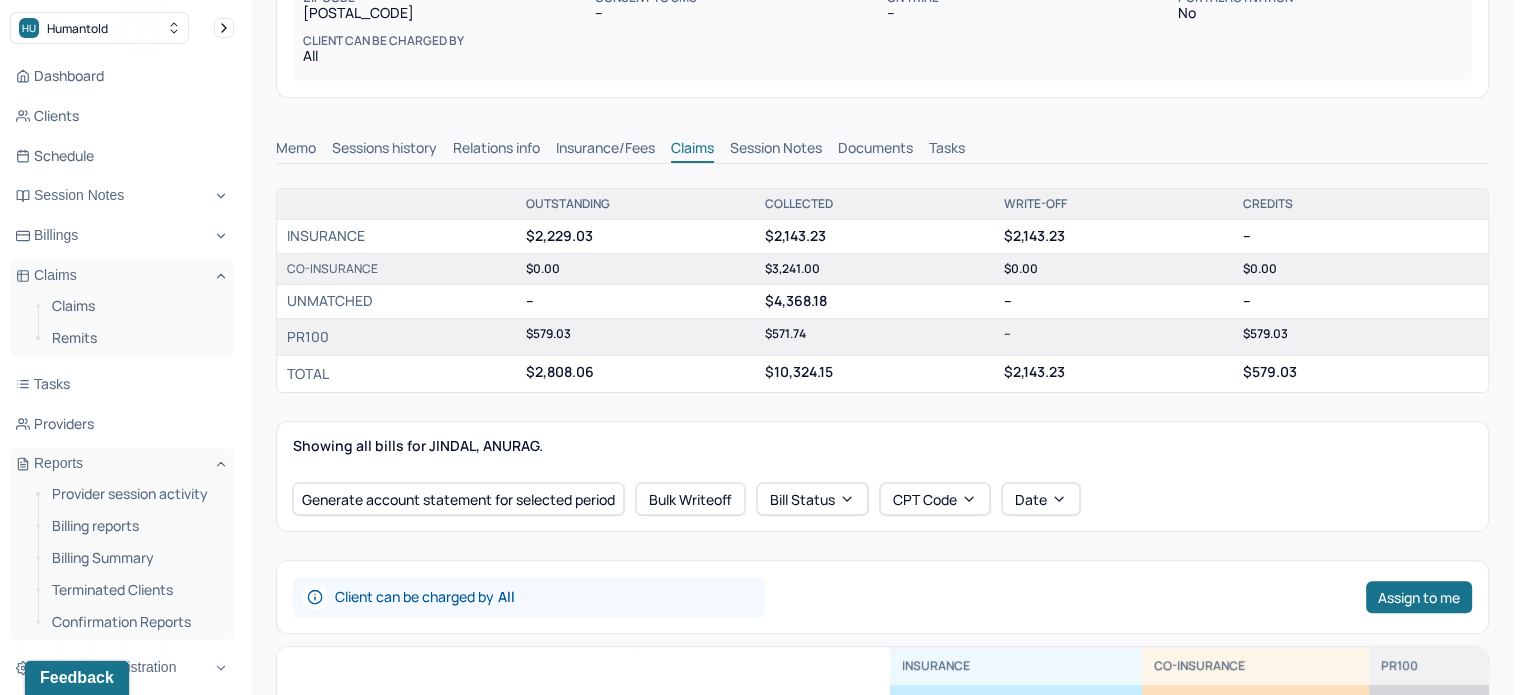 click on "Insurance/Fees" at bounding box center [605, 150] 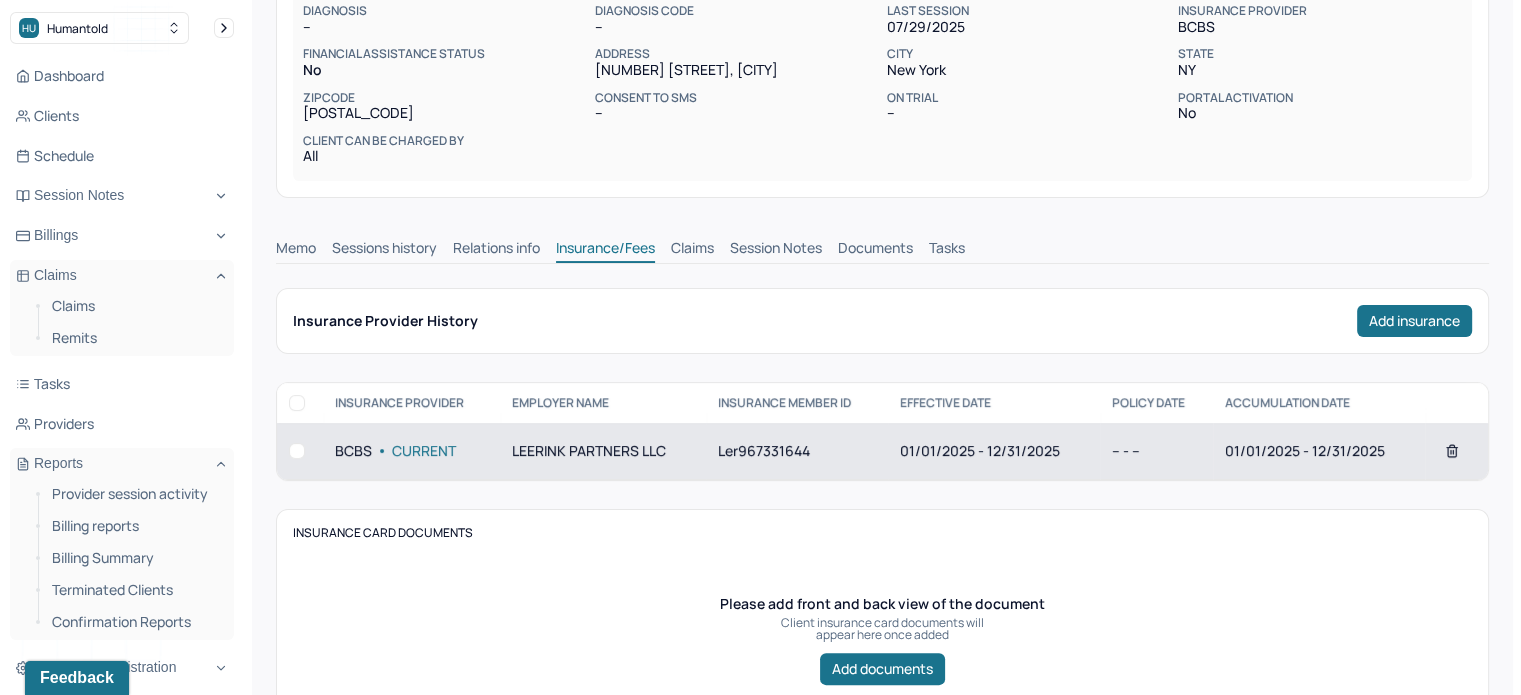 scroll, scrollTop: 200, scrollLeft: 0, axis: vertical 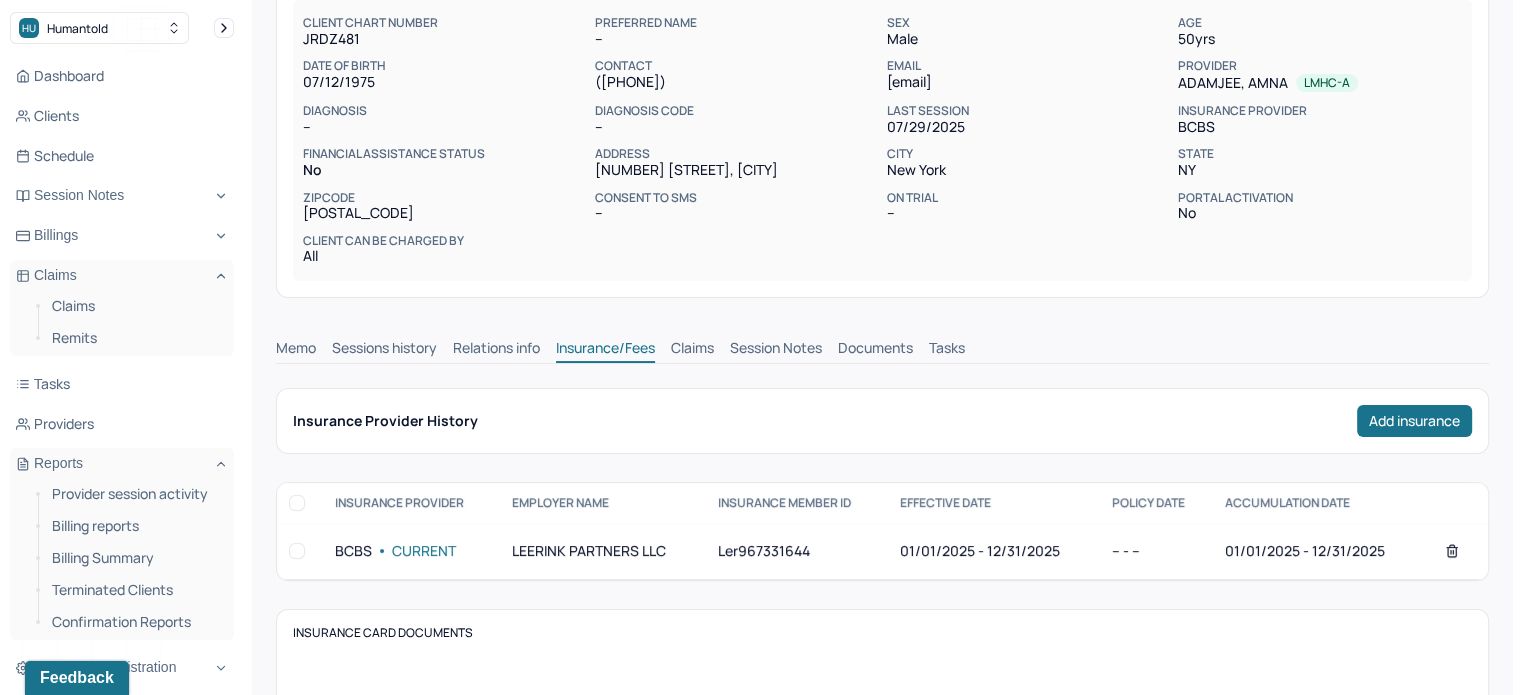 click on "Claims" at bounding box center [692, 350] 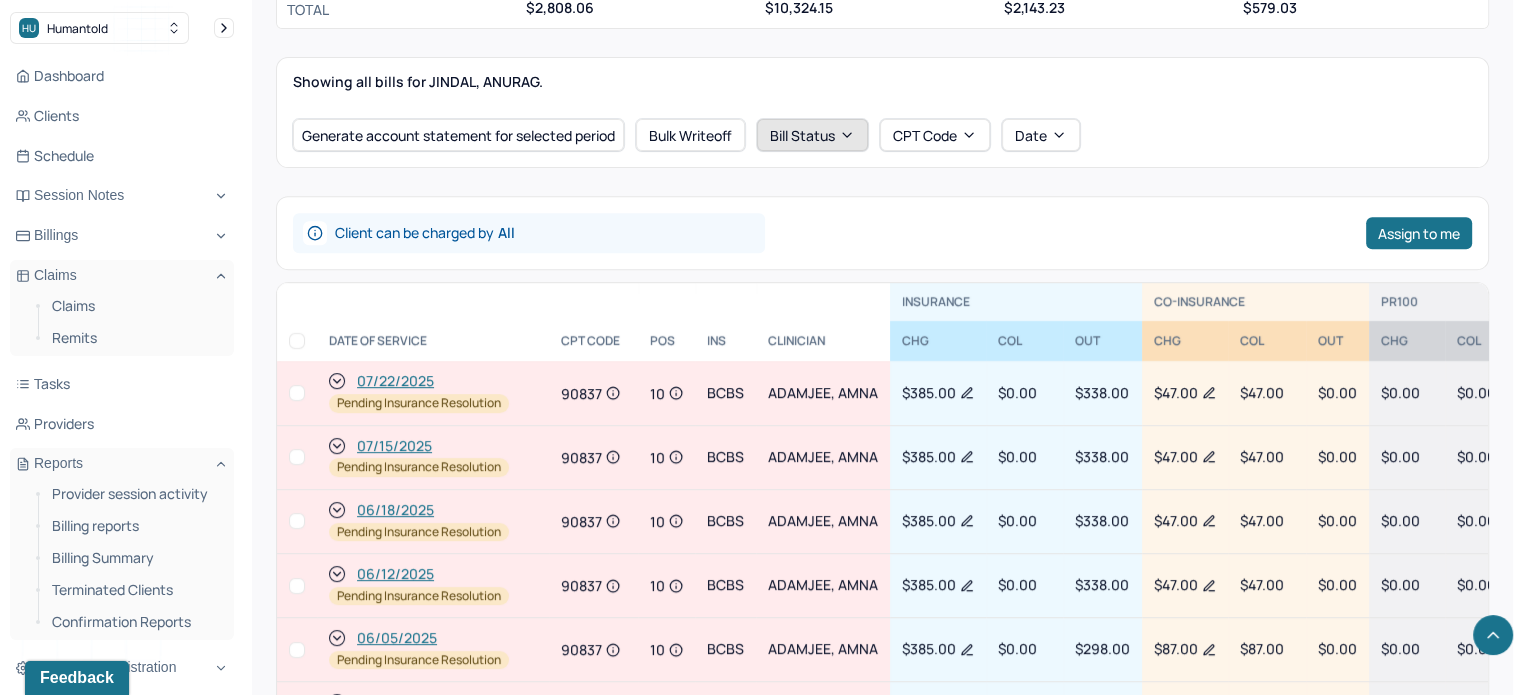 scroll, scrollTop: 800, scrollLeft: 0, axis: vertical 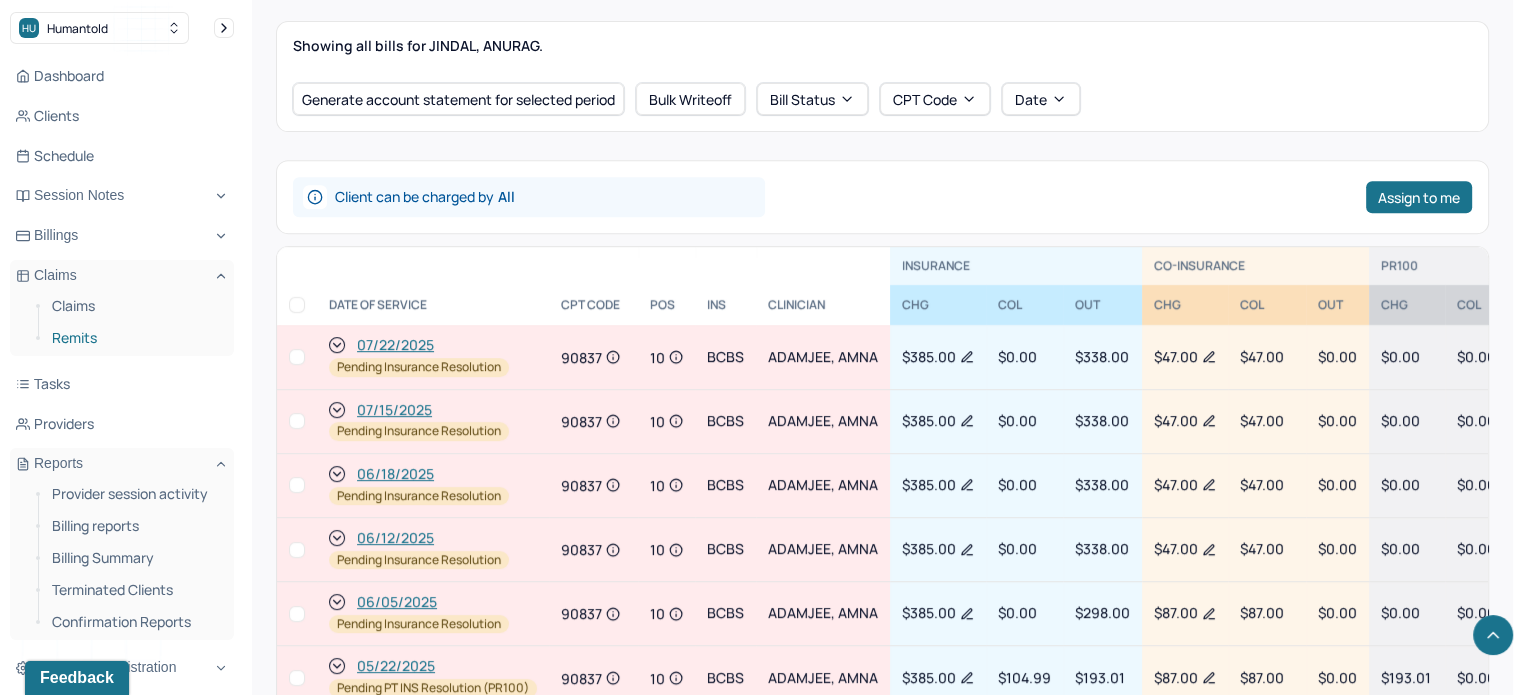 click on "Remits" at bounding box center (135, 338) 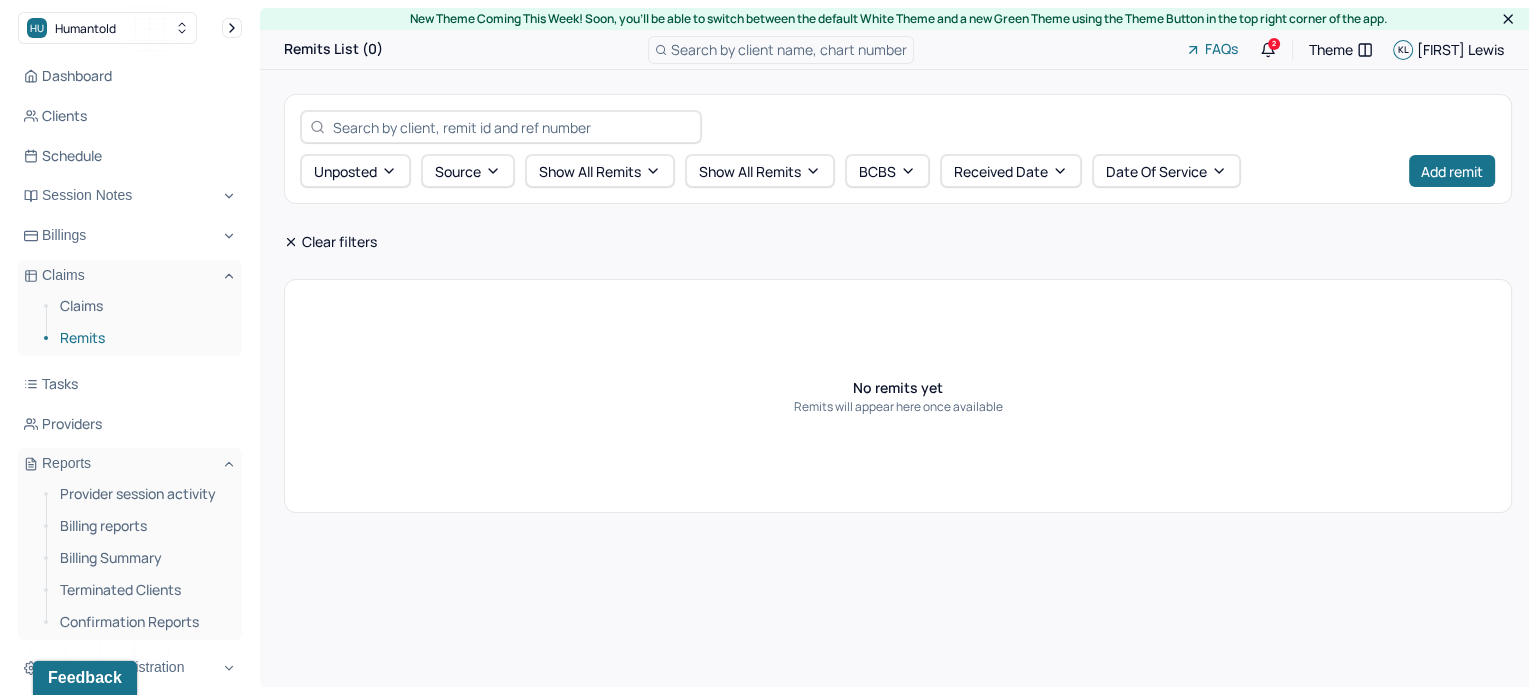 scroll, scrollTop: 0, scrollLeft: 0, axis: both 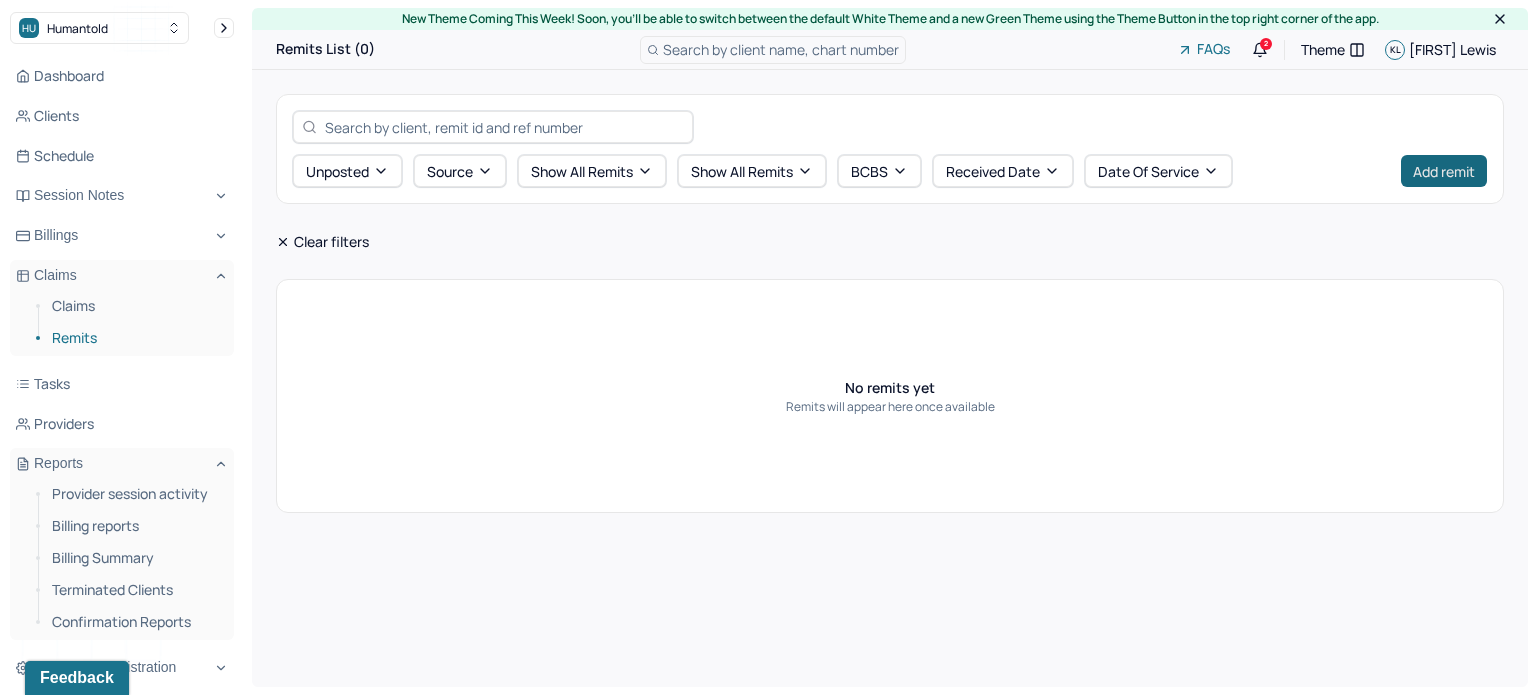 click on "Add remit" at bounding box center [1444, 171] 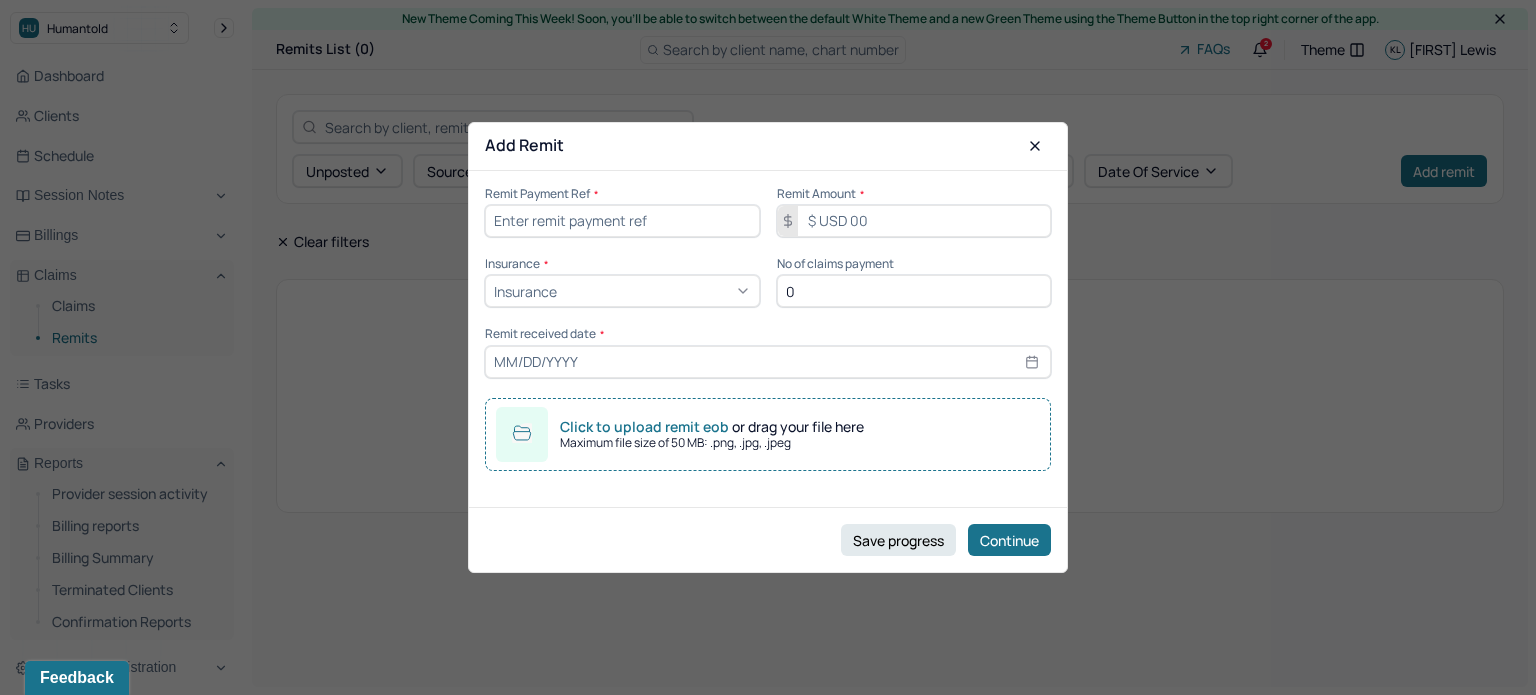click at bounding box center (622, 221) 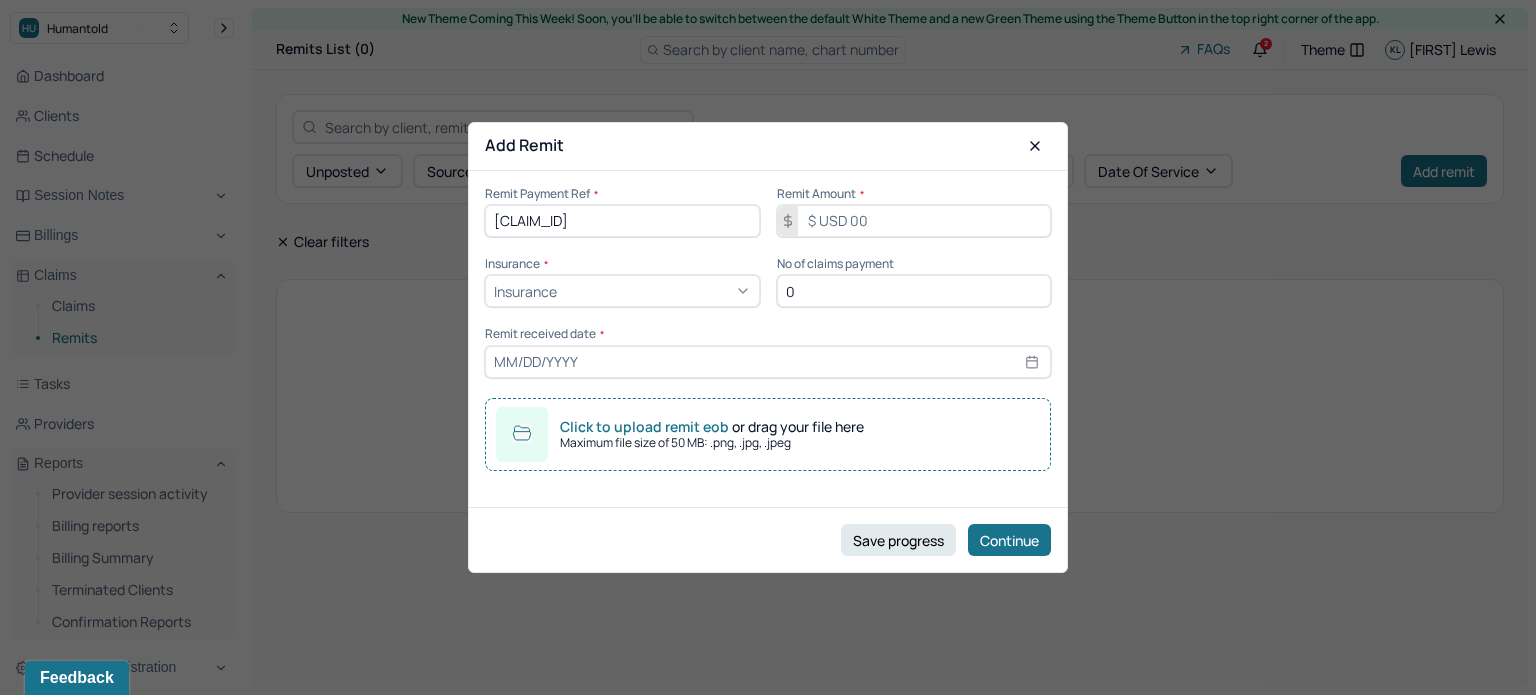 type on "[CLAIM_ID]" 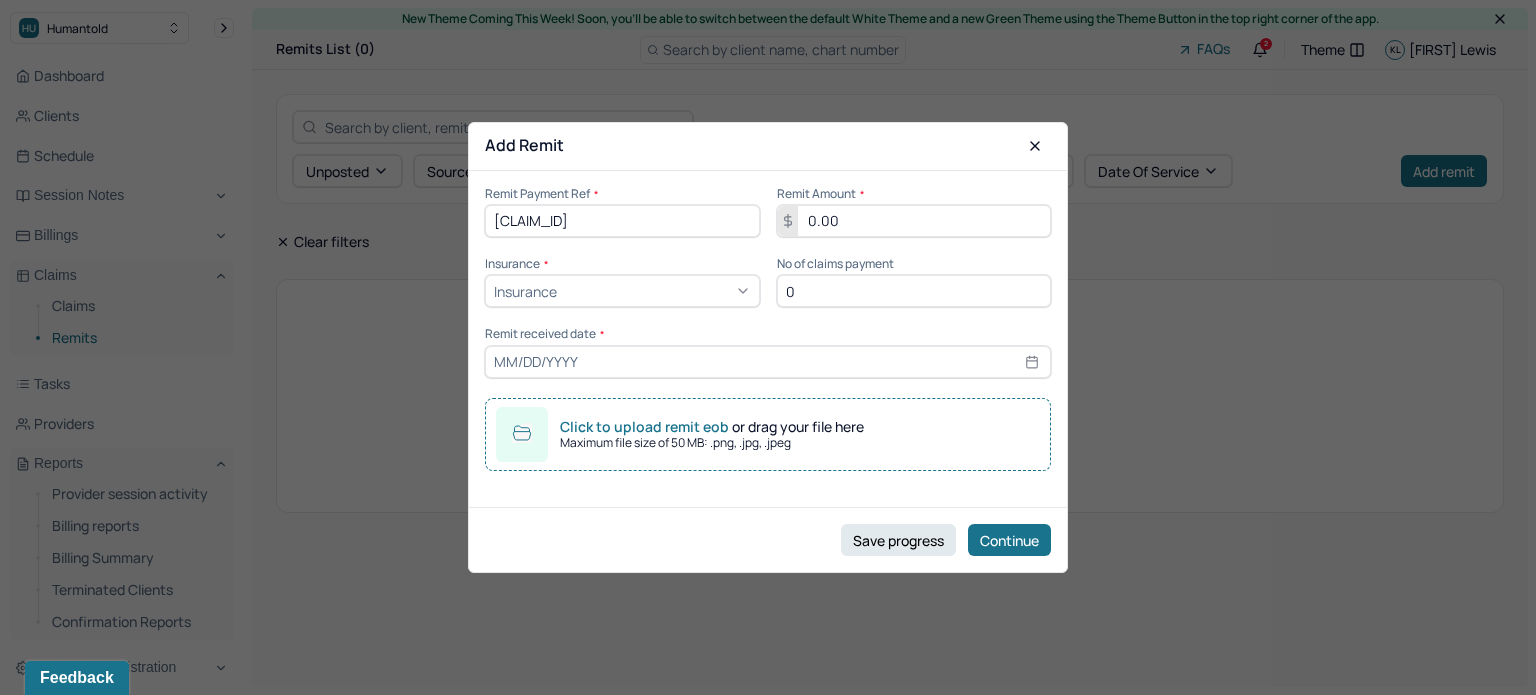 type on "0.00" 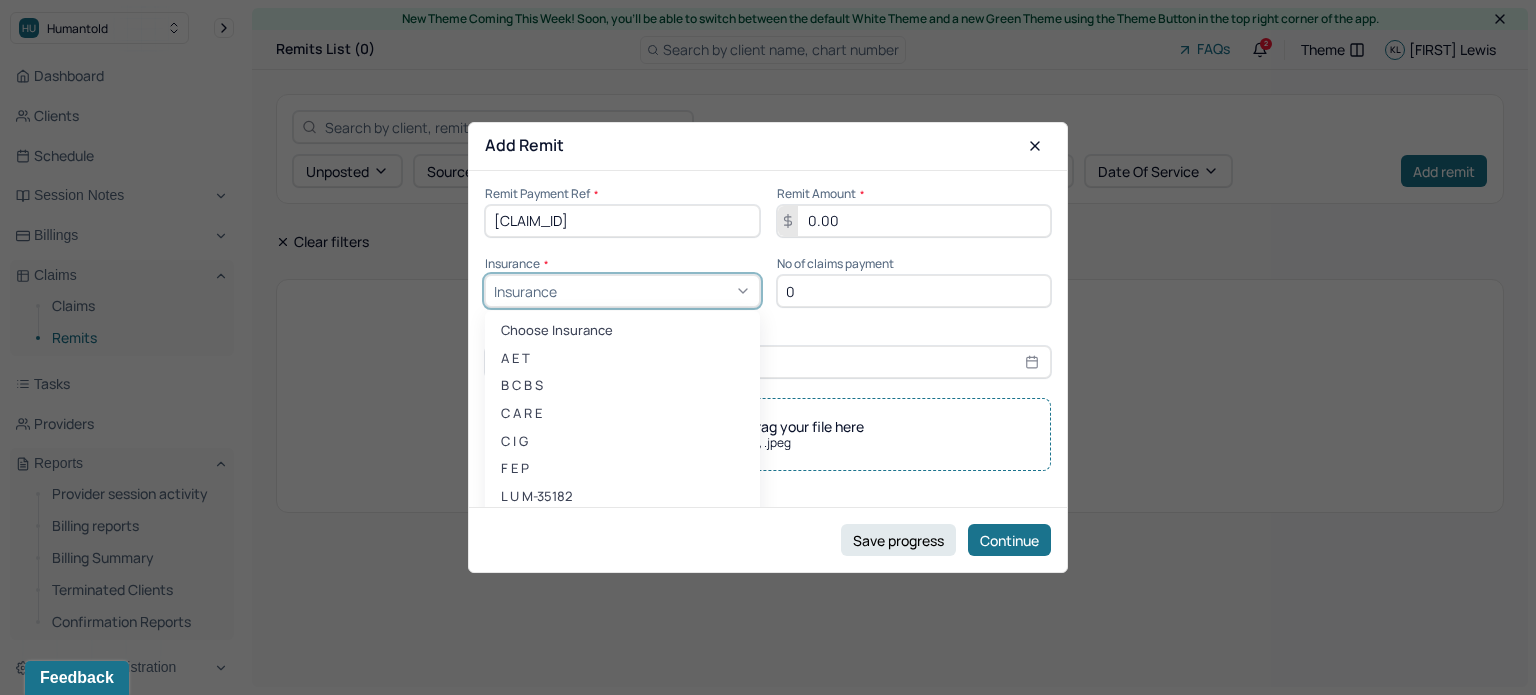 click at bounding box center (656, 291) 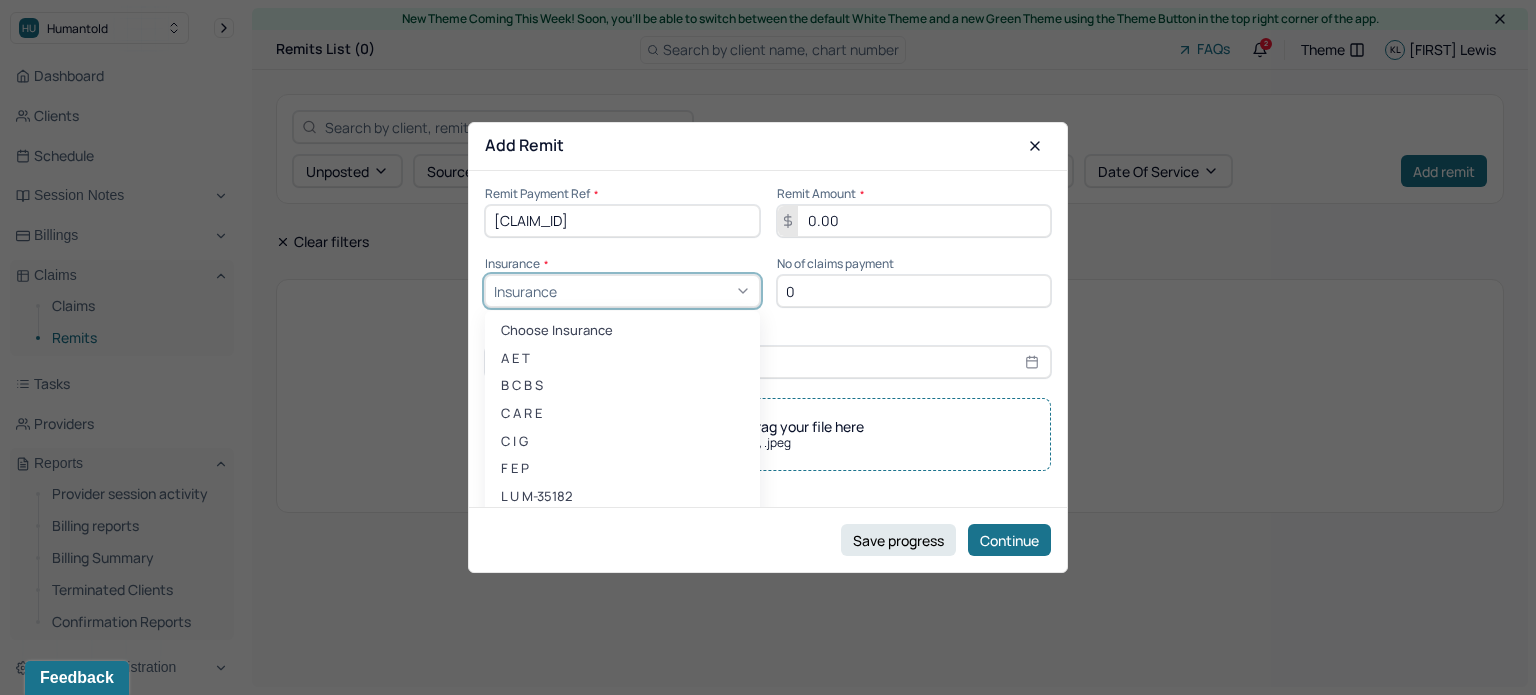 click on "Choose Insurance A E T   B C B S   C A R E   C I G   F E P   L U M-35182   L U M-62308   M A G   M E R I   M E T R O   N I P P O N   O P T   O X F   T R U S T   U H C   U H C S R   U H C S S   U M R   W E L L" at bounding box center (622, 461) 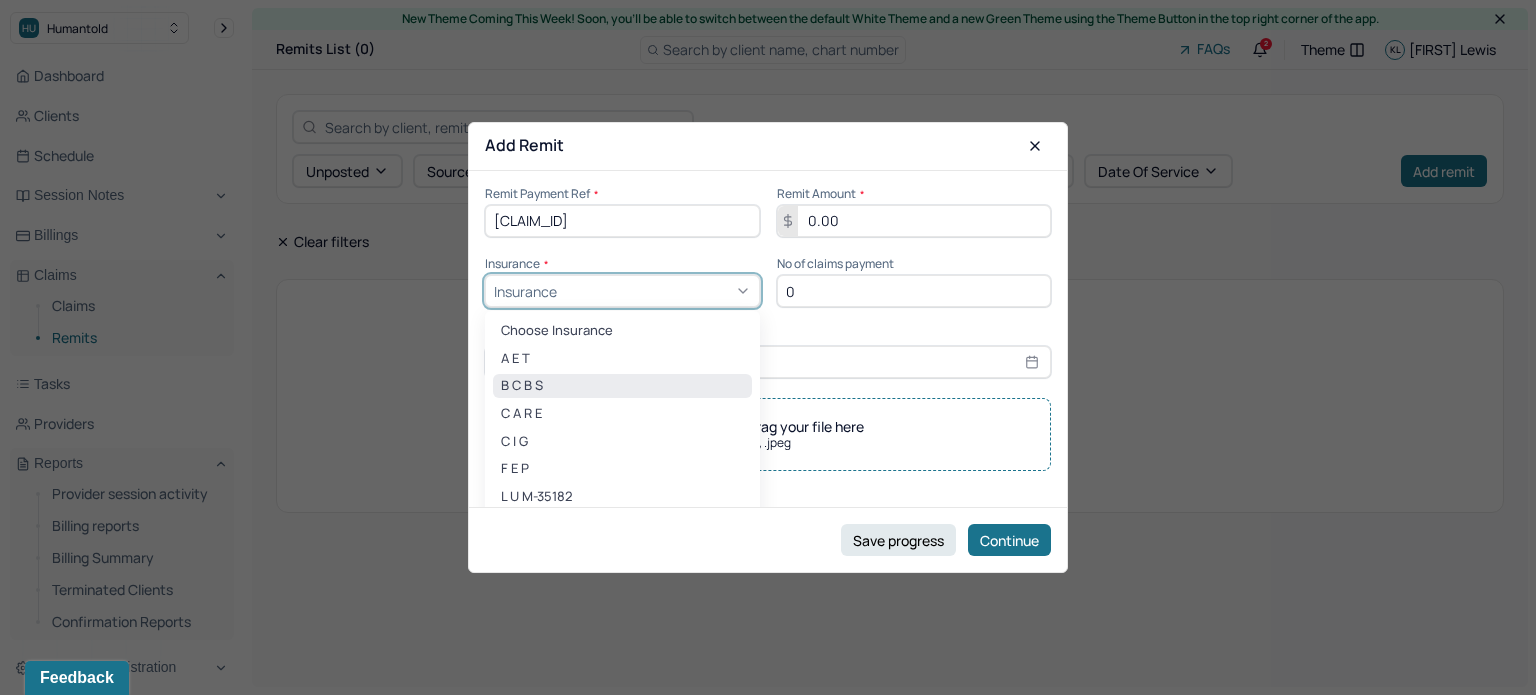 click on "B C B S" at bounding box center (622, 386) 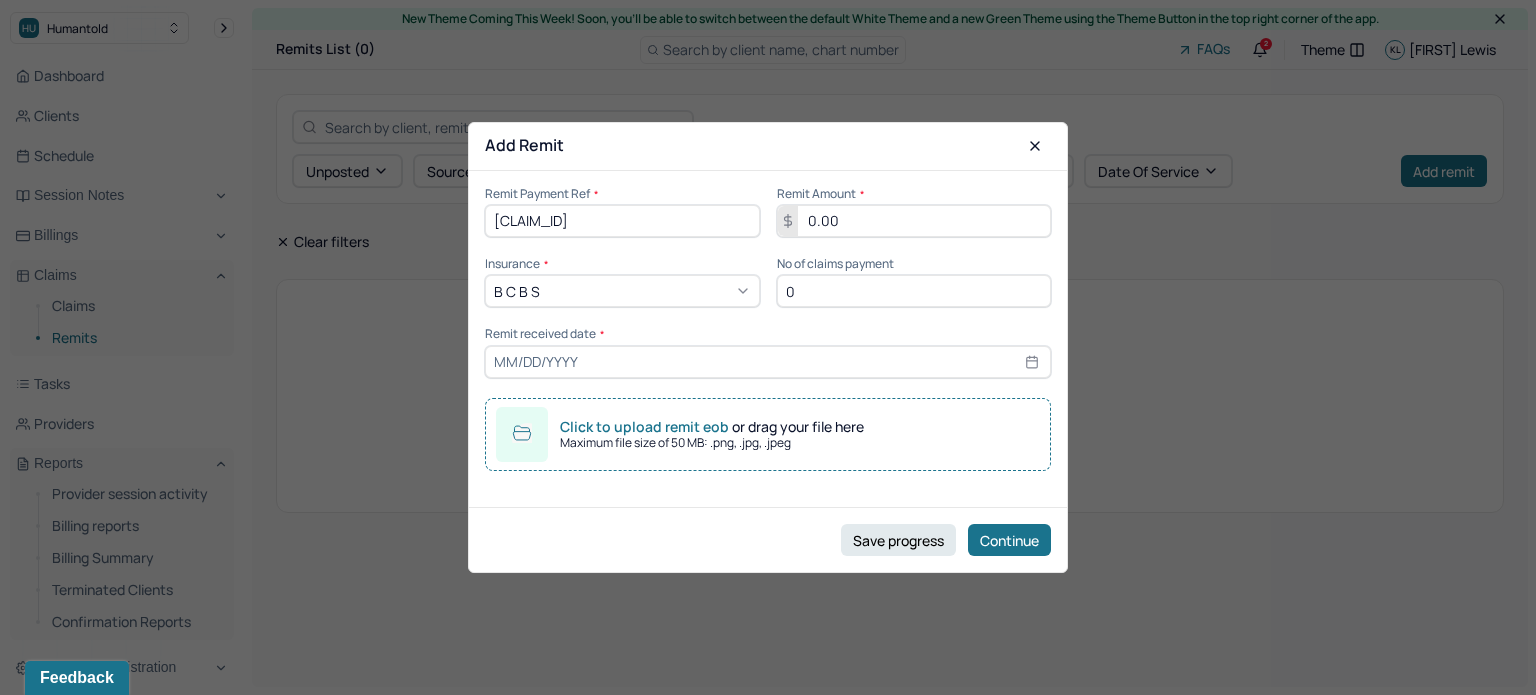 click on "0" at bounding box center [914, 291] 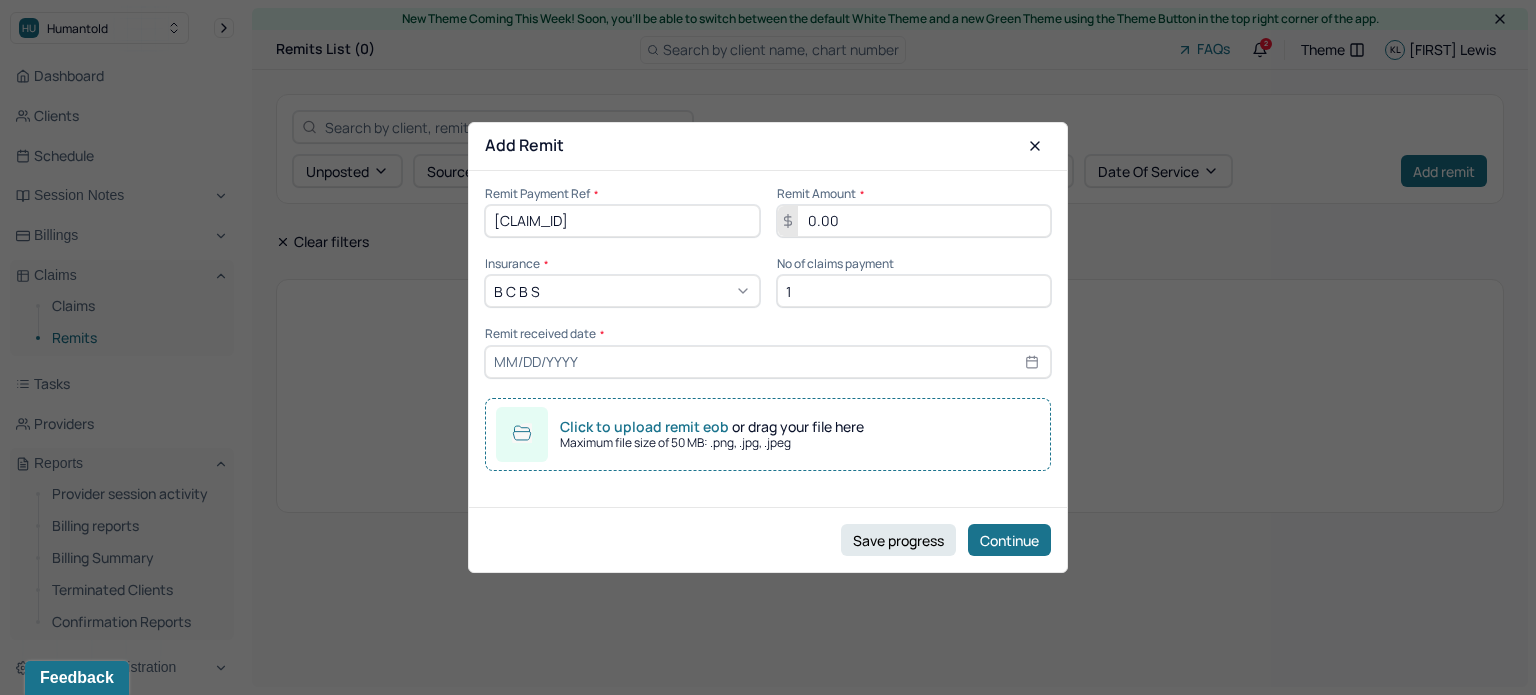 type on "1" 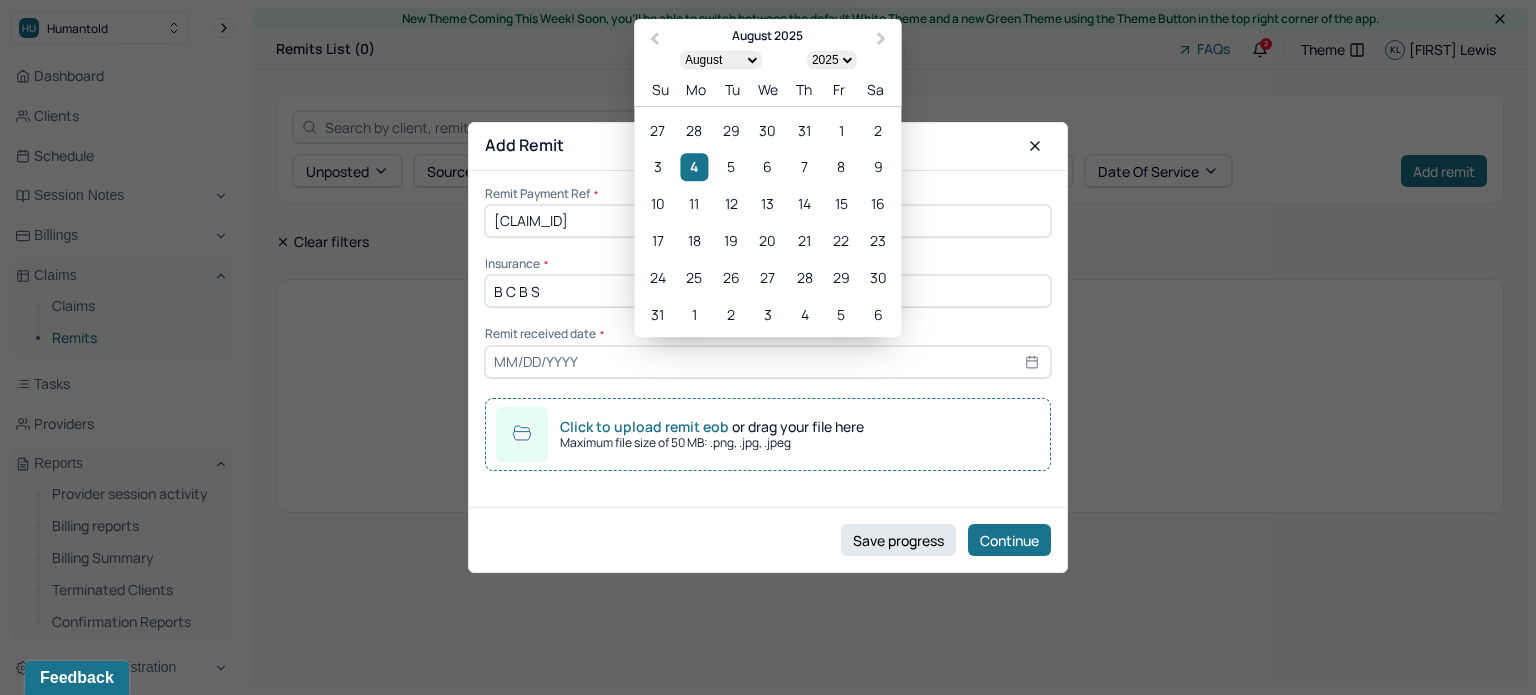 click at bounding box center [768, 362] 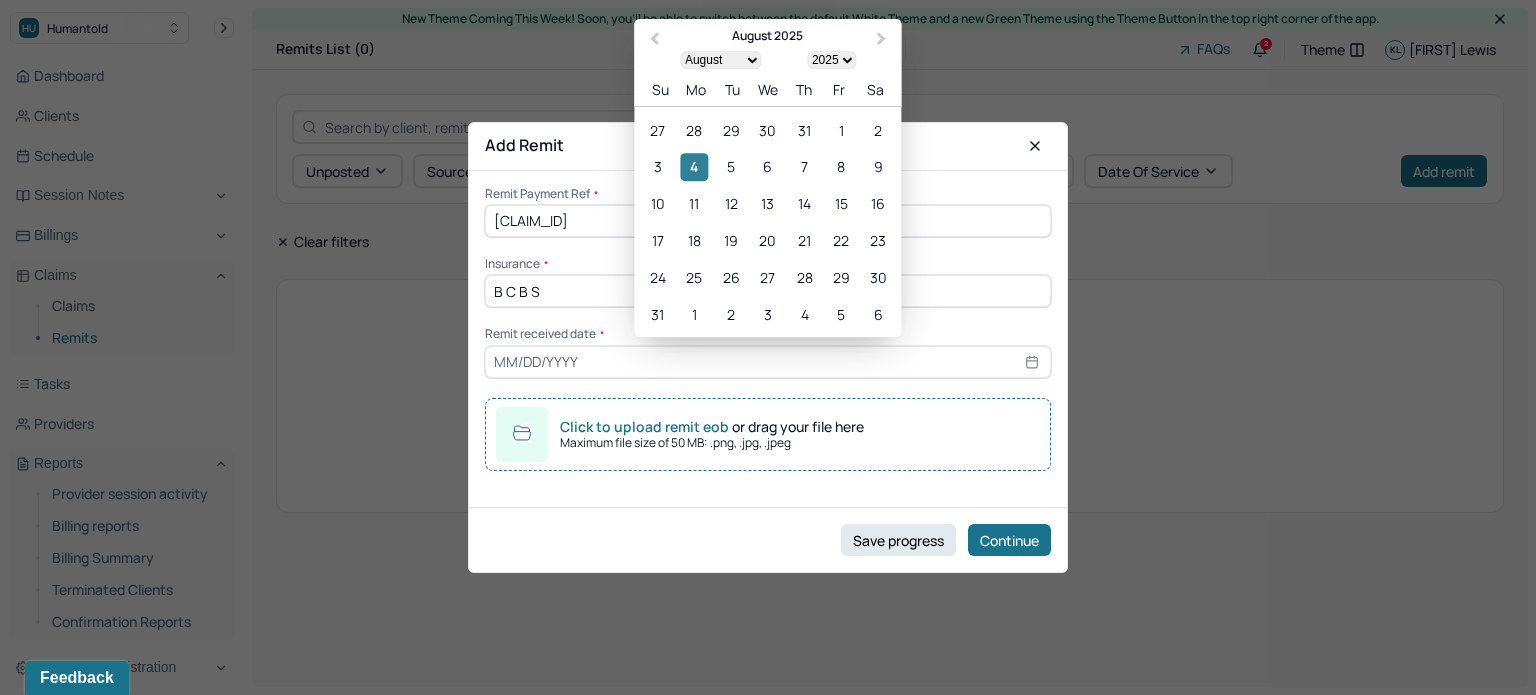 click on "4" at bounding box center [694, 167] 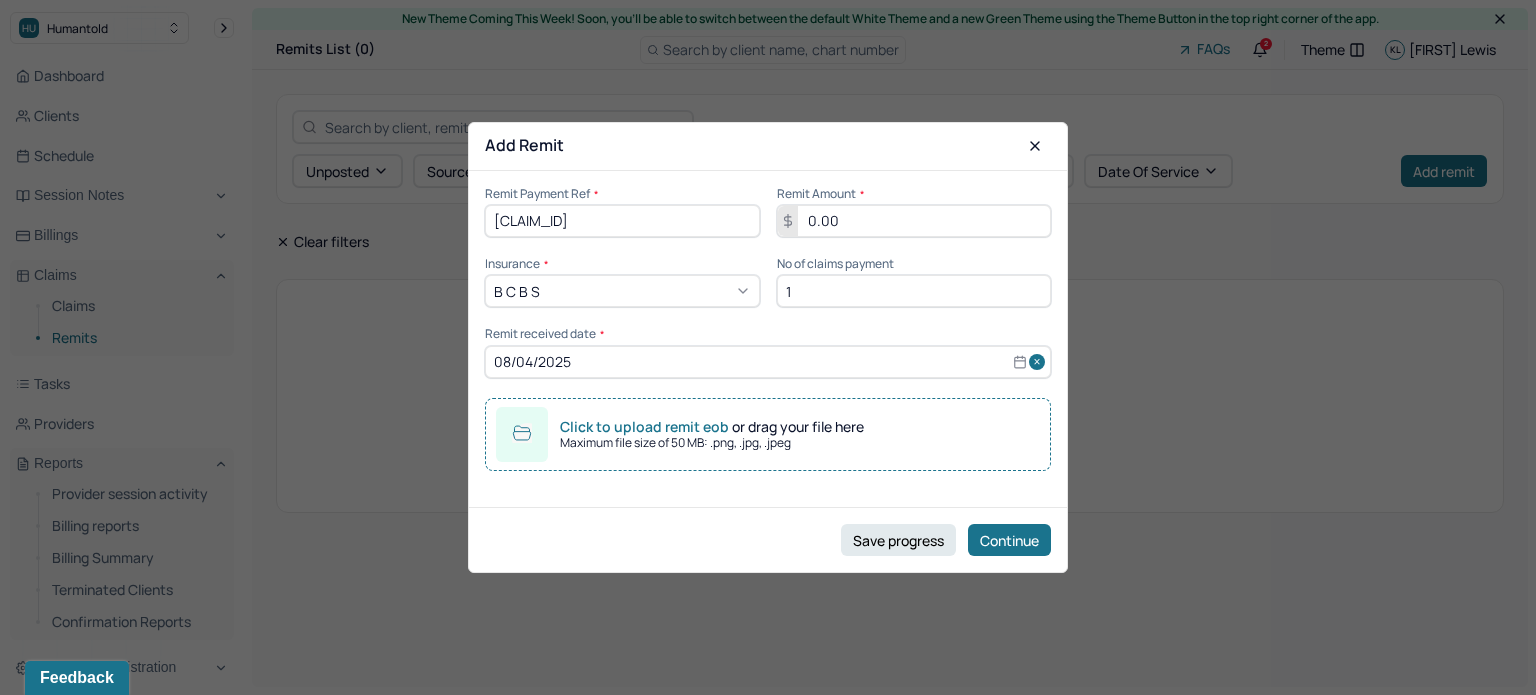 click on "Maximum file size of 50 MB: .png, .jpg, .jpeg" at bounding box center (712, 443) 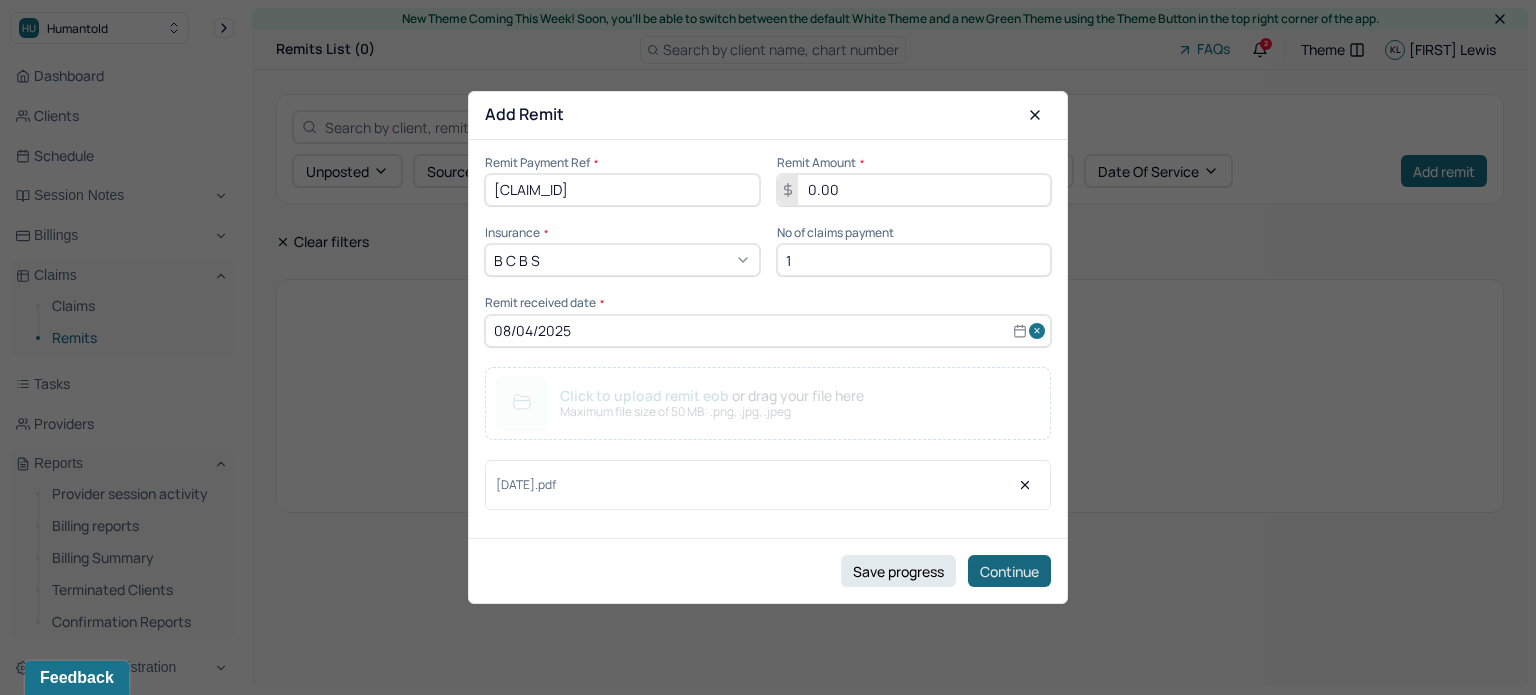 click on "Continue" at bounding box center (1009, 571) 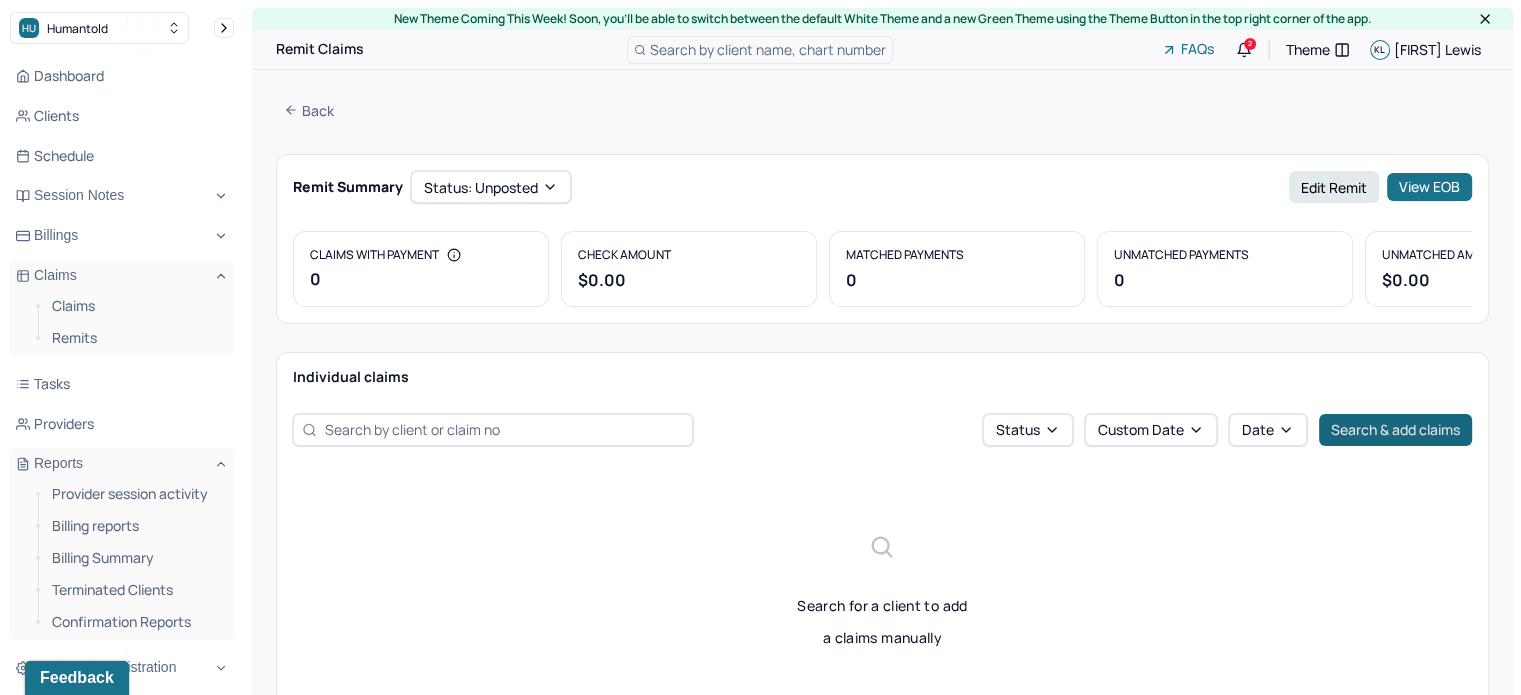 click on "Search & add claims" at bounding box center (1395, 430) 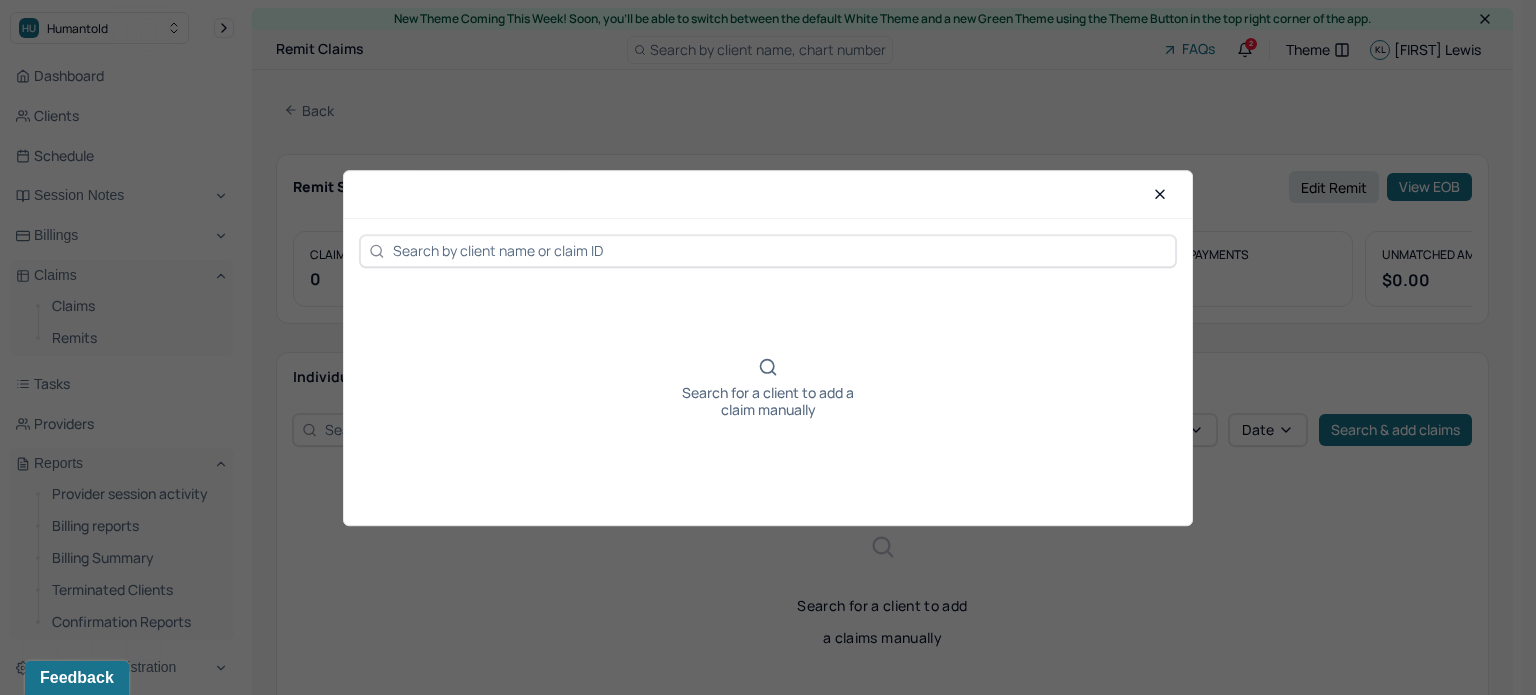 click at bounding box center [780, 250] 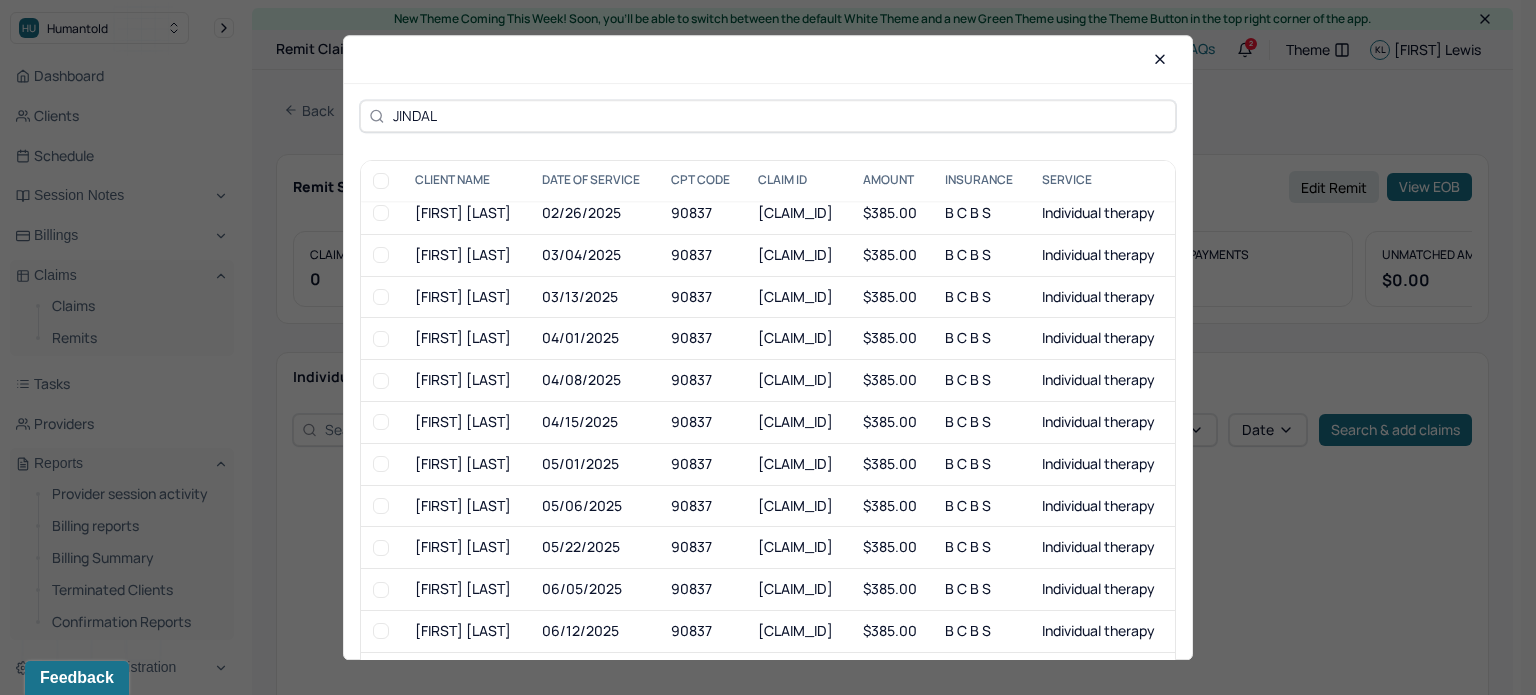 scroll, scrollTop: 374, scrollLeft: 0, axis: vertical 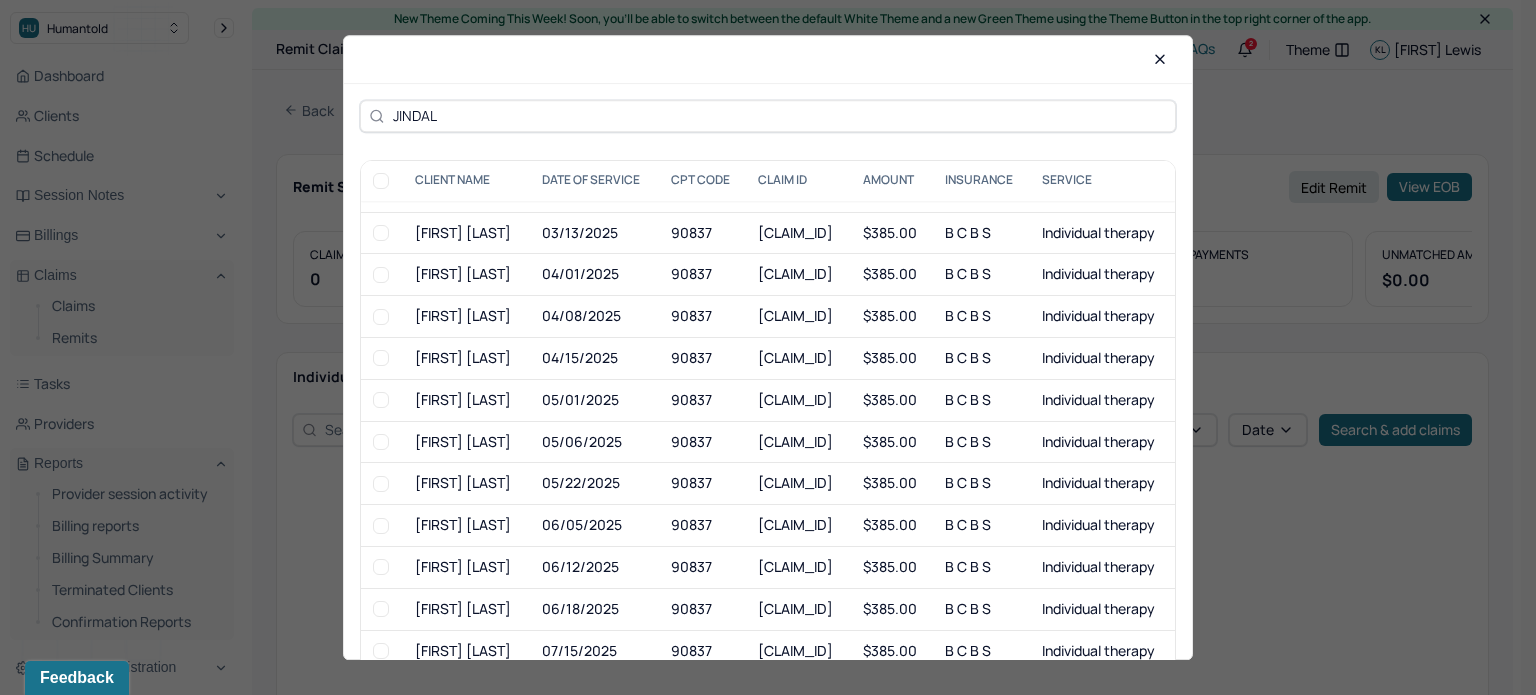 type on "JINDAL" 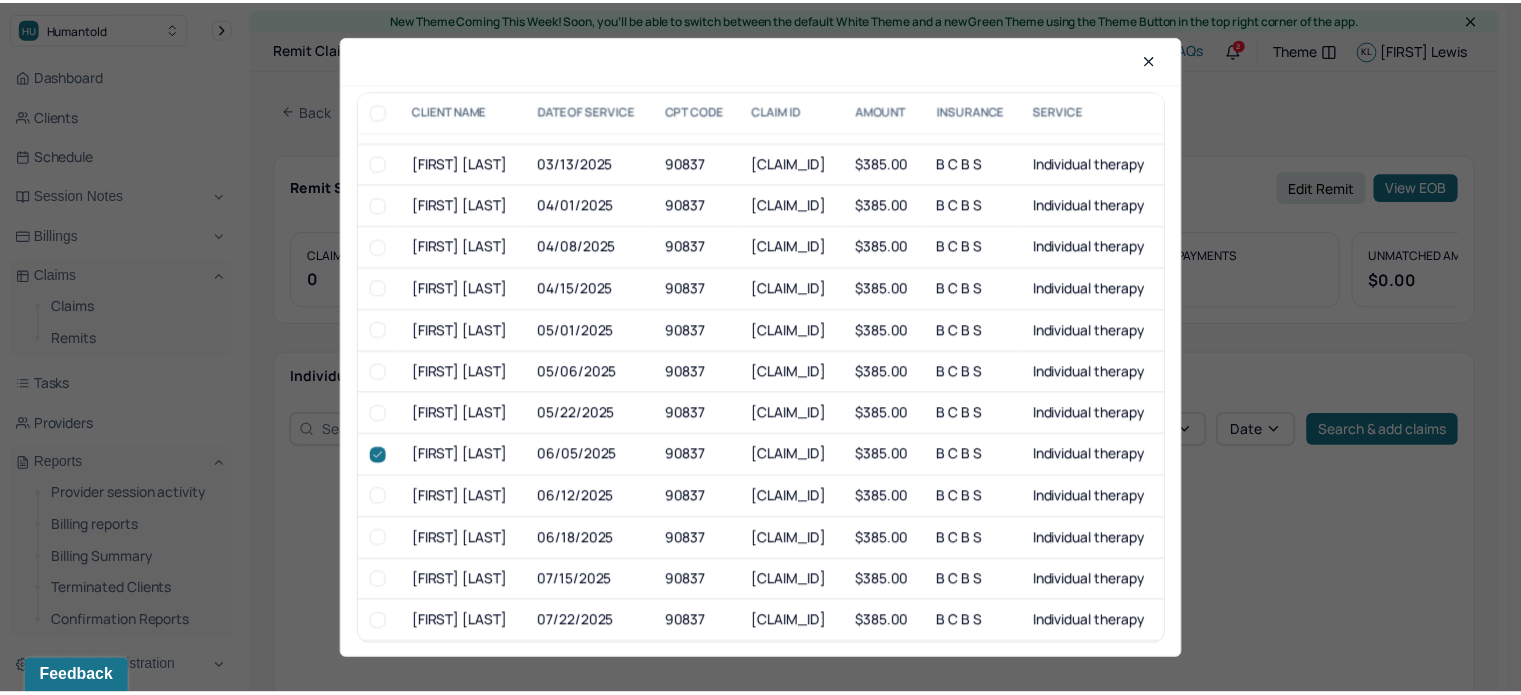 scroll, scrollTop: 132, scrollLeft: 0, axis: vertical 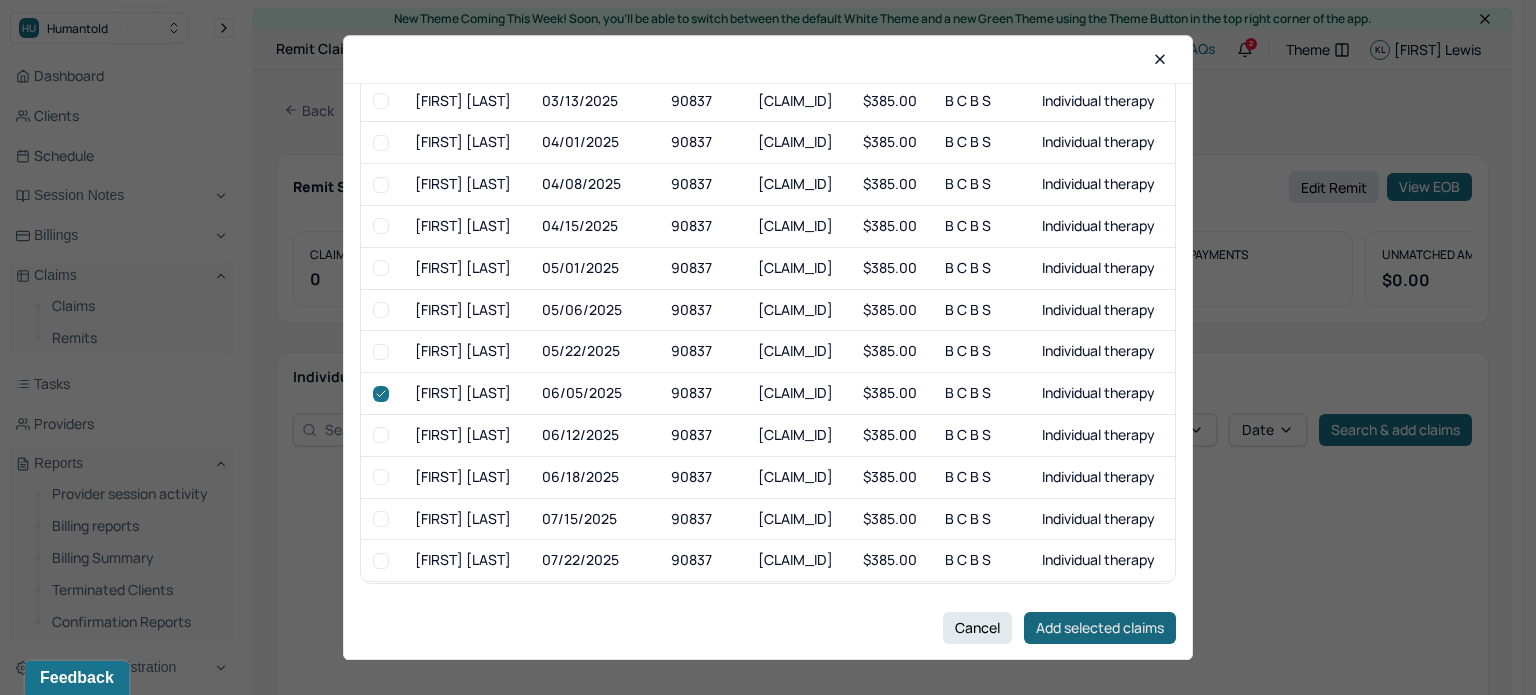 click on "Add selected claims" at bounding box center [1100, 628] 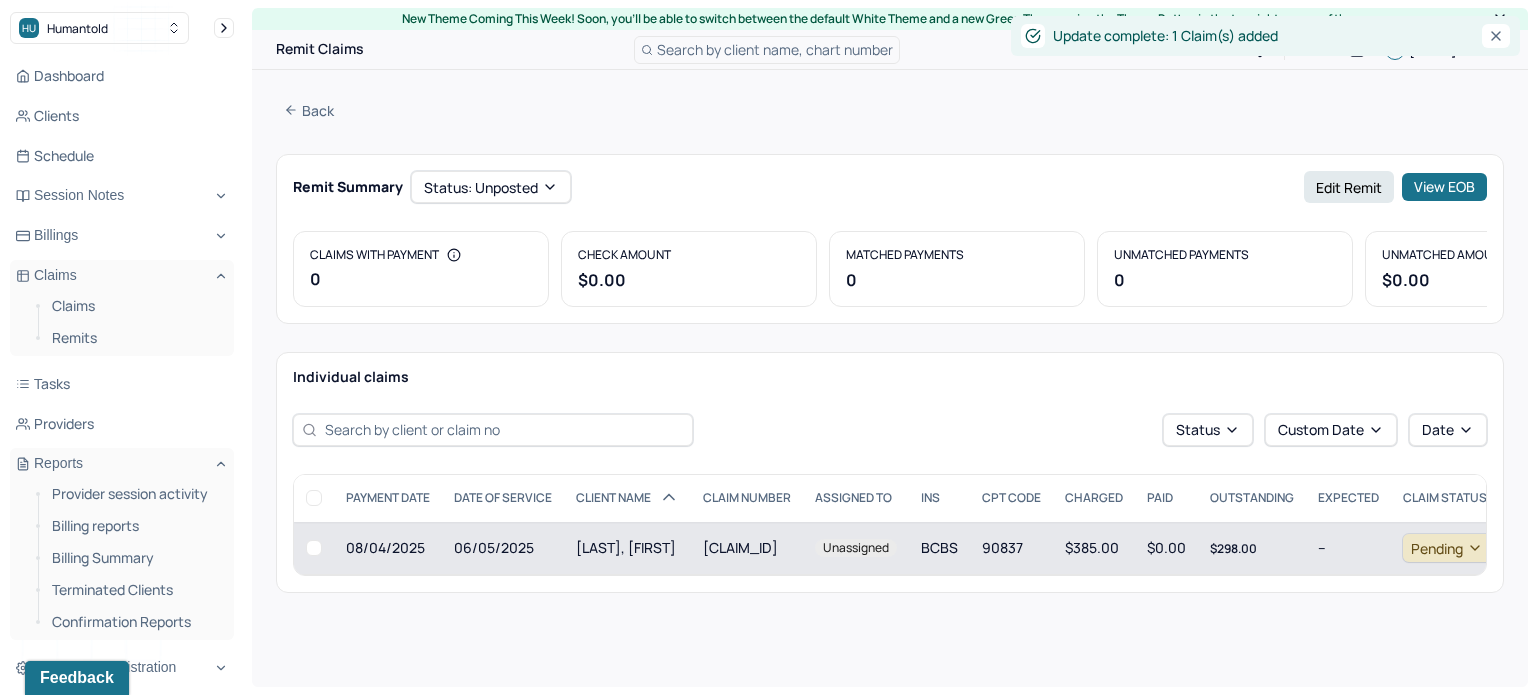 click on "--" at bounding box center (1348, 548) 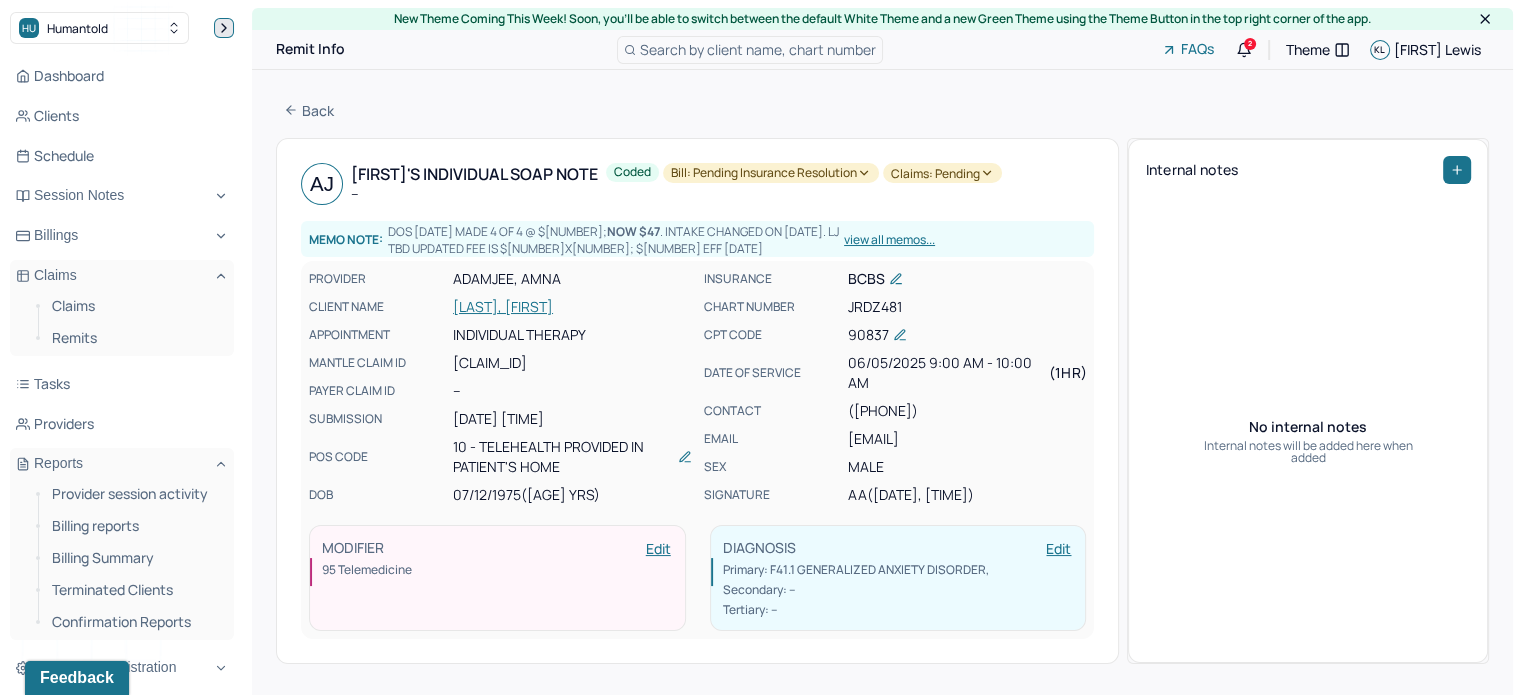 click 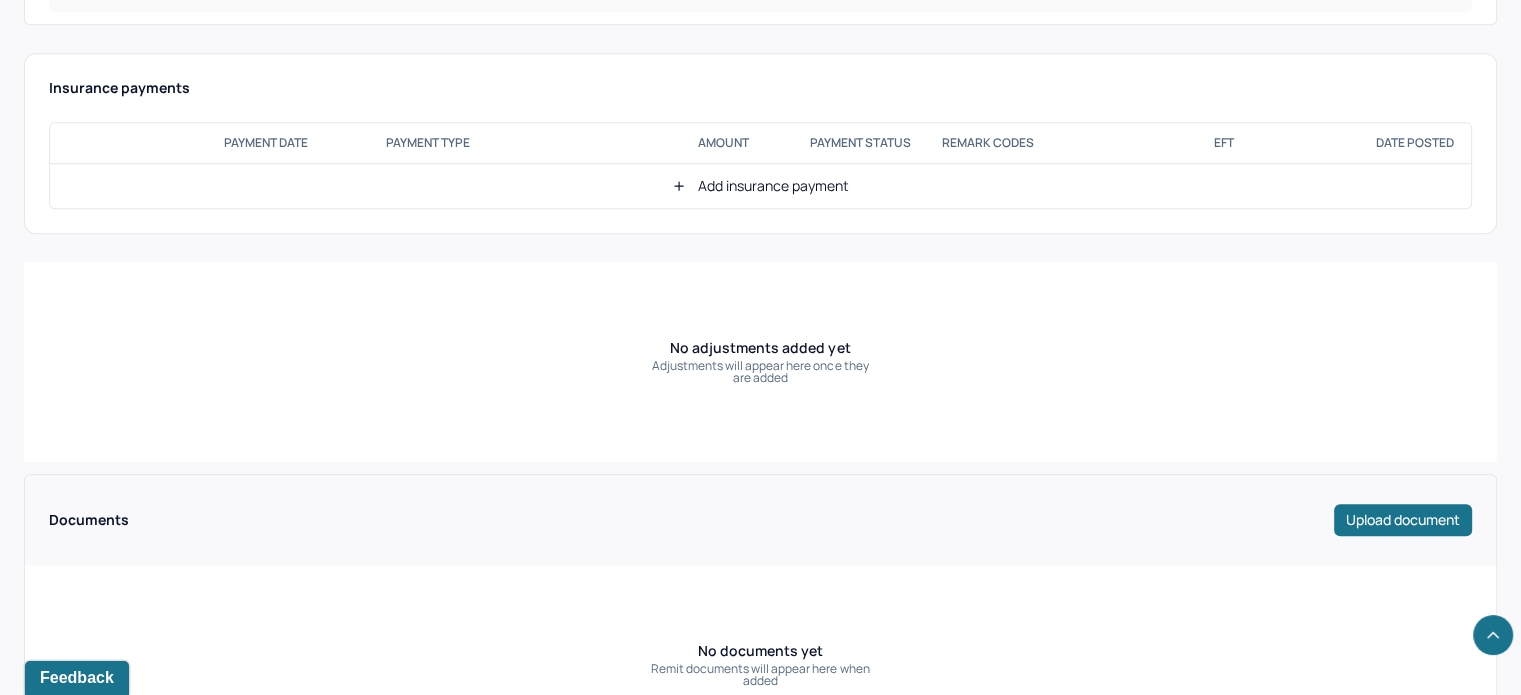 scroll, scrollTop: 1100, scrollLeft: 0, axis: vertical 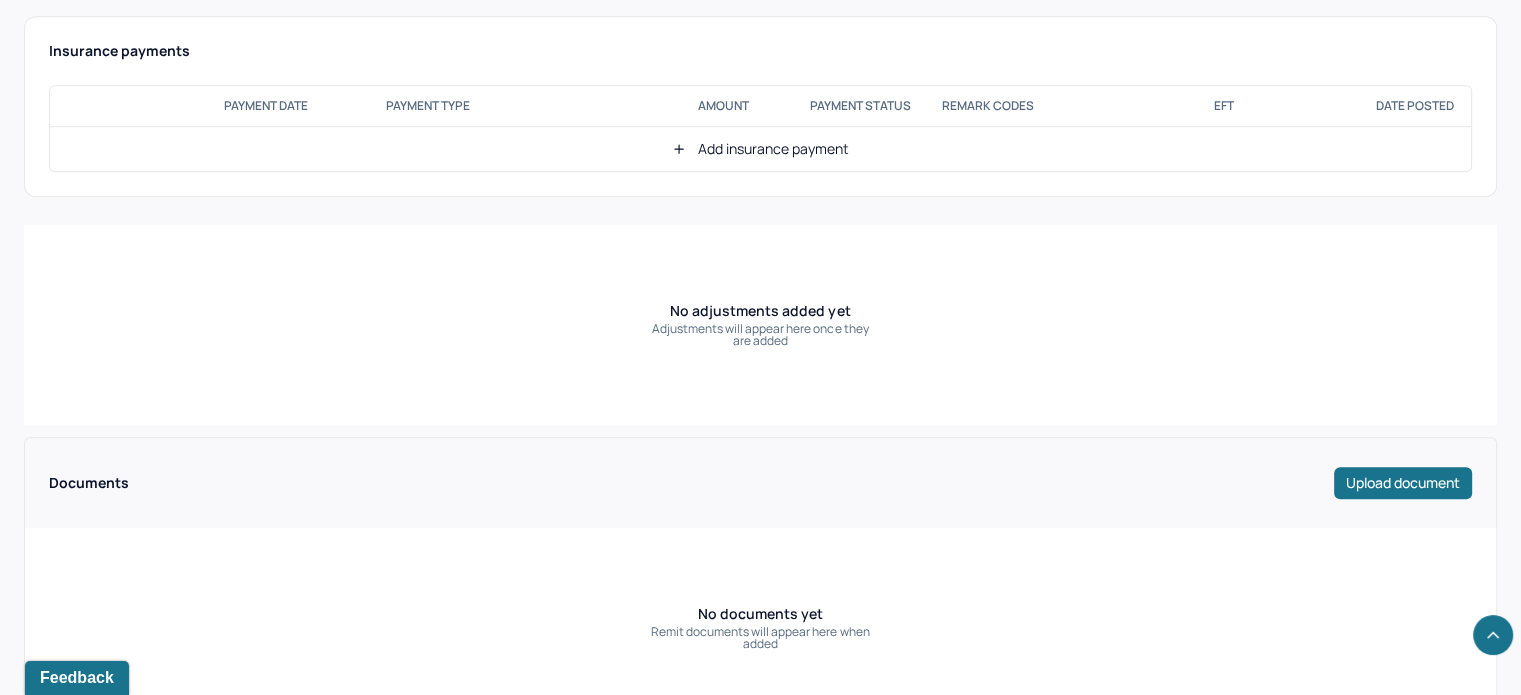 click on "Add insurance payment" at bounding box center [760, 149] 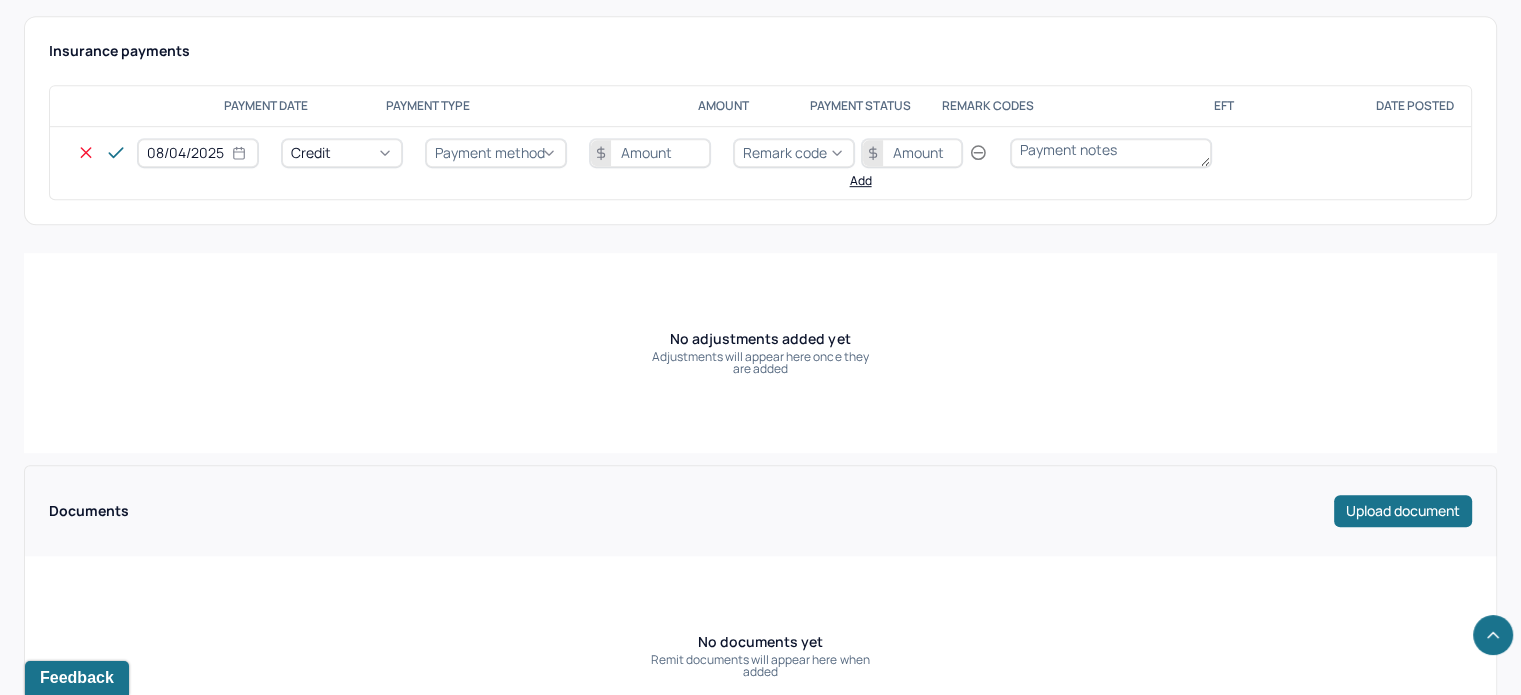 click on "Credit" at bounding box center (342, 153) 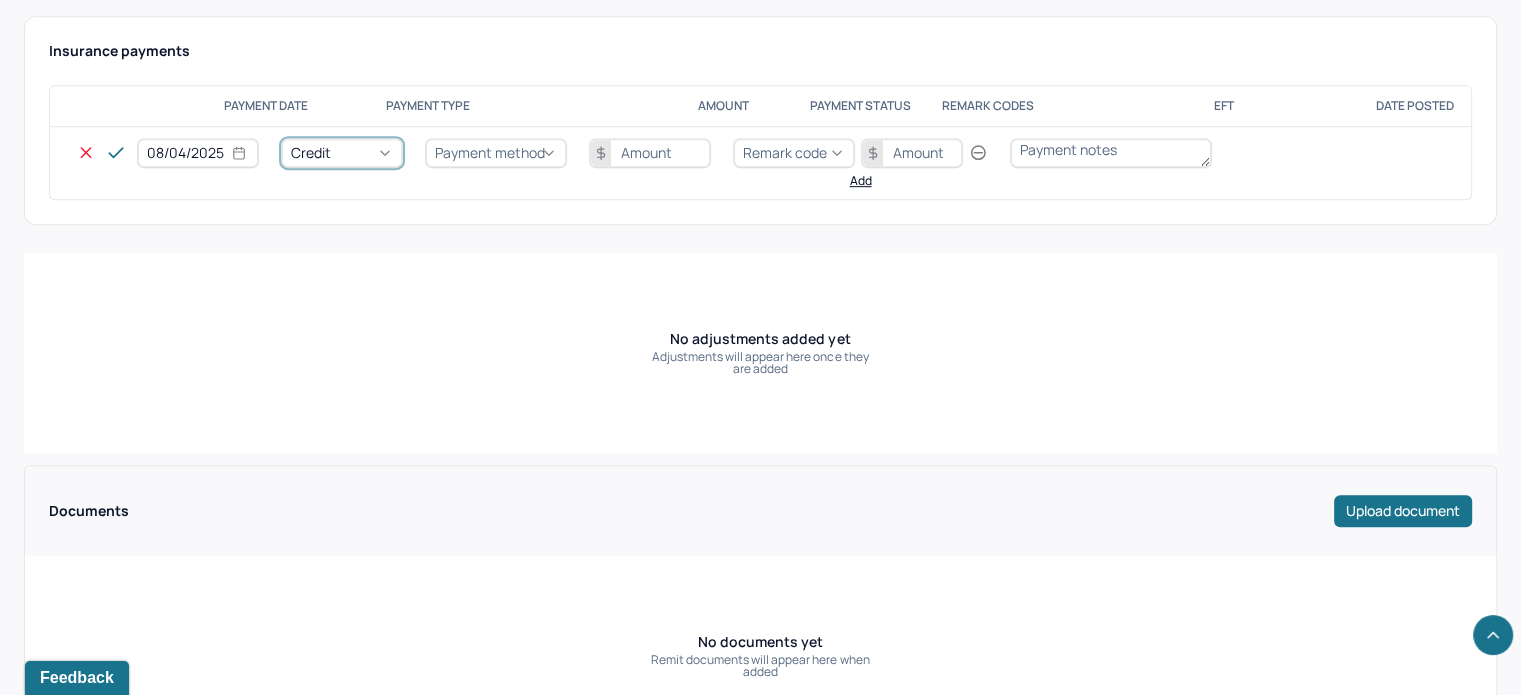 click on "Credit Write off Refund" at bounding box center (60, -371) 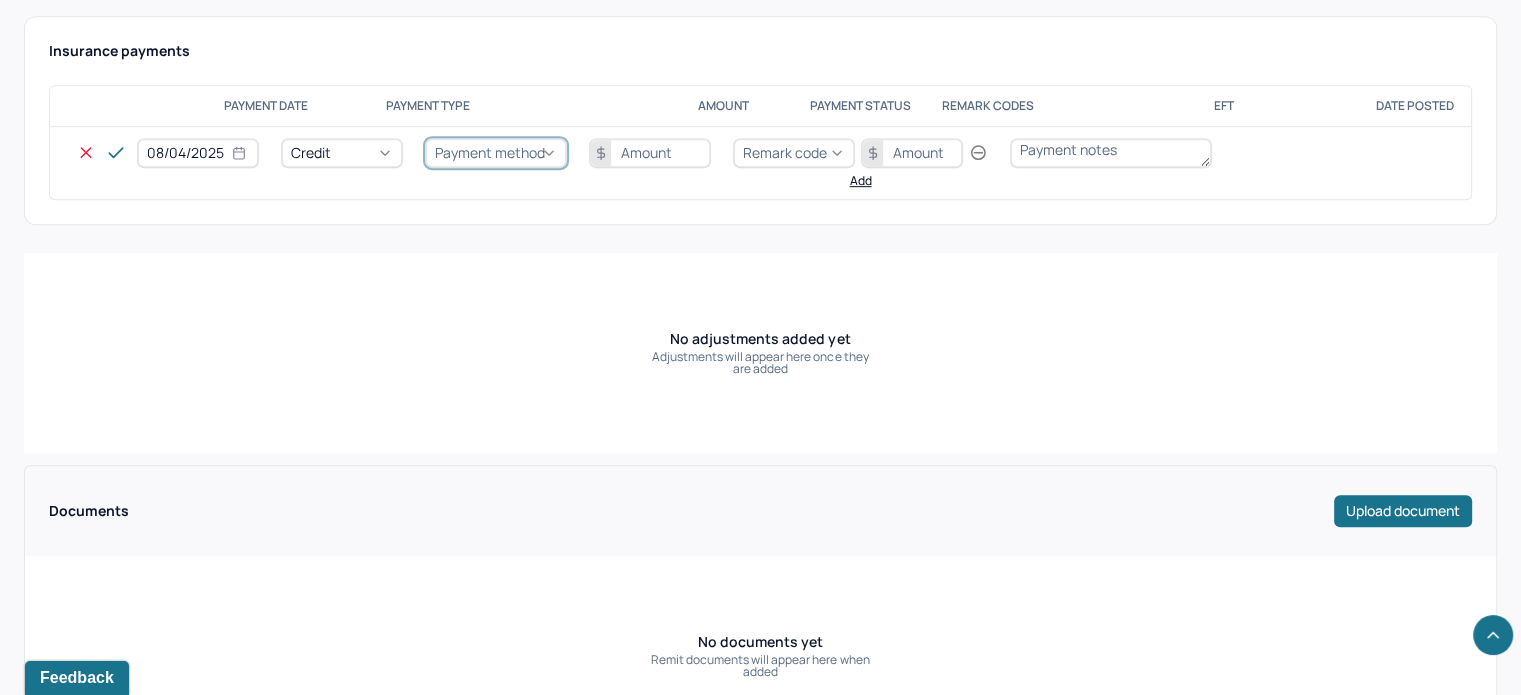 click on "Payment method" at bounding box center (490, 152) 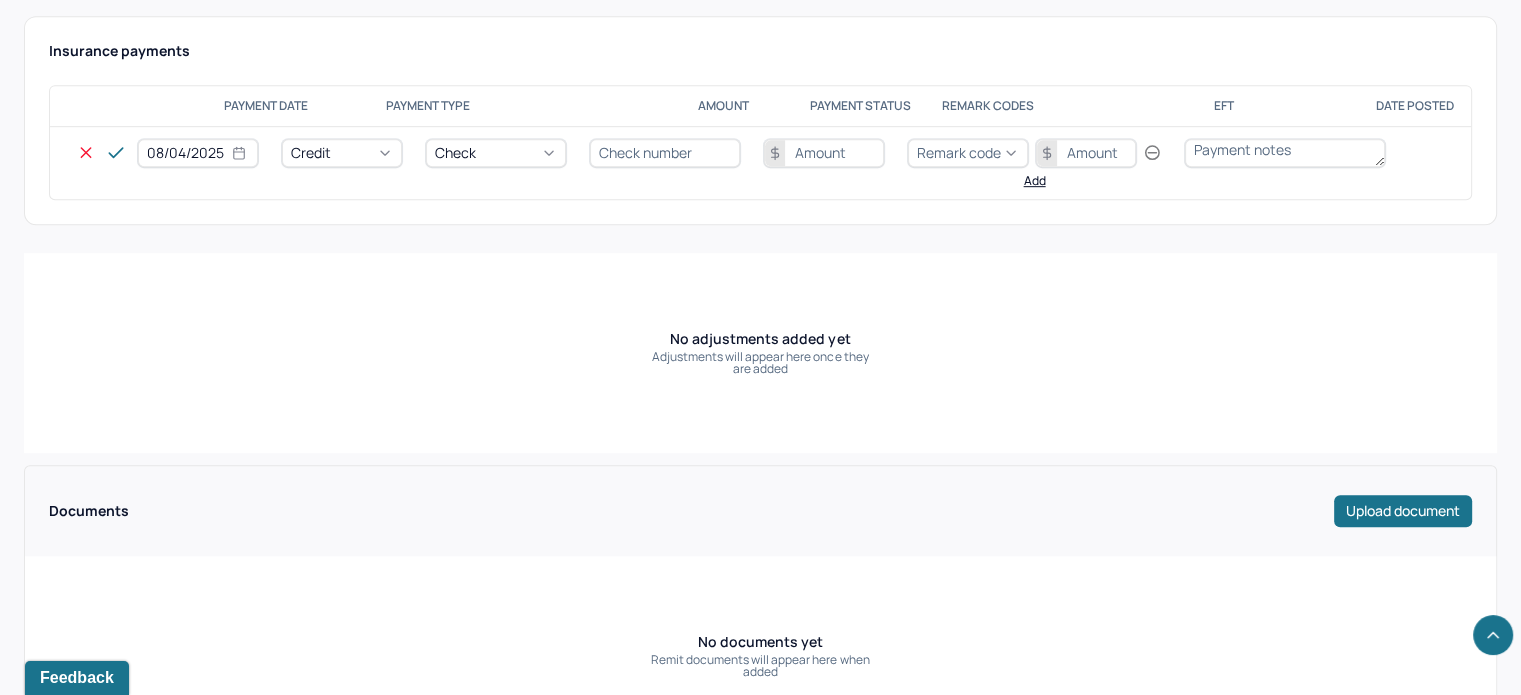 click at bounding box center [665, 153] 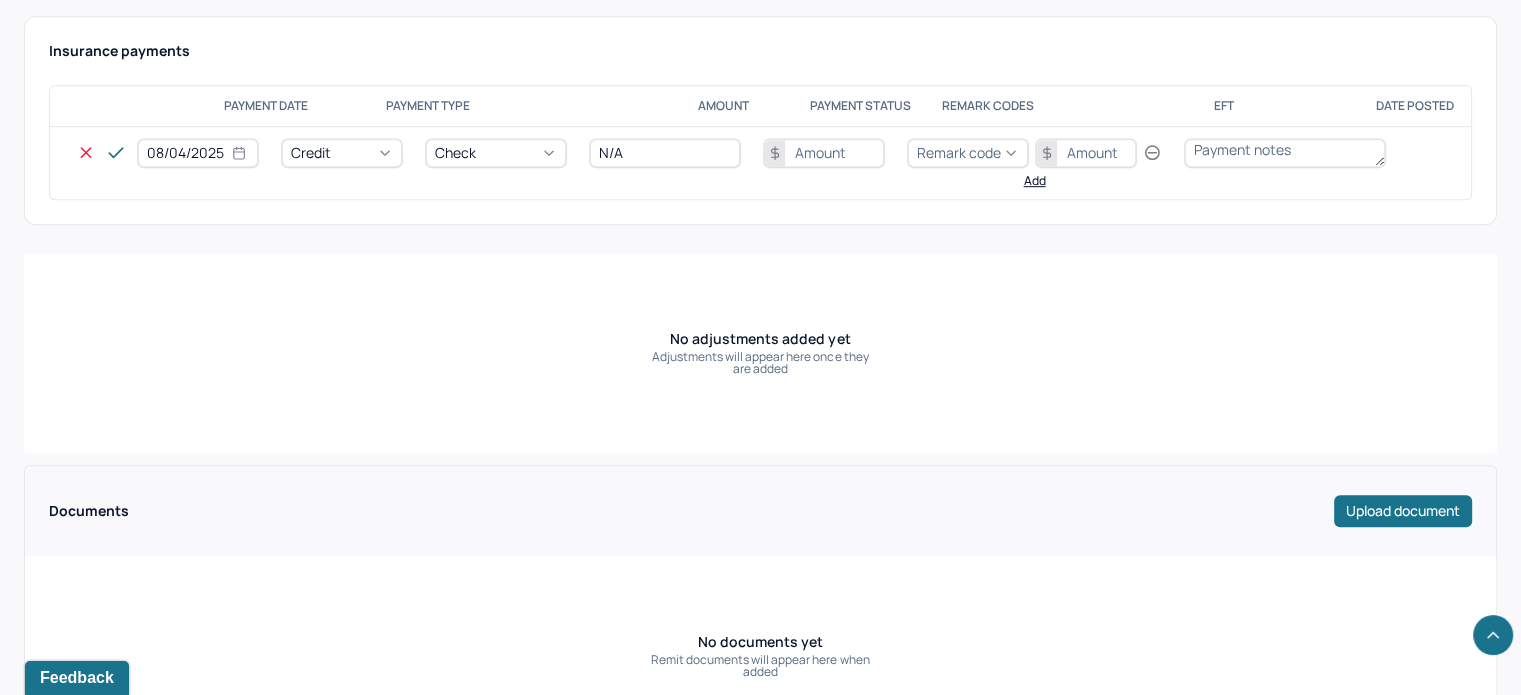 click at bounding box center [824, 153] 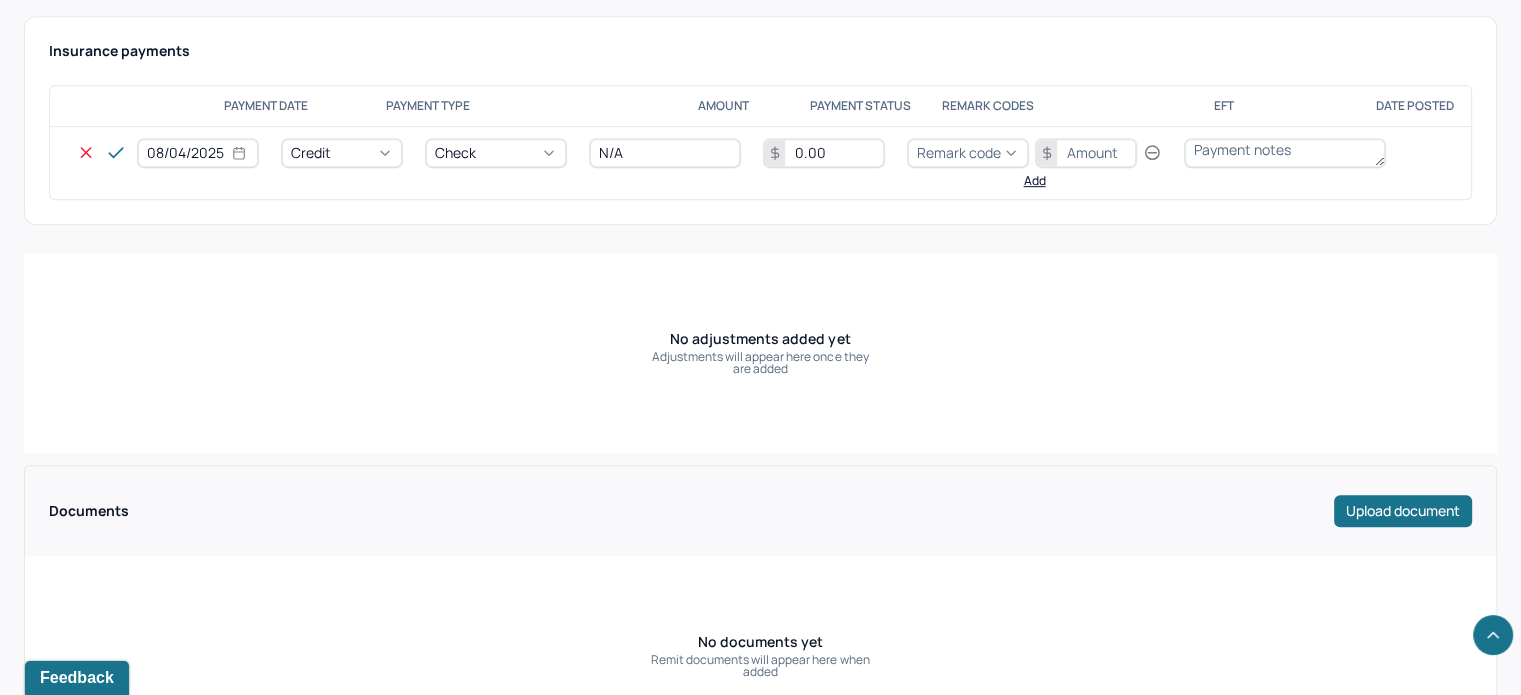 type on "0.00" 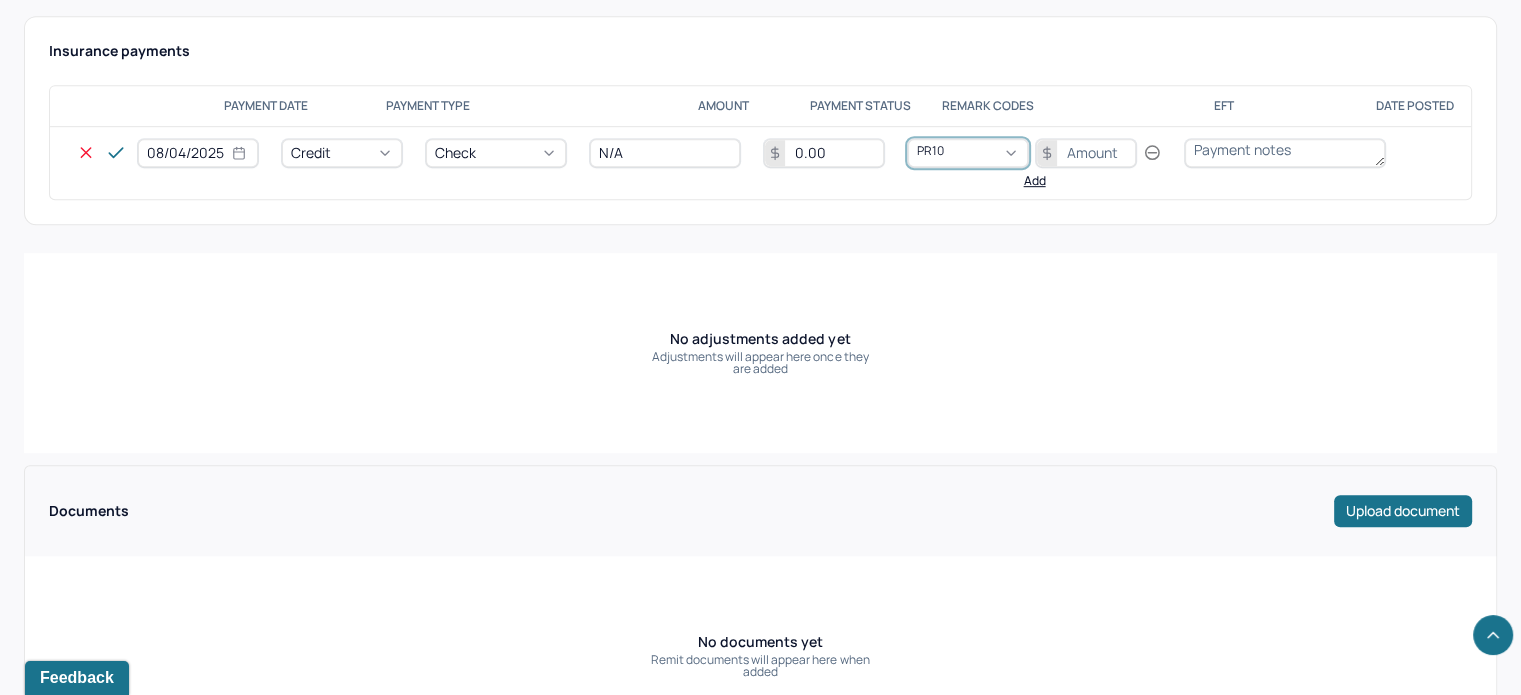 type on "PR100" 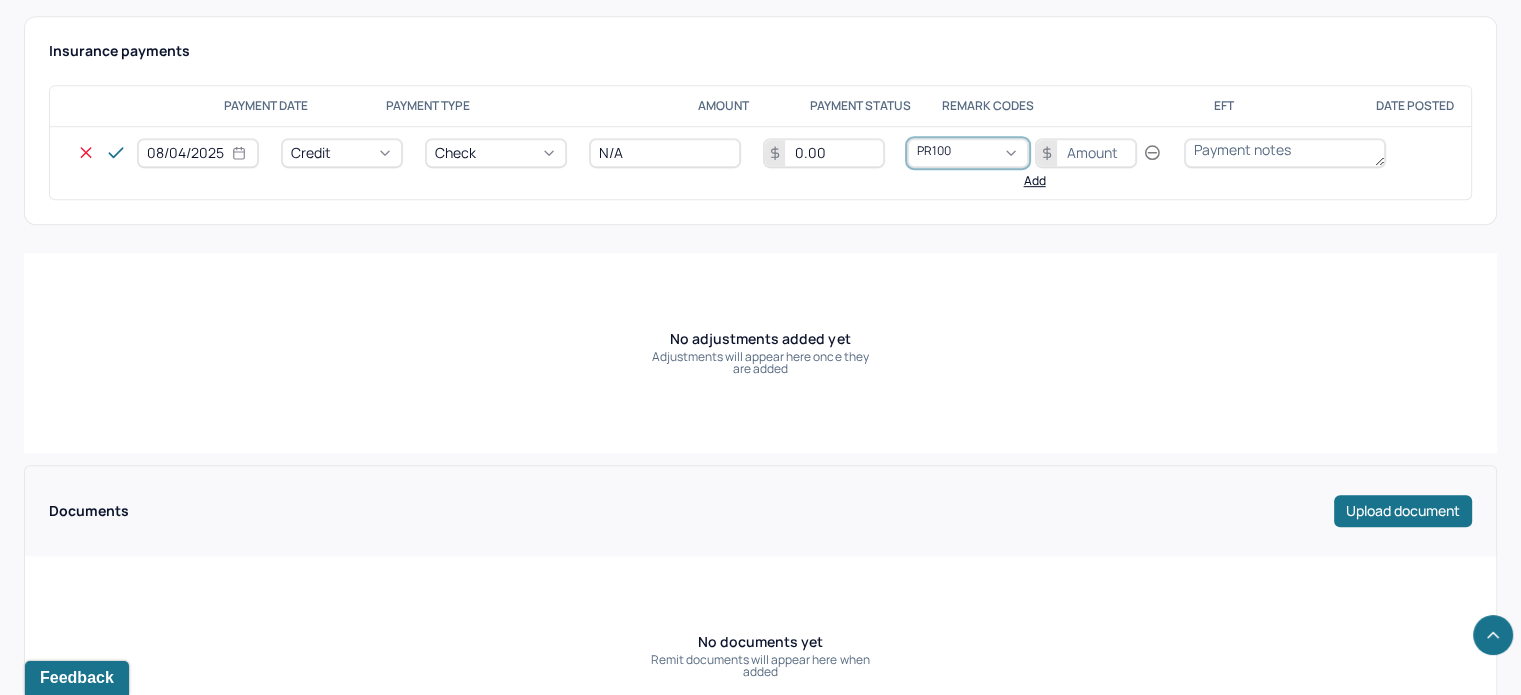 type 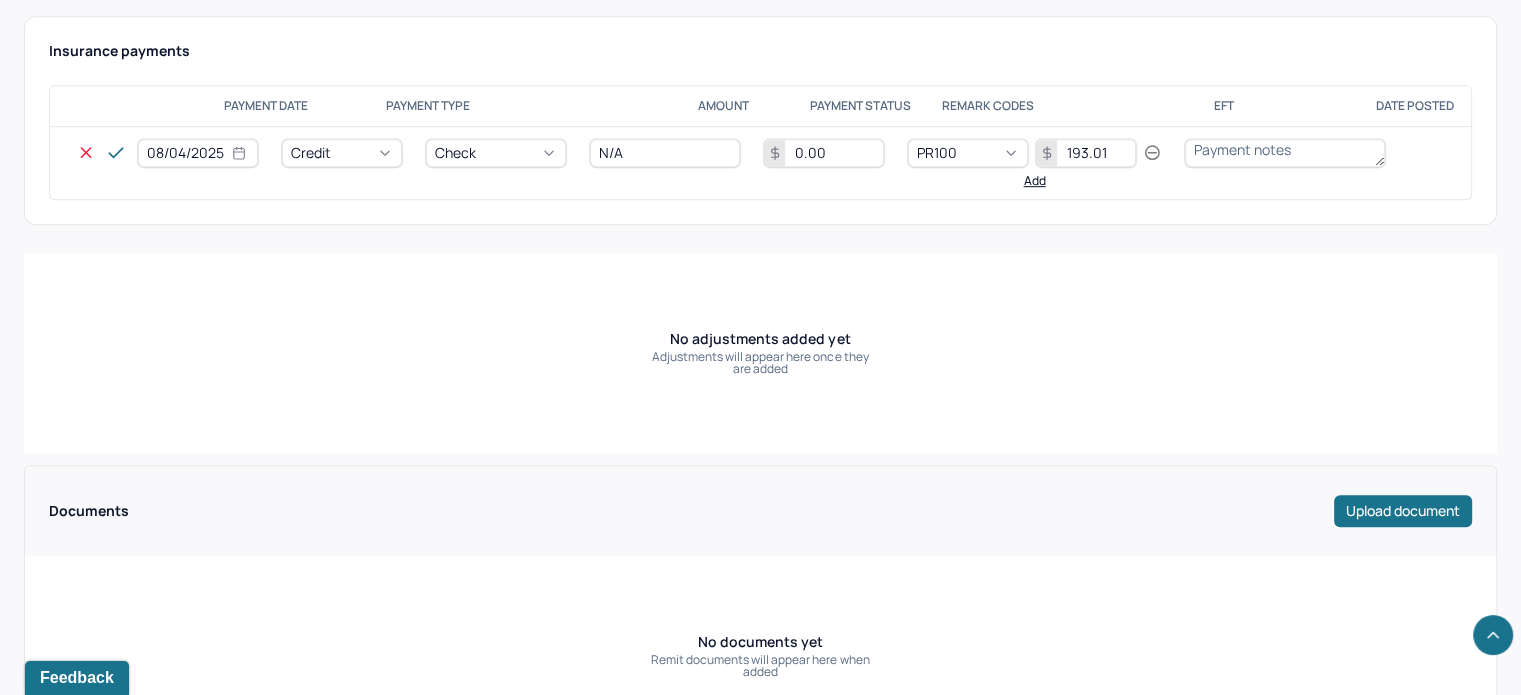 type on "193.01" 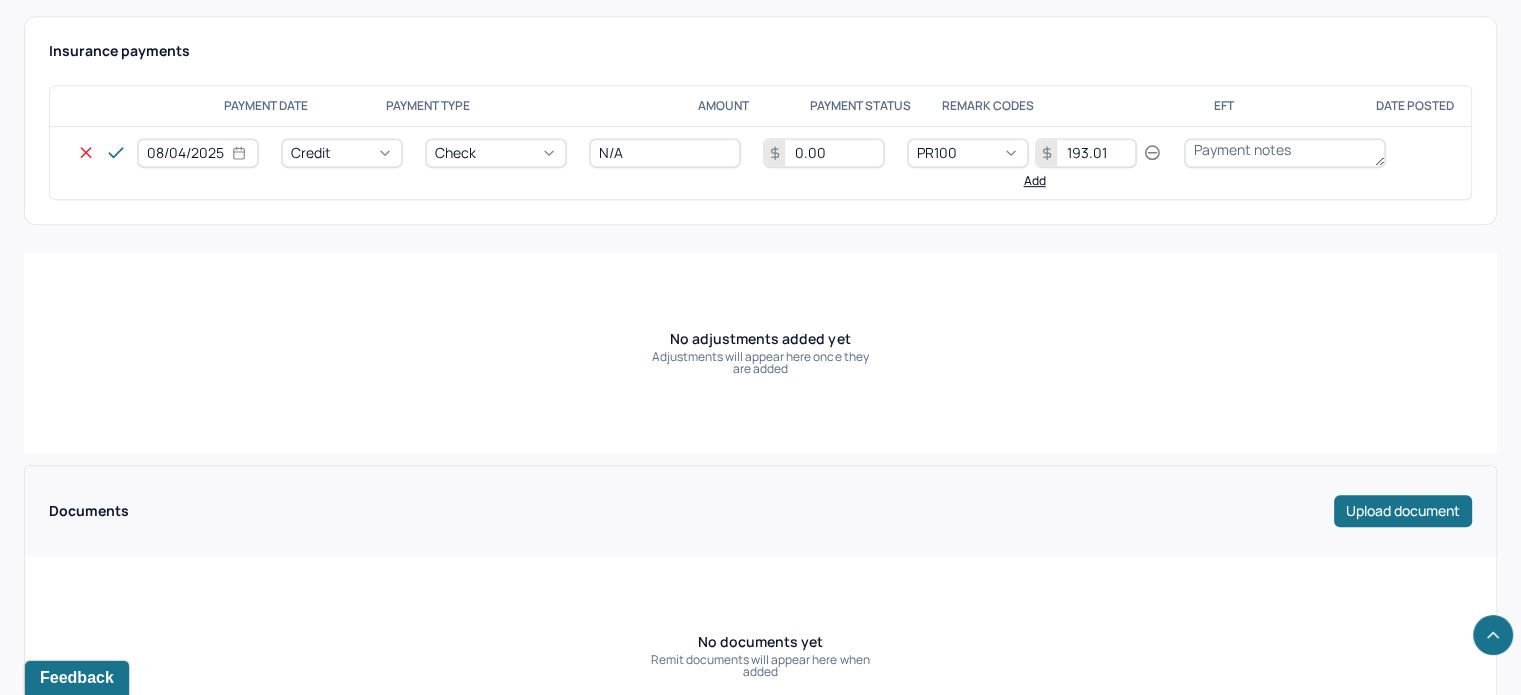 type 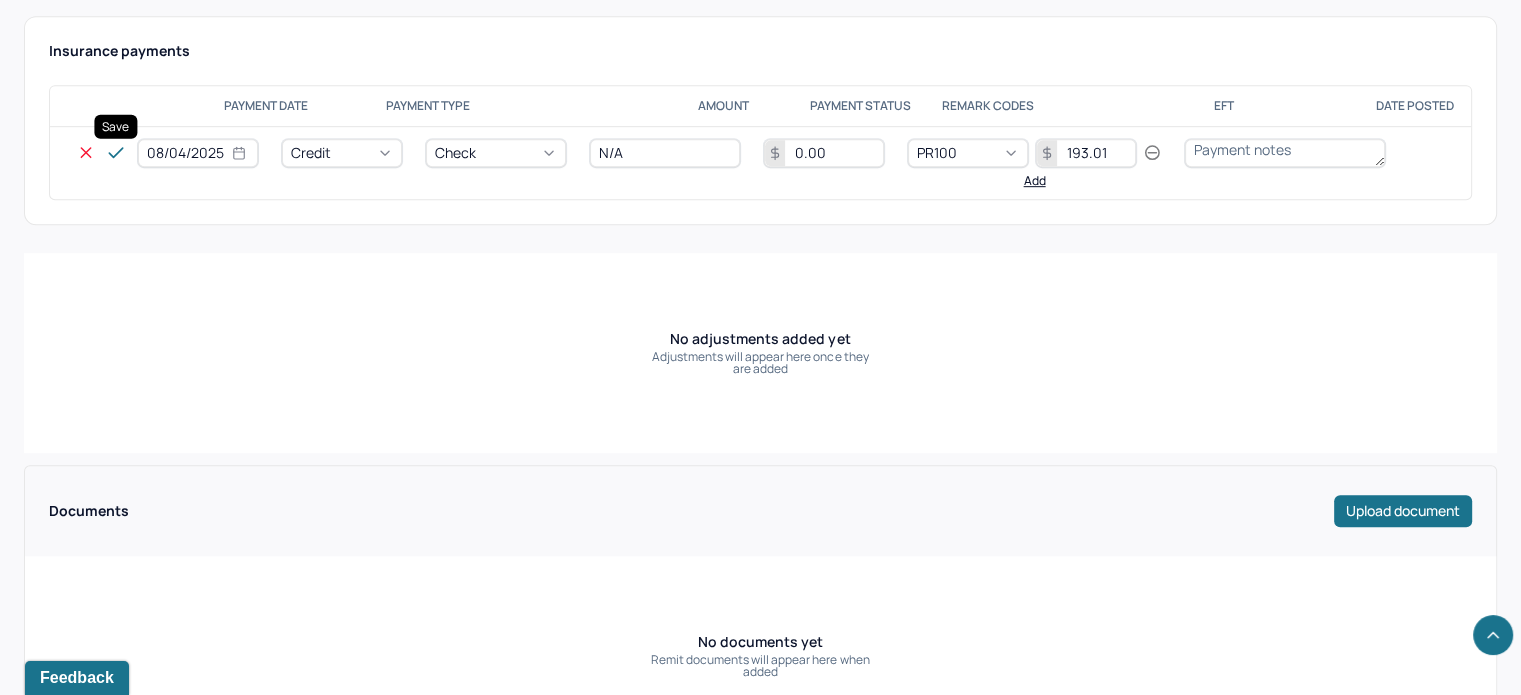 click 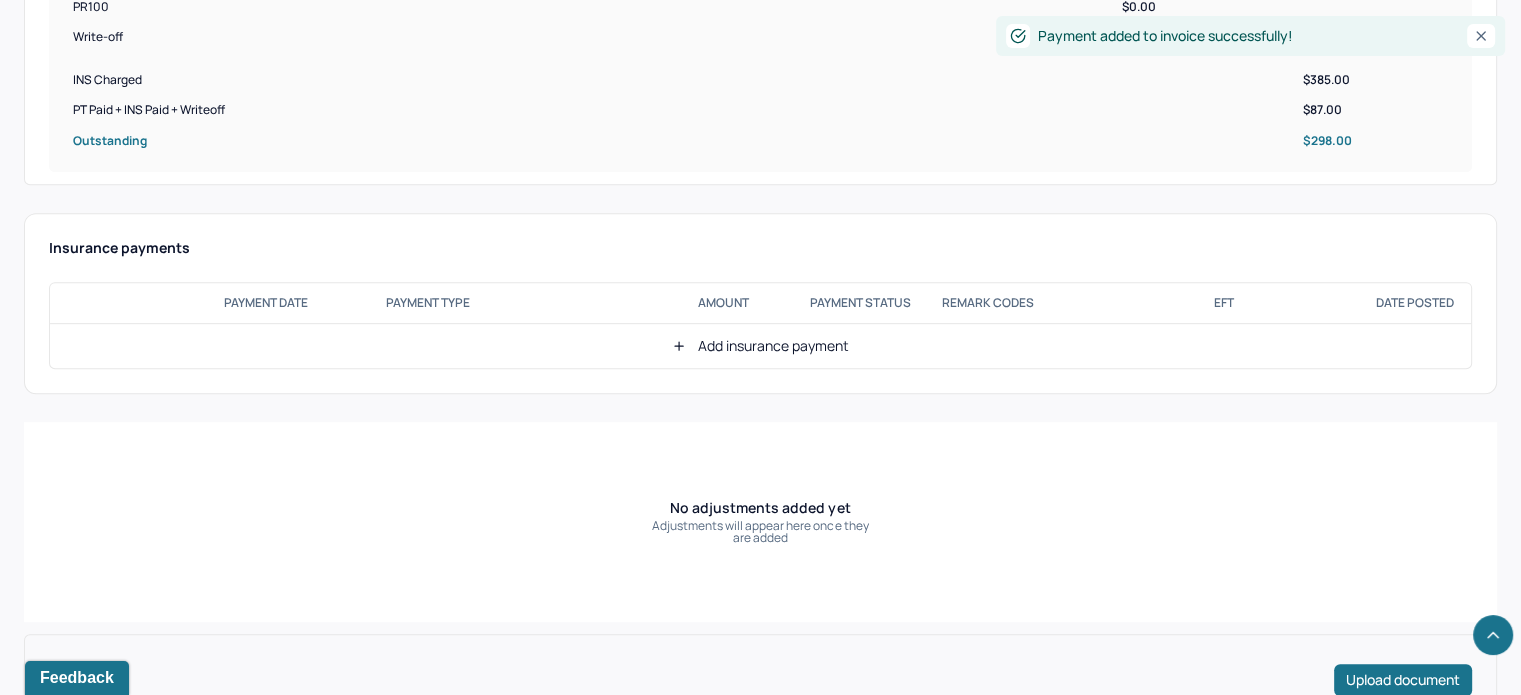 scroll, scrollTop: 900, scrollLeft: 0, axis: vertical 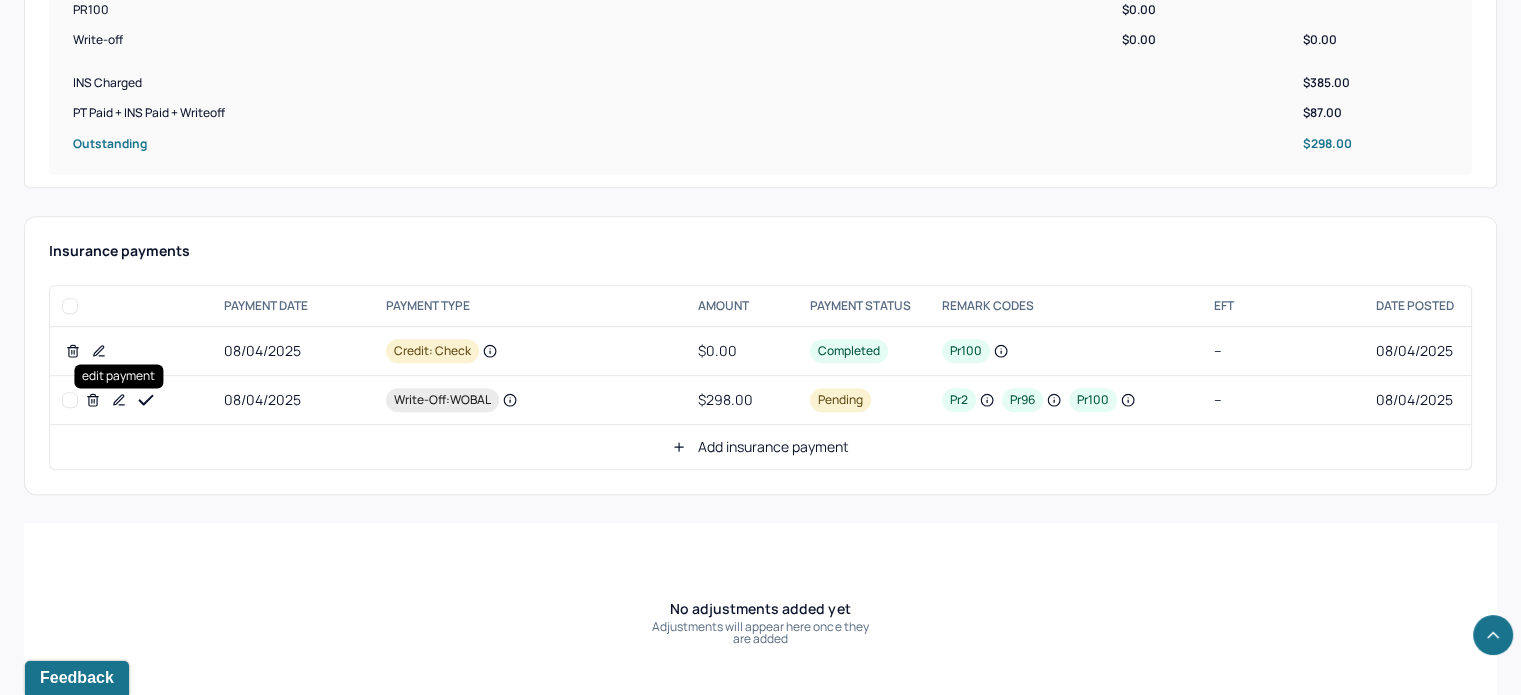 click 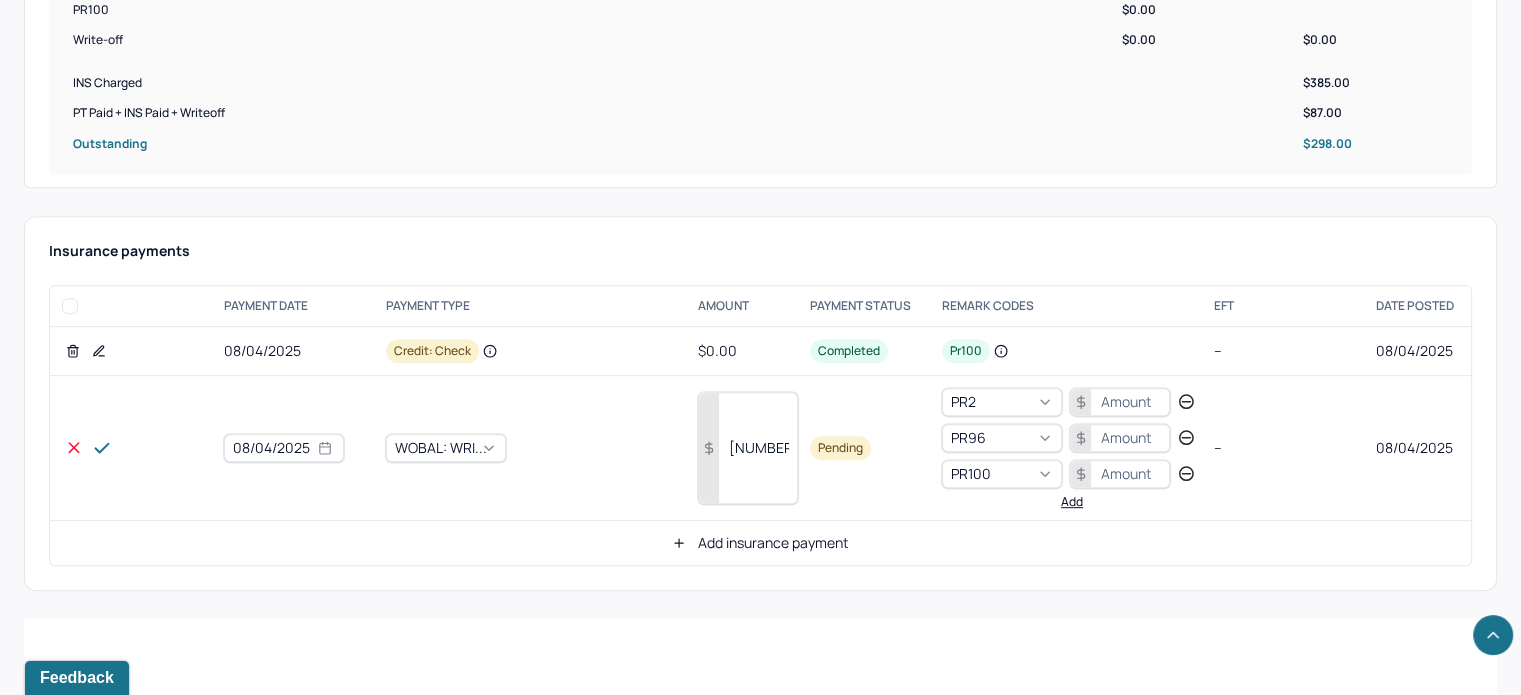 click on "[NUMBER]" at bounding box center [748, 448] 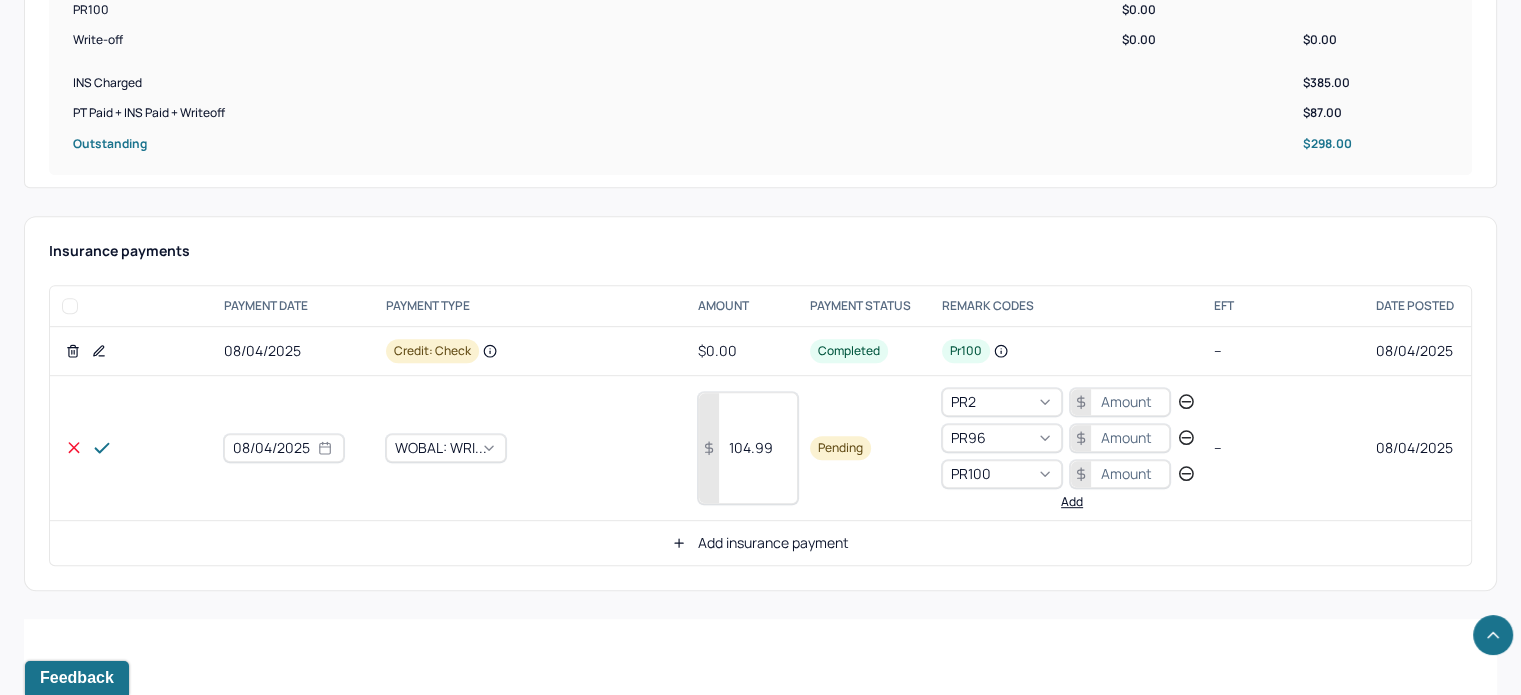 type on "104.99" 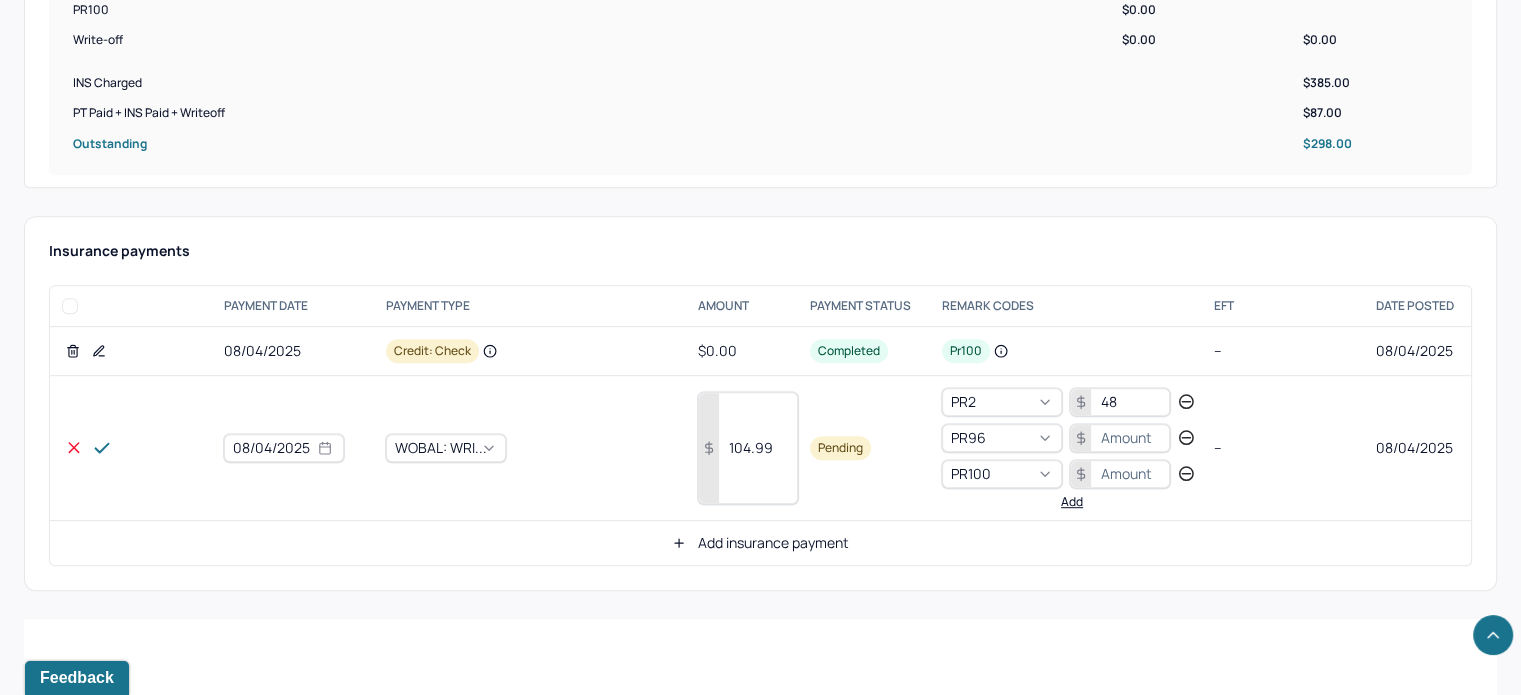 type on "48" 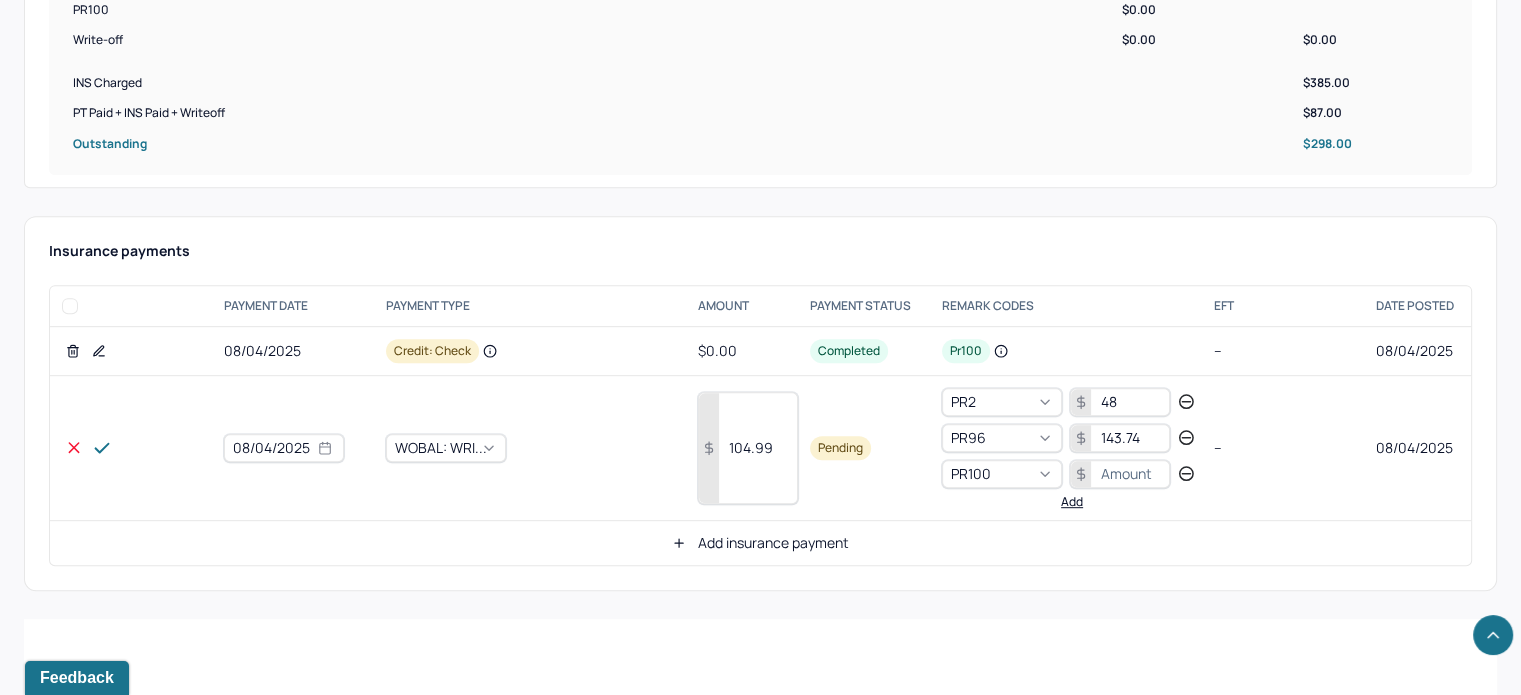 type on "143.74" 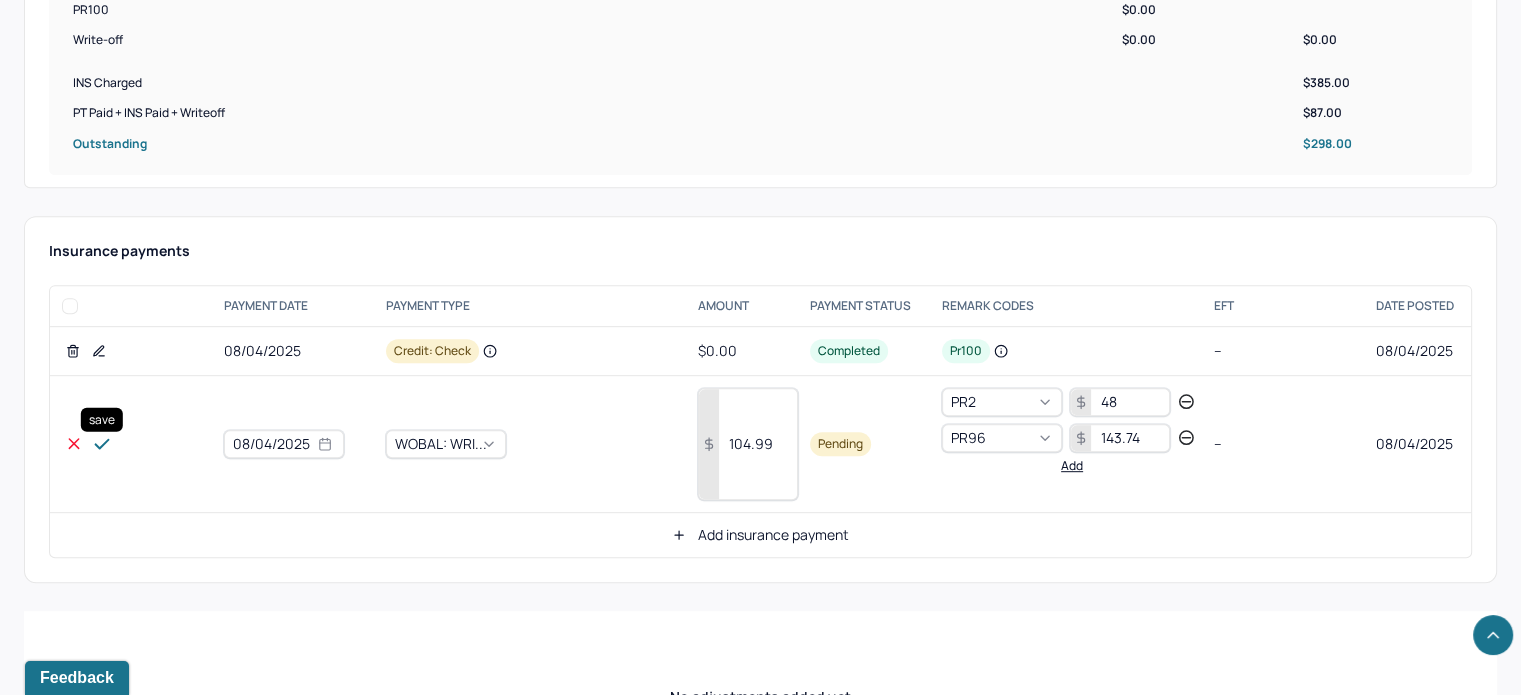click 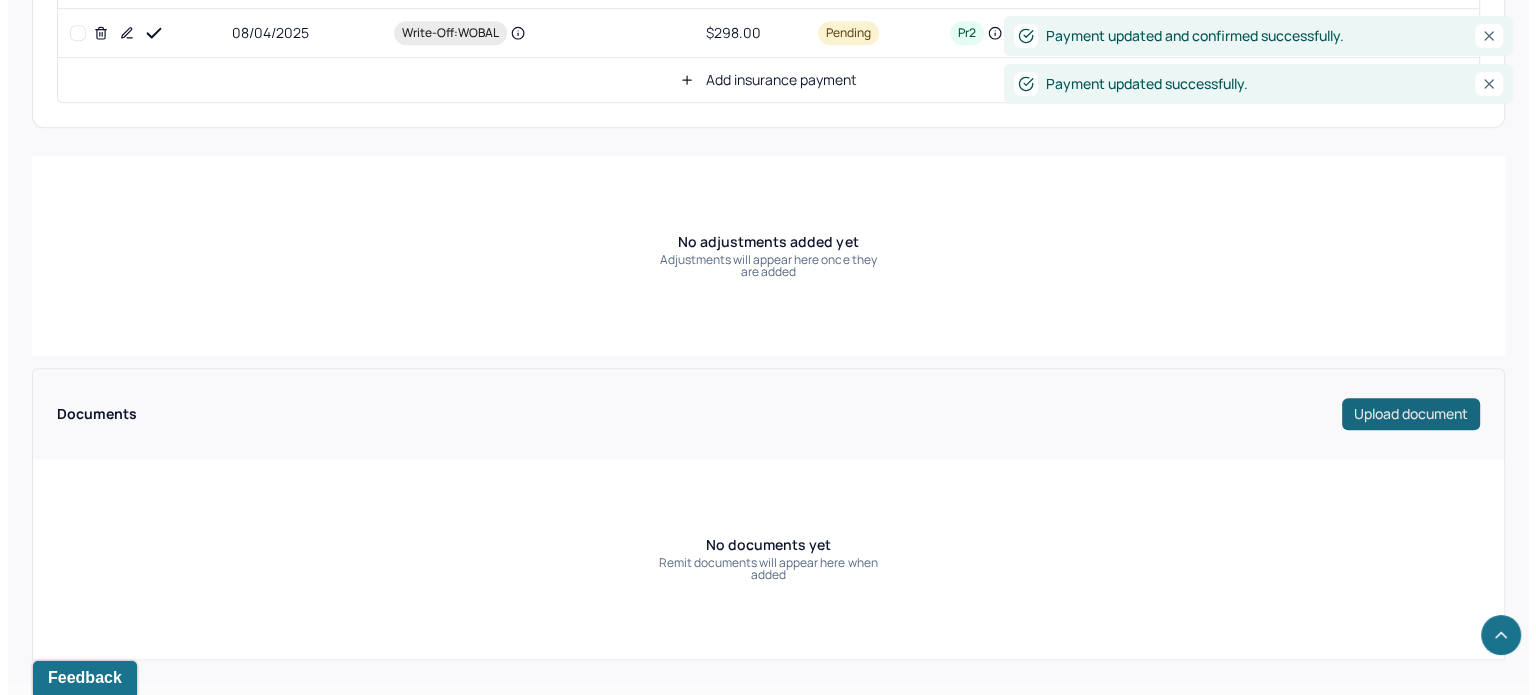 scroll, scrollTop: 1267, scrollLeft: 0, axis: vertical 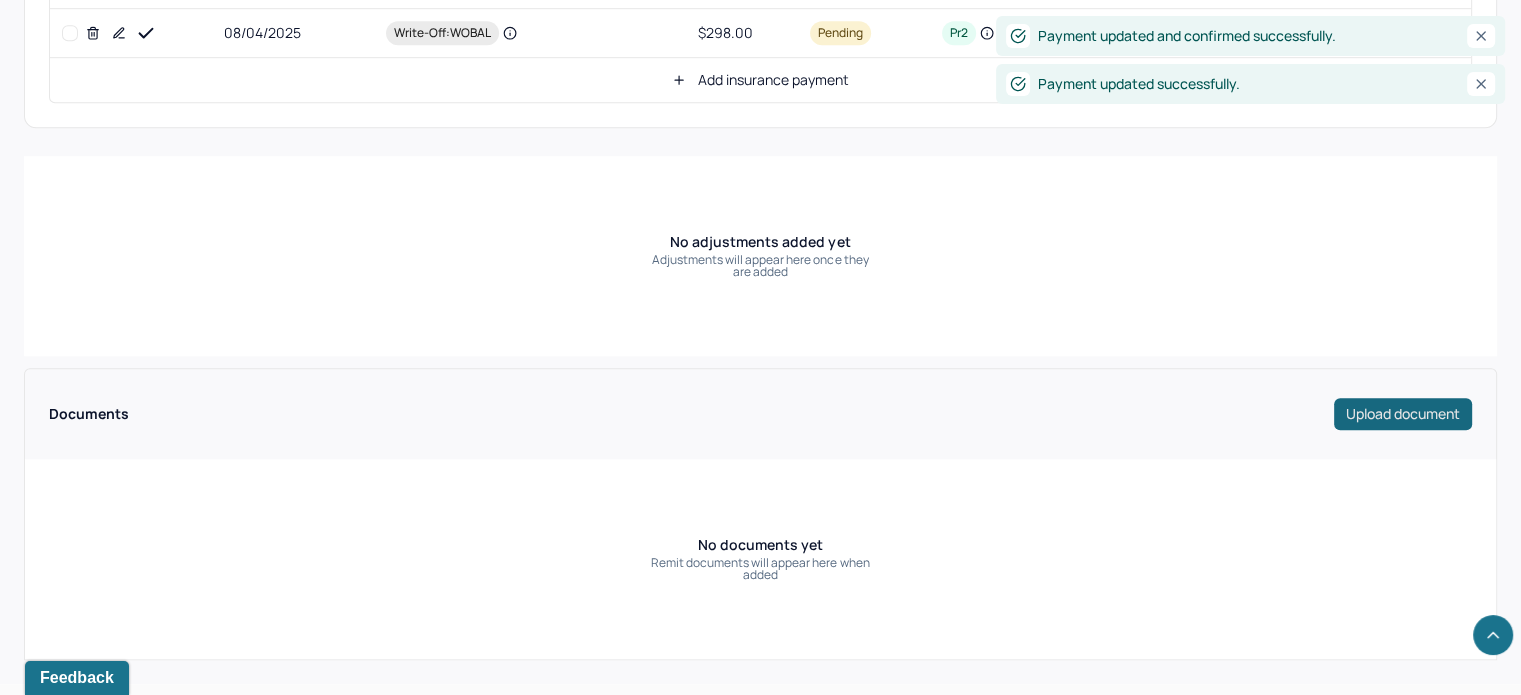 click on "Upload document" at bounding box center (1403, 414) 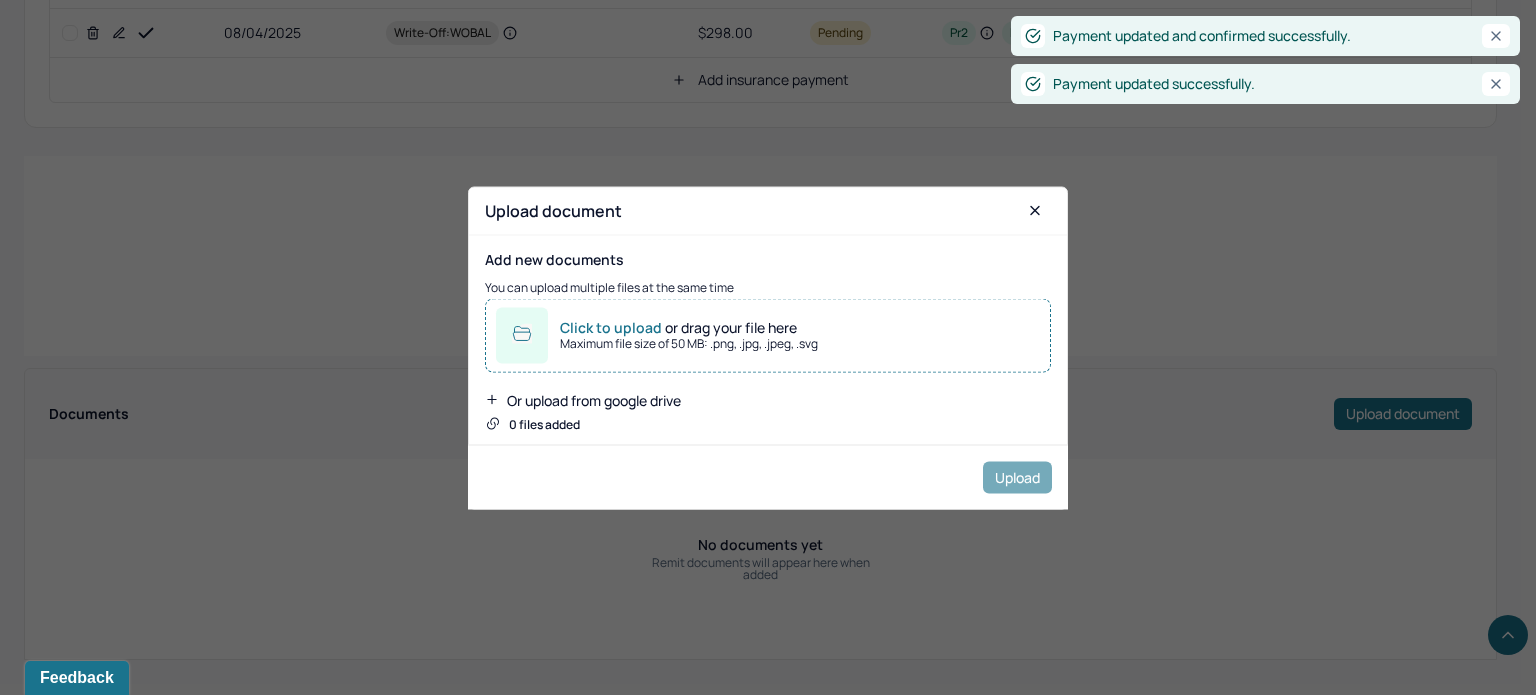click on "Maximum file size of 50 MB: .png, .jpg, .jpeg, .svg" at bounding box center [689, 343] 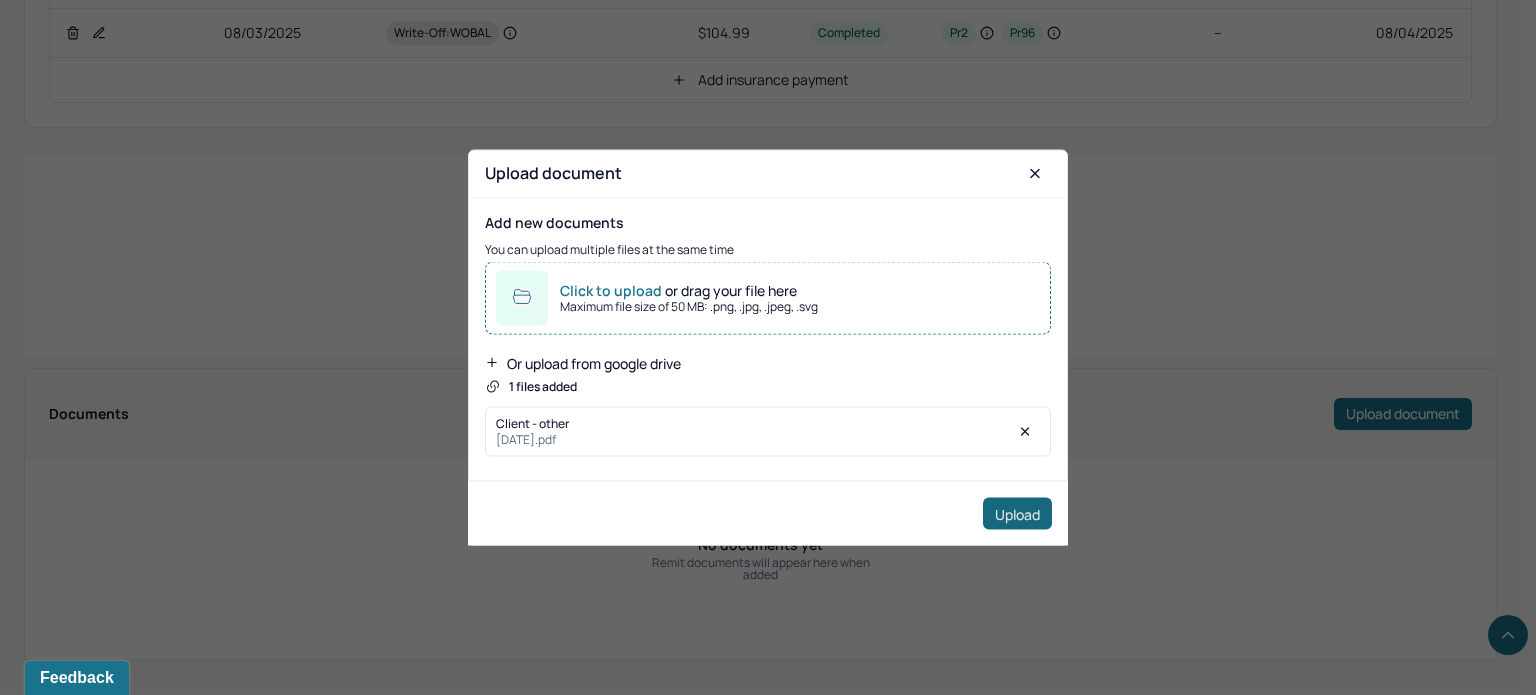 click on "Upload" at bounding box center (1017, 514) 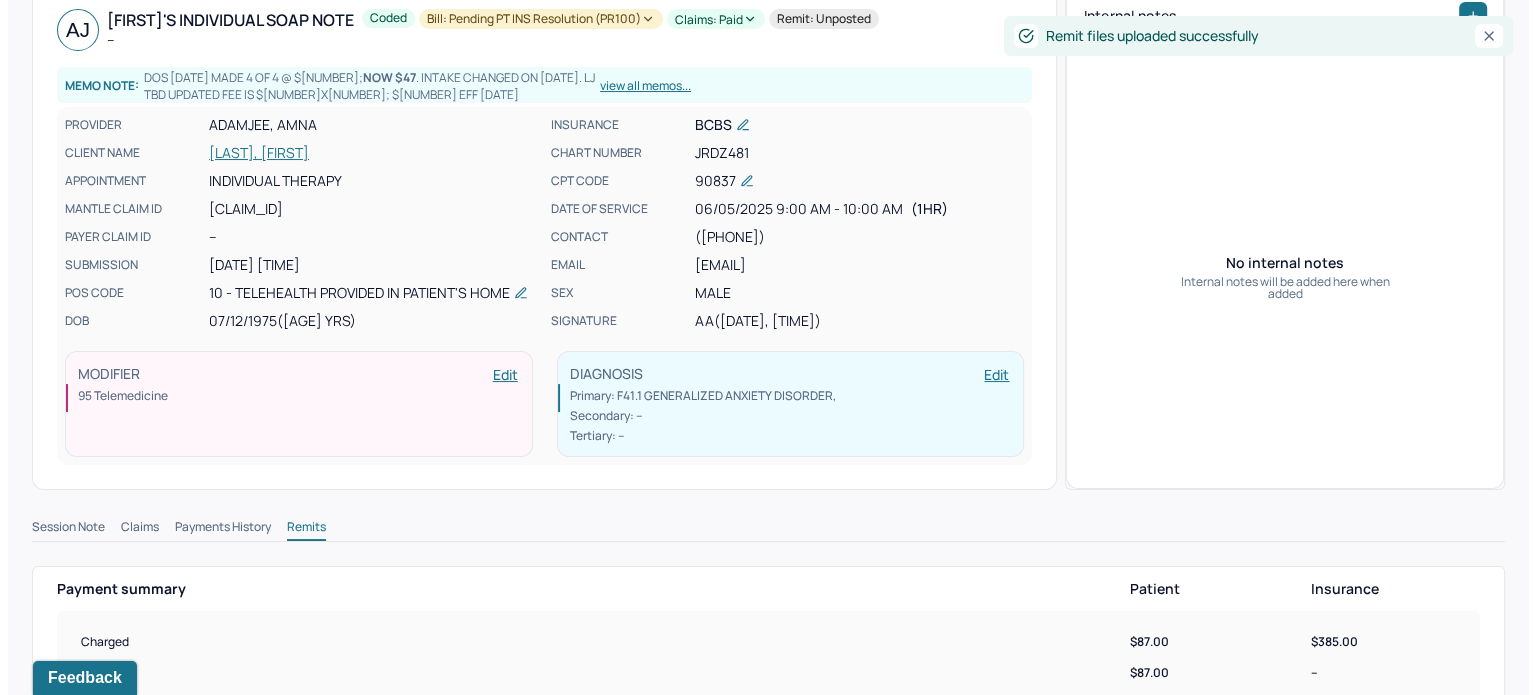 scroll, scrollTop: 0, scrollLeft: 0, axis: both 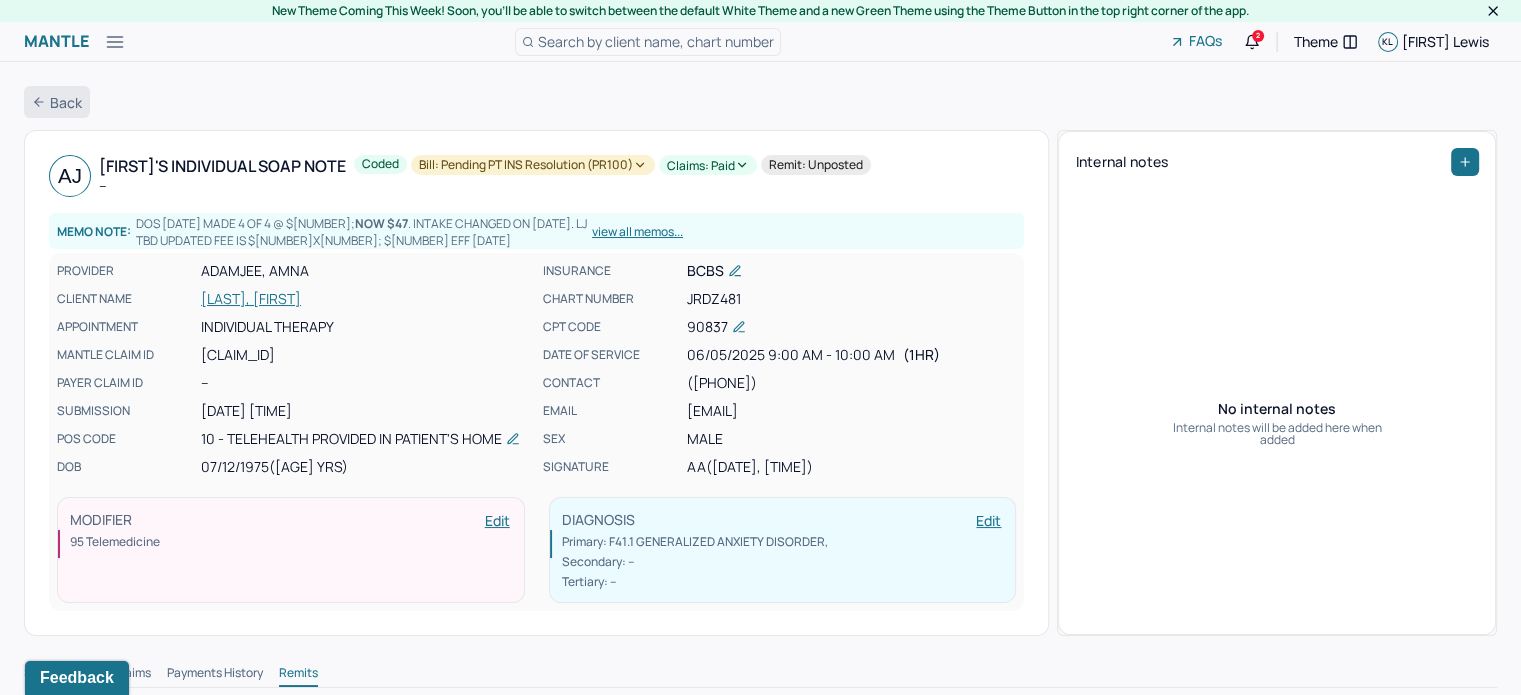 click on "Back" at bounding box center [57, 102] 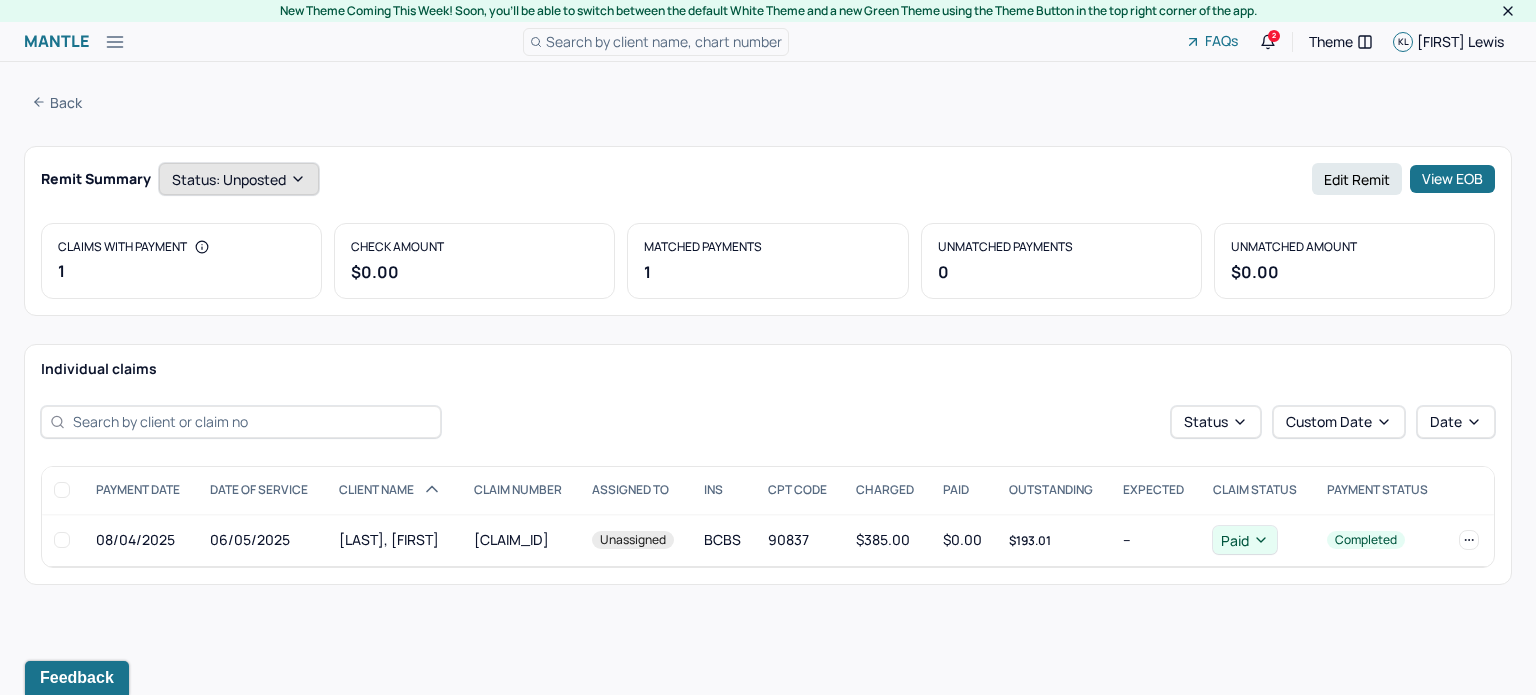 click on "Status: unposted" at bounding box center (239, 179) 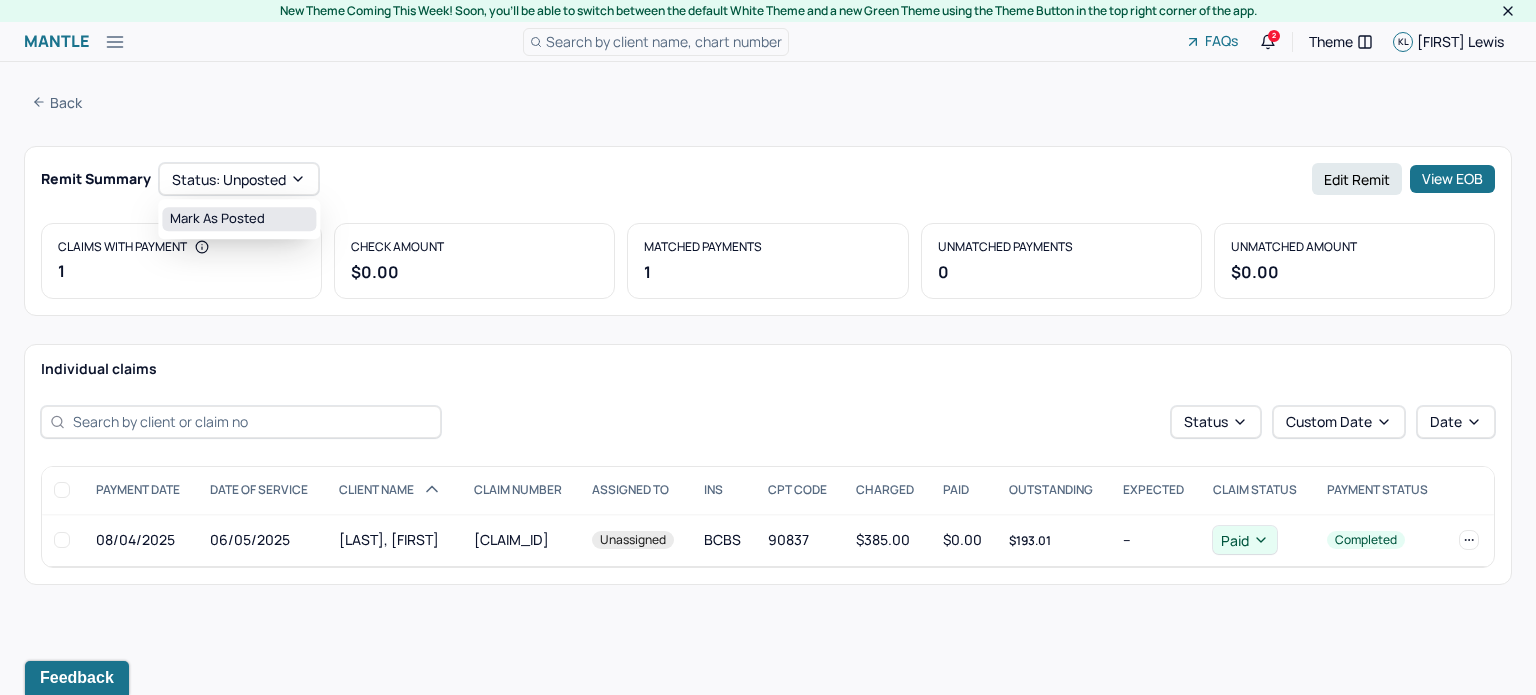click on "Mark as Posted" at bounding box center (239, 219) 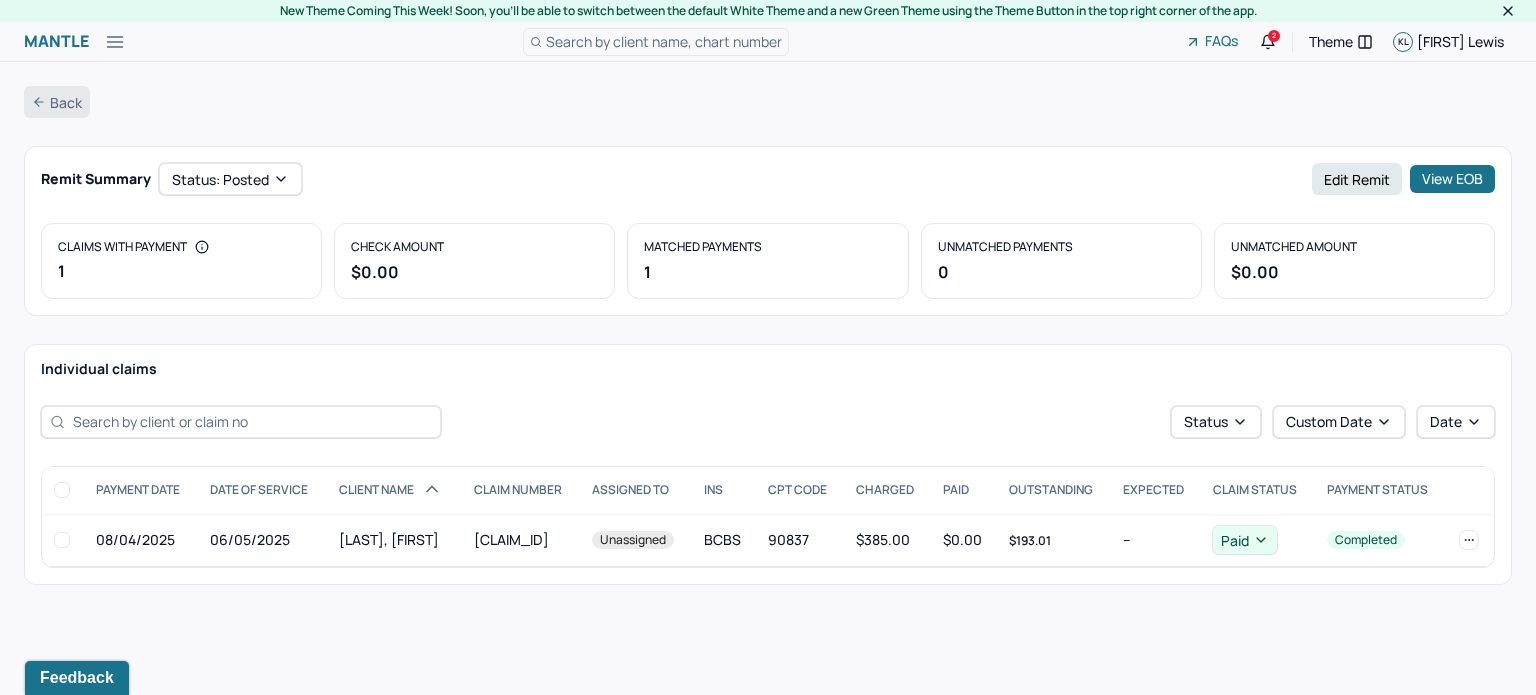 click on "Back" at bounding box center [57, 102] 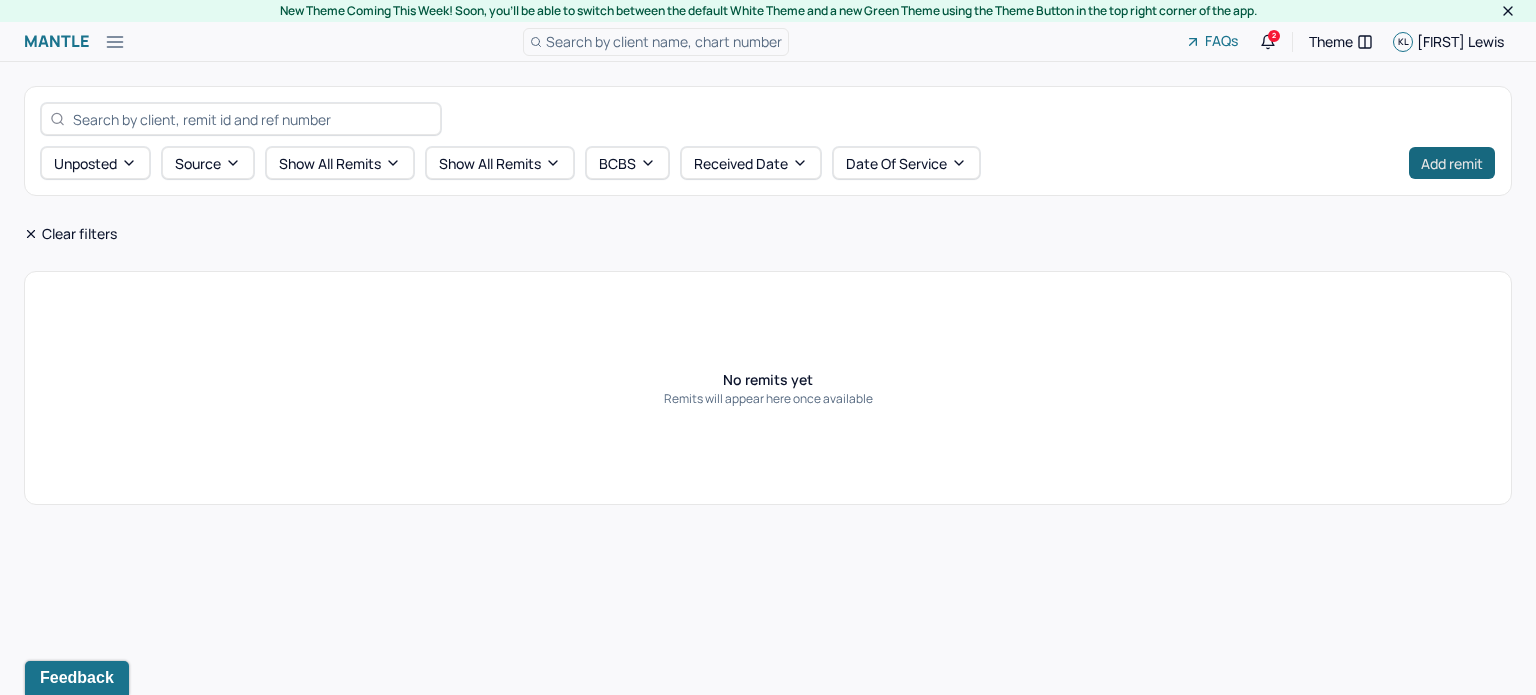 click on "Add remit" at bounding box center [1452, 163] 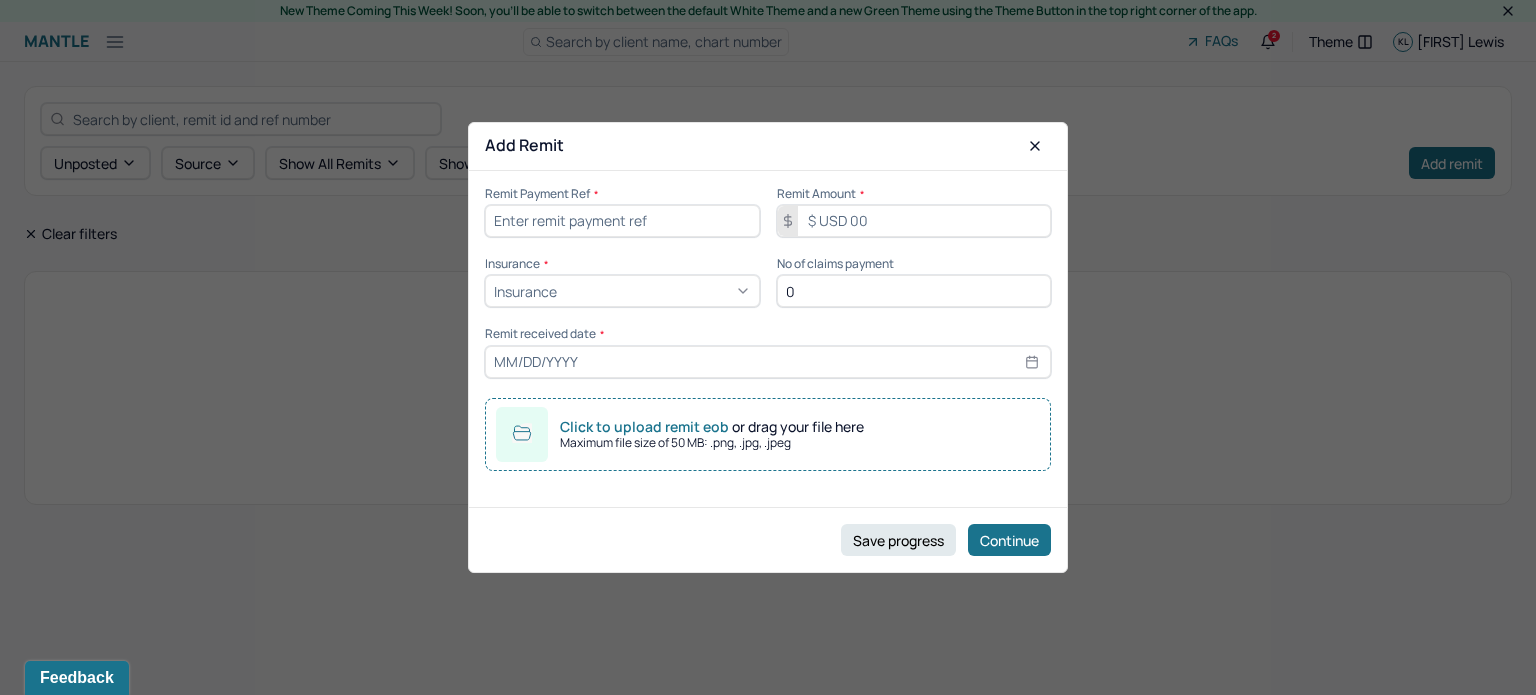 click at bounding box center [622, 221] 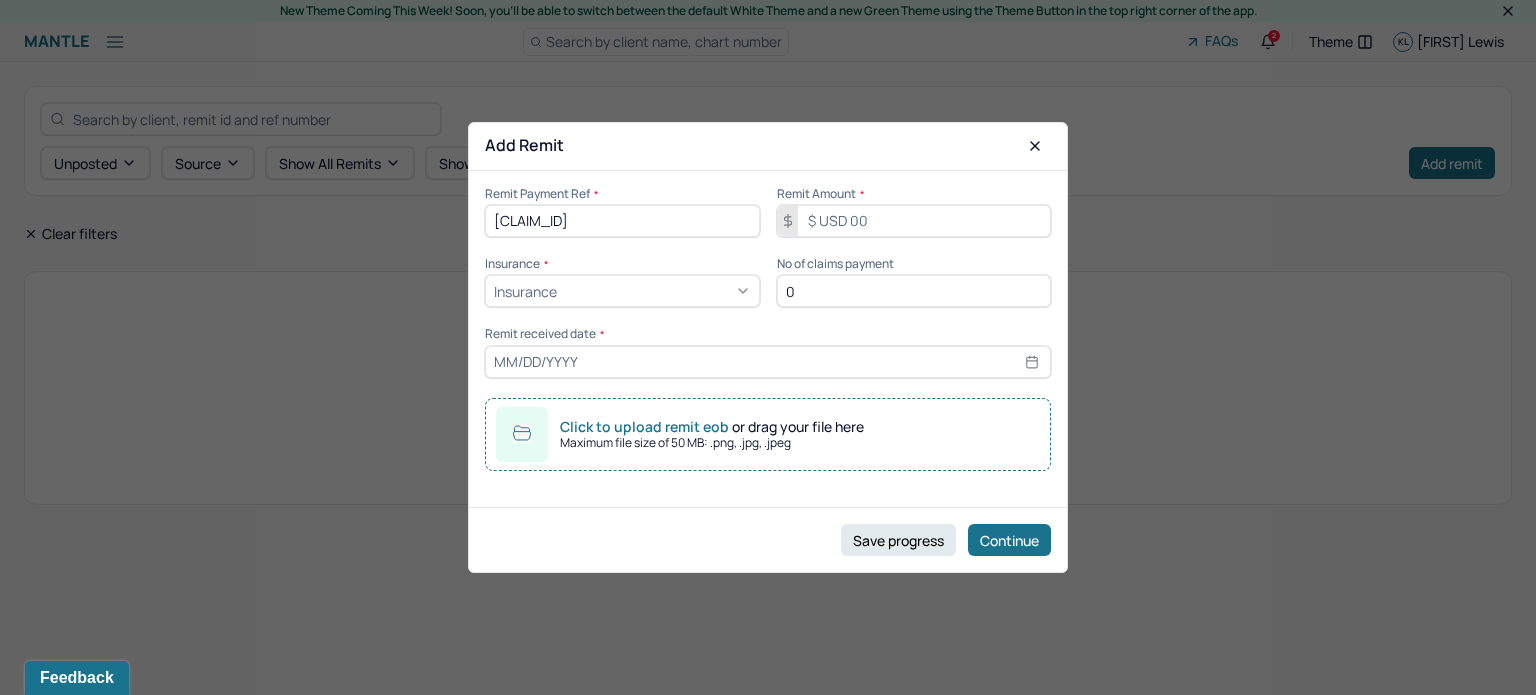 type on "[CLAIM_ID]" 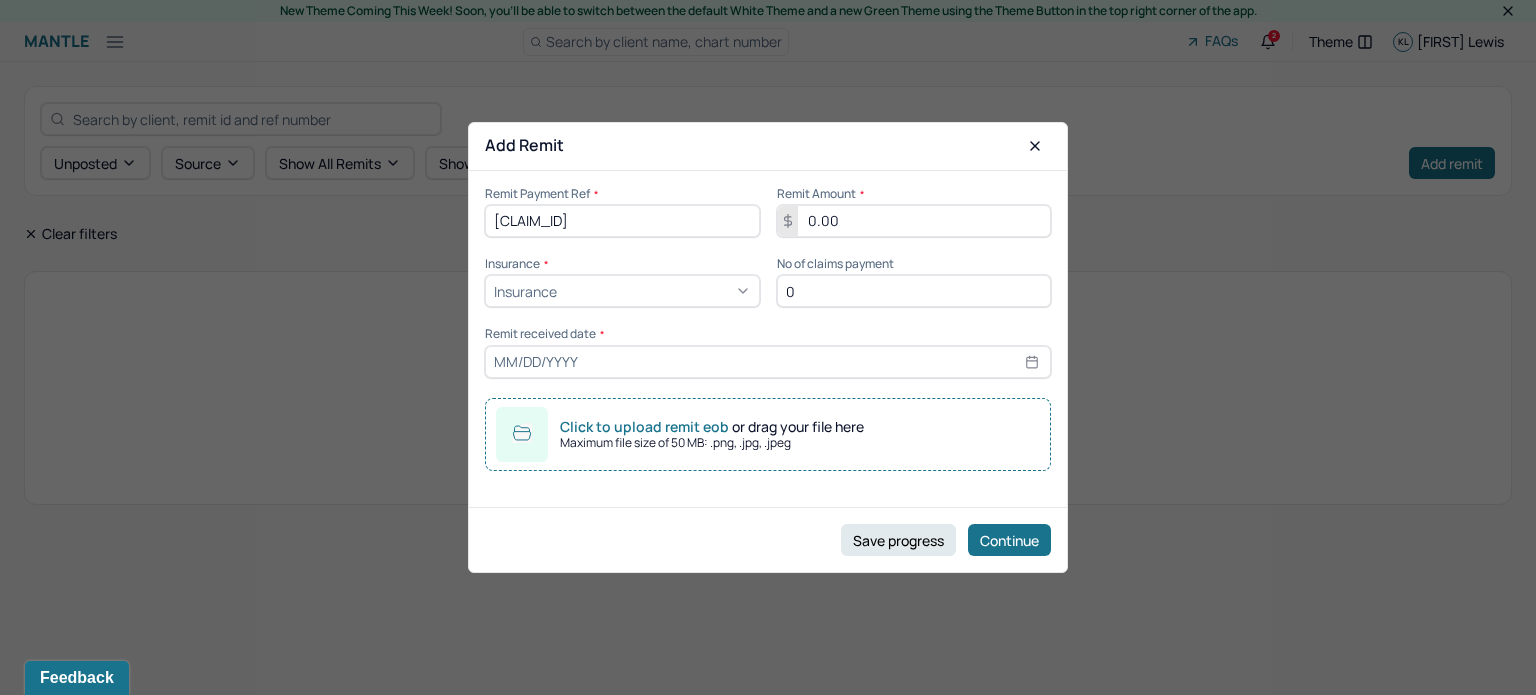 type on "0.00" 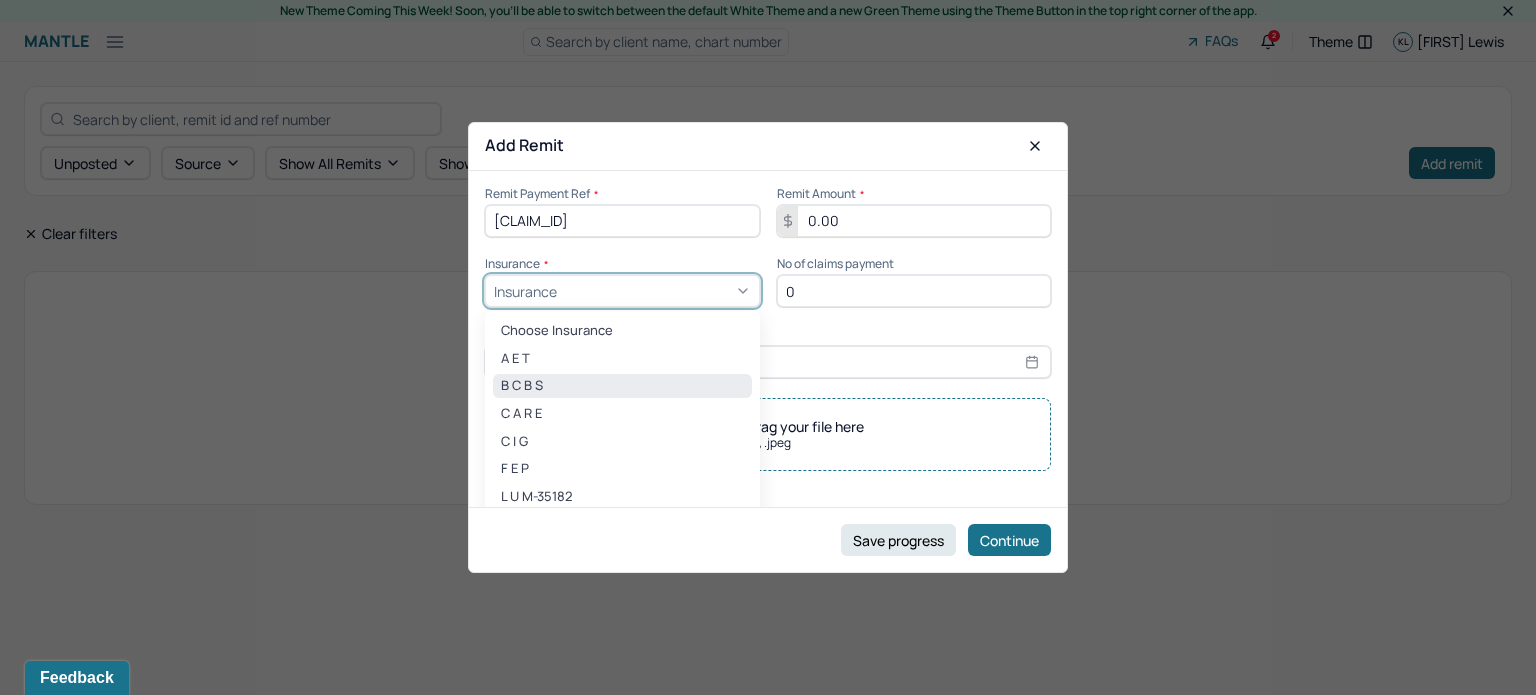 click on "B C B S" at bounding box center [622, 386] 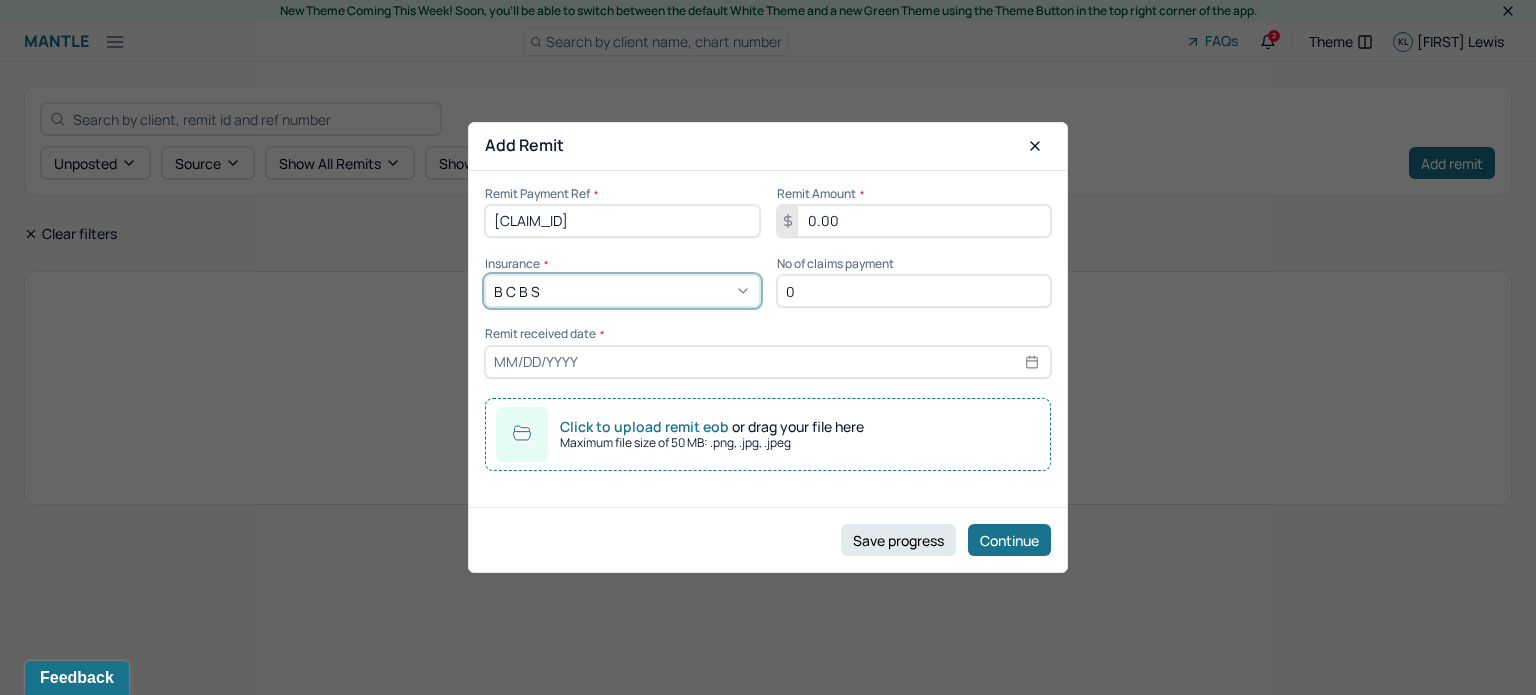 click on "Remit Payment Ref * [CLAIM_ID] Remit Amount * 0.00 Insurance * option [object Object], selected. B C B S   No of claims payment 0 Remit received date * Click to upload remit eob   or drag your file here Maximum file size of 50 MB: .png, .jpg, .jpeg" at bounding box center [768, 329] 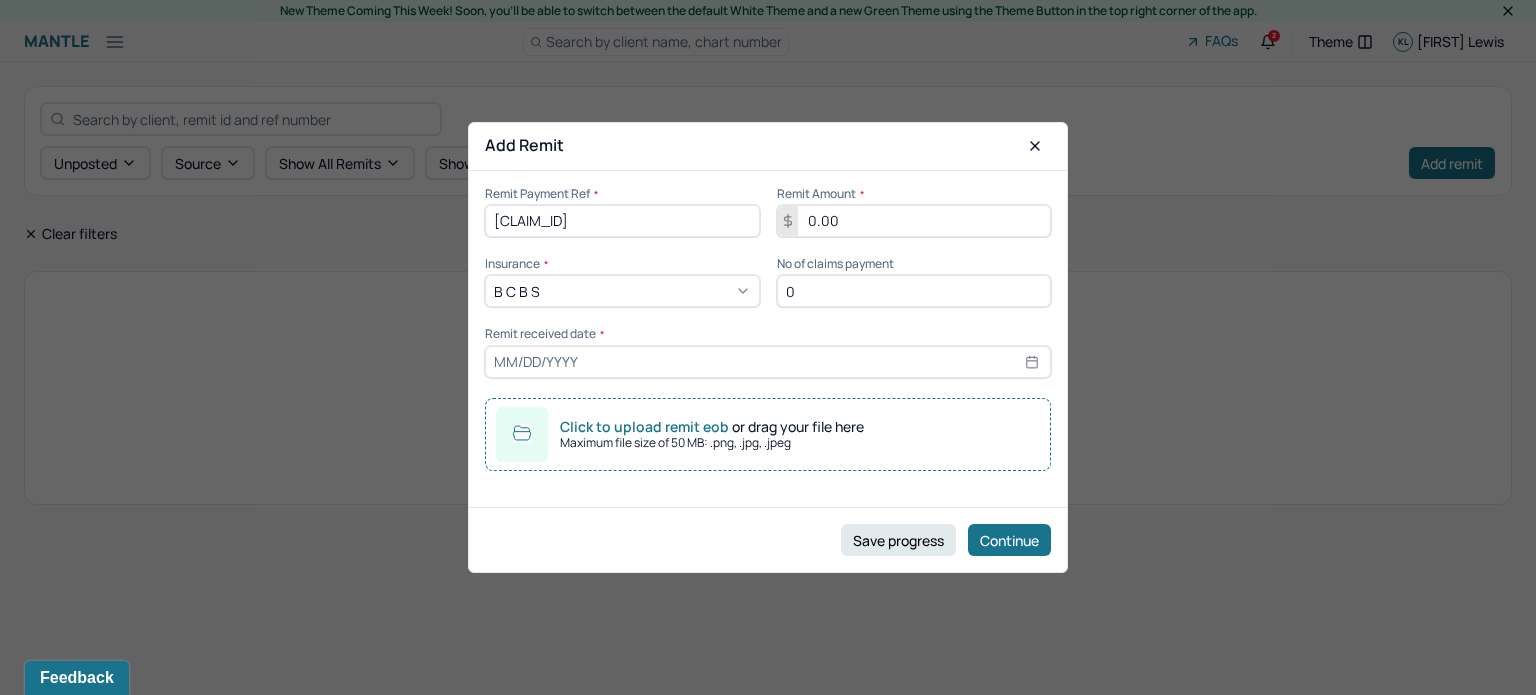 click on "0" at bounding box center [914, 291] 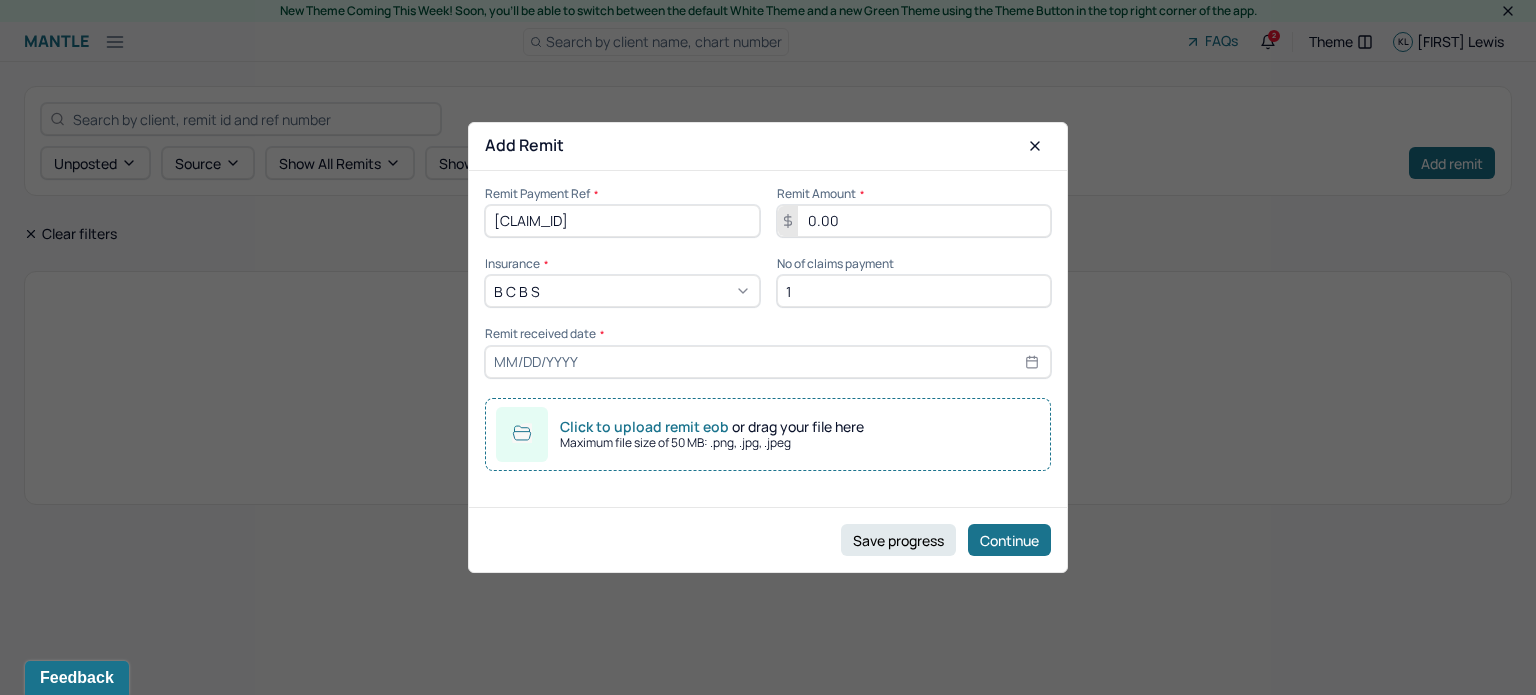 type on "1" 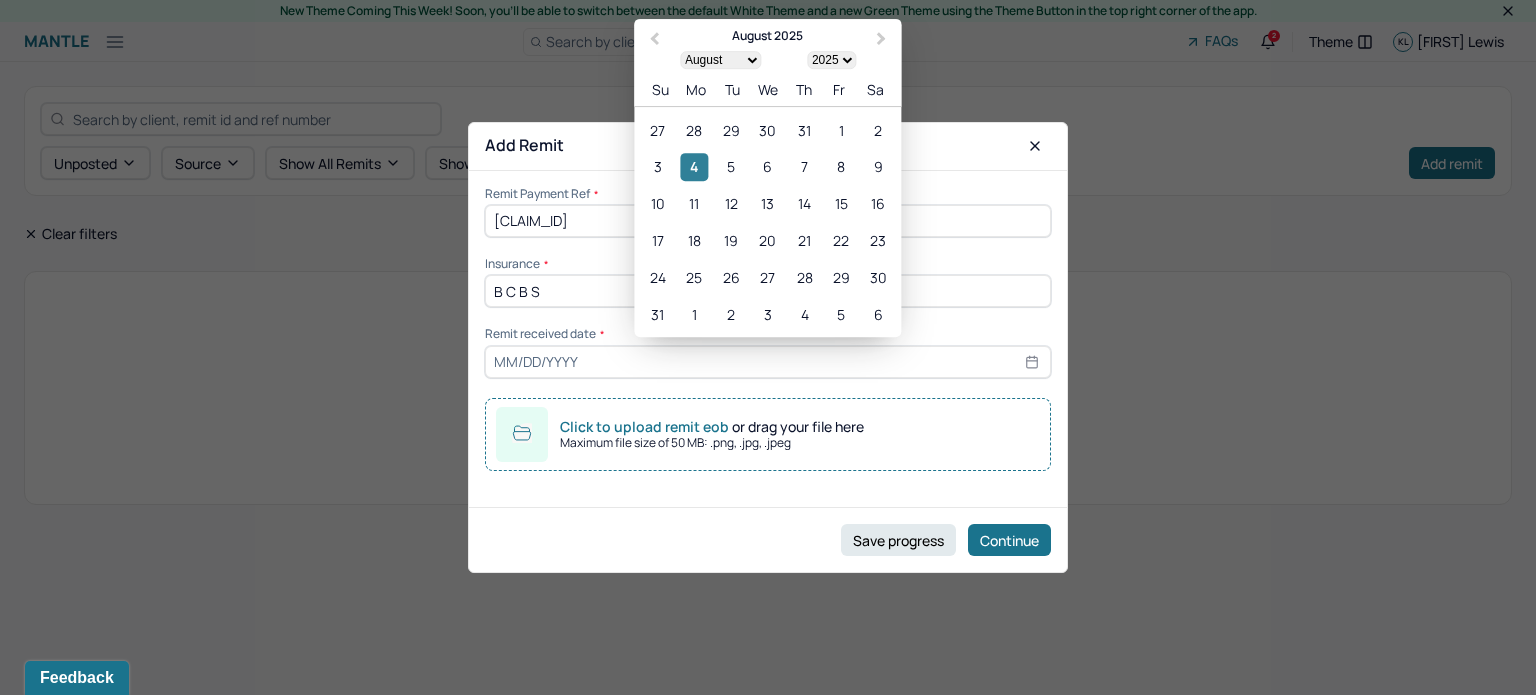 click on "4" at bounding box center (694, 167) 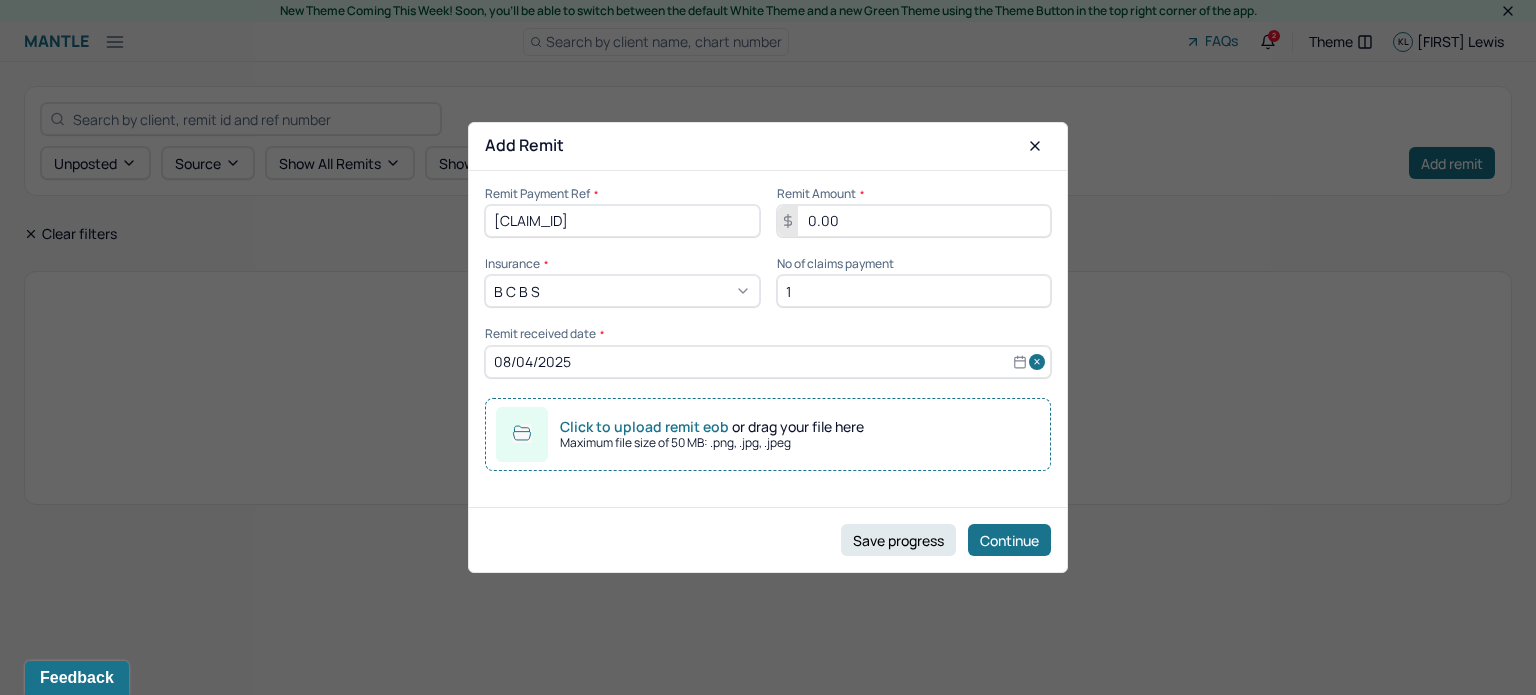 click on "Maximum file size of 50 MB: .png, .jpg, .jpeg" at bounding box center (712, 443) 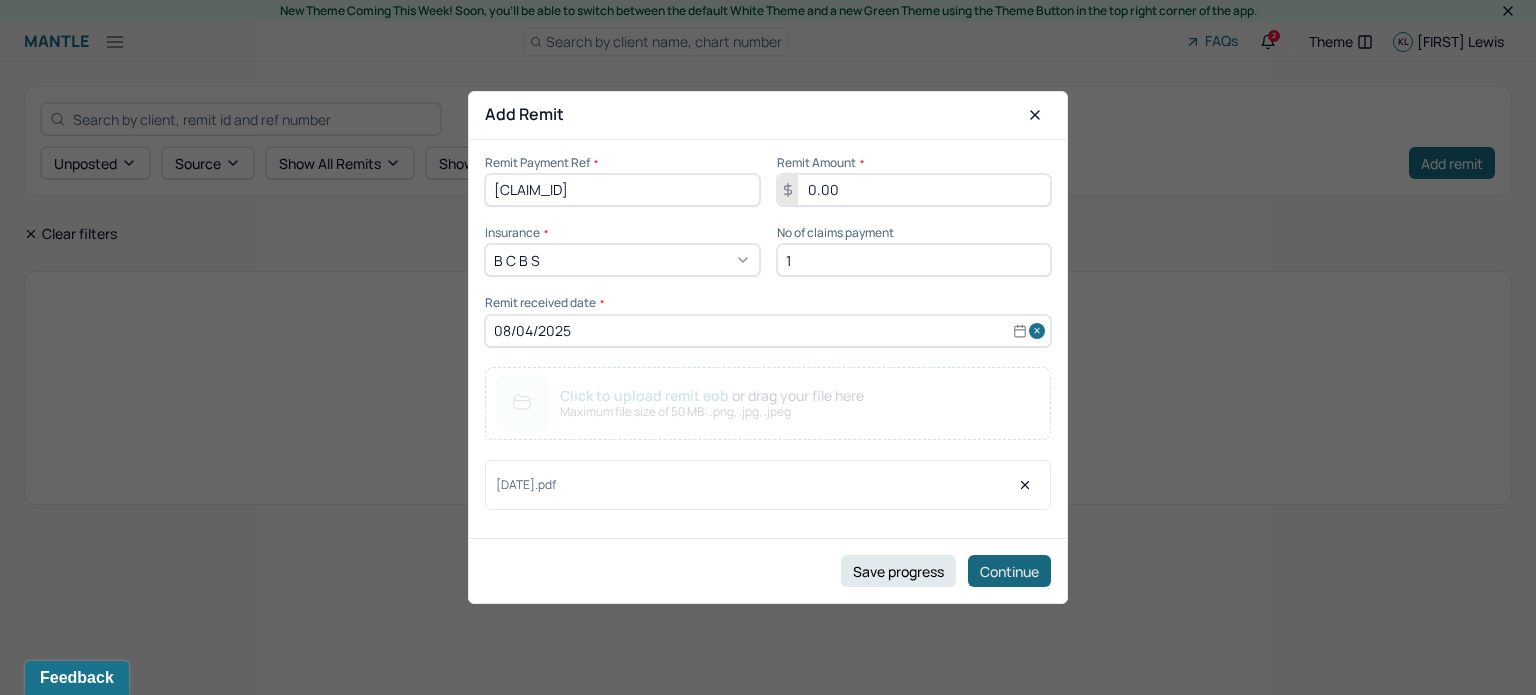 click on "Continue" at bounding box center [1009, 571] 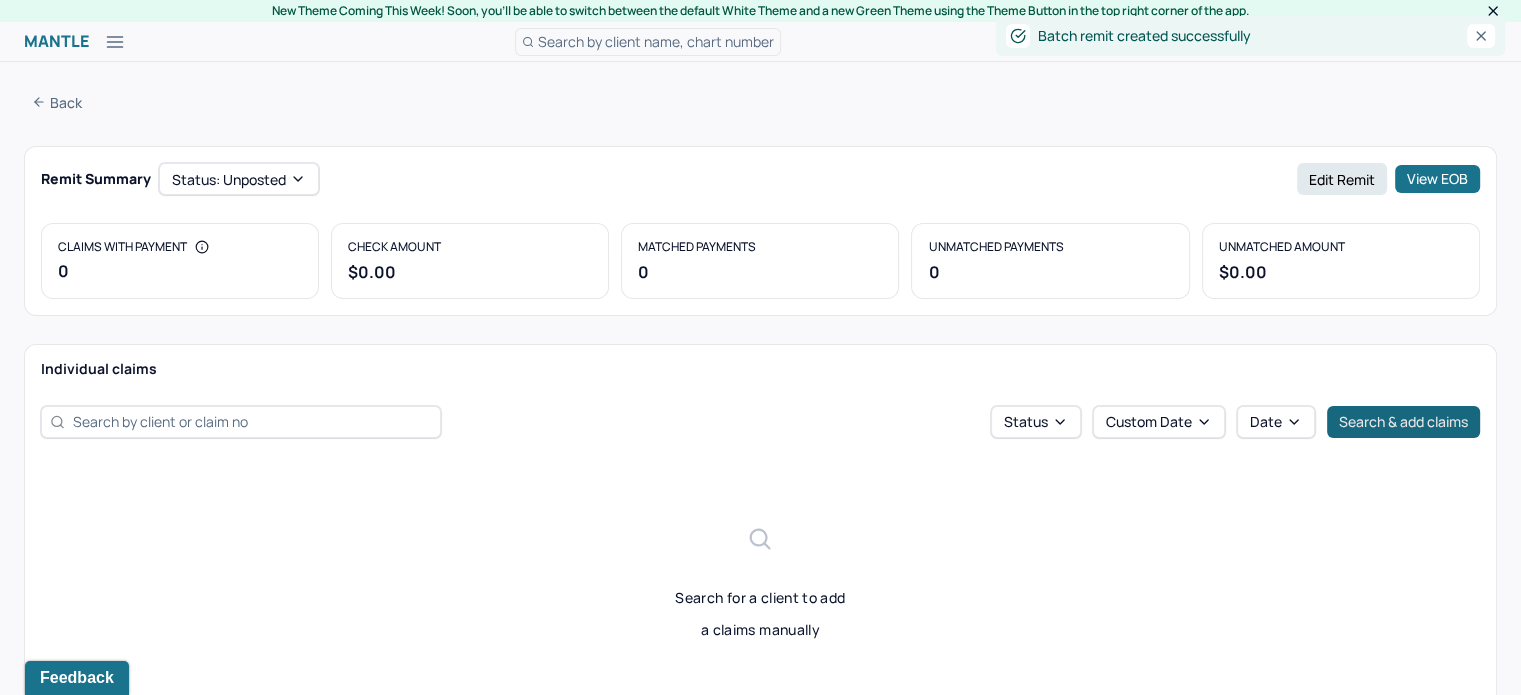click on "Search & add claims" at bounding box center (1403, 422) 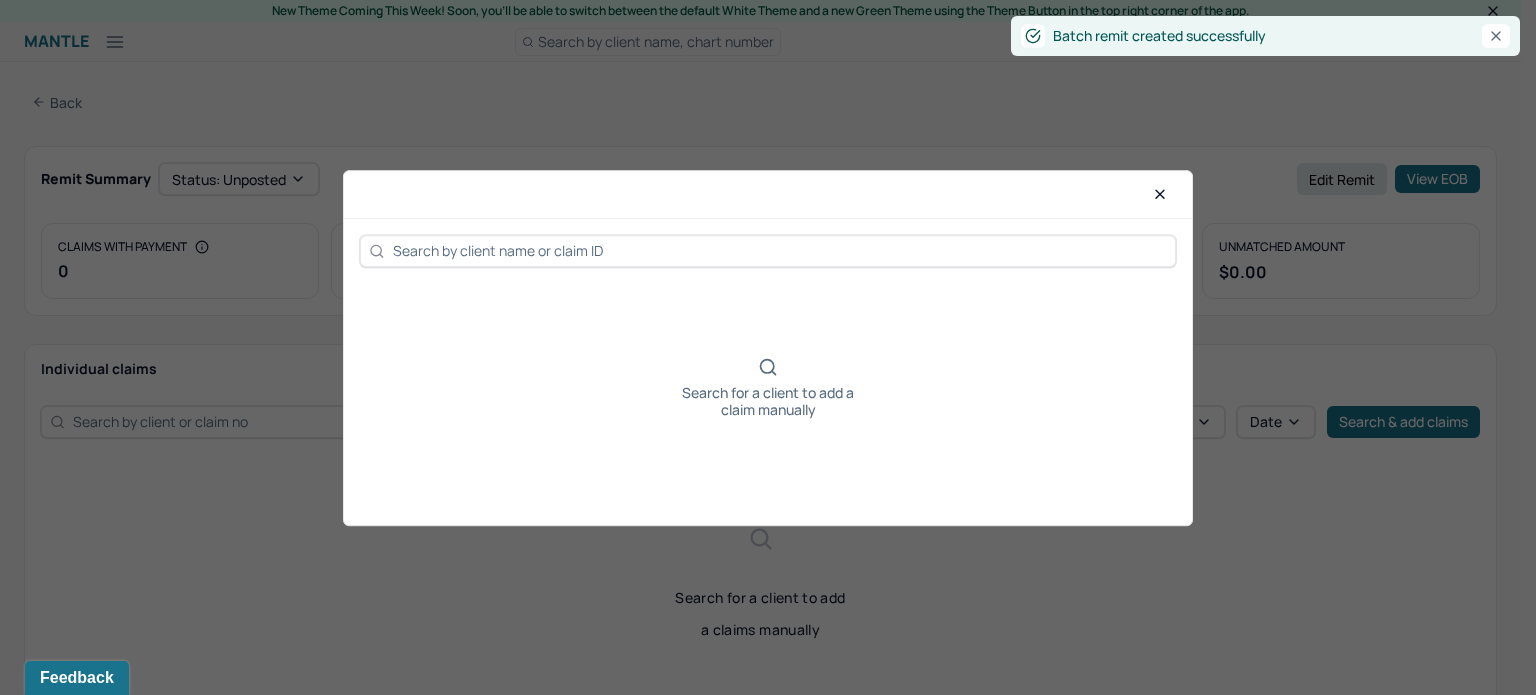 click at bounding box center (780, 250) 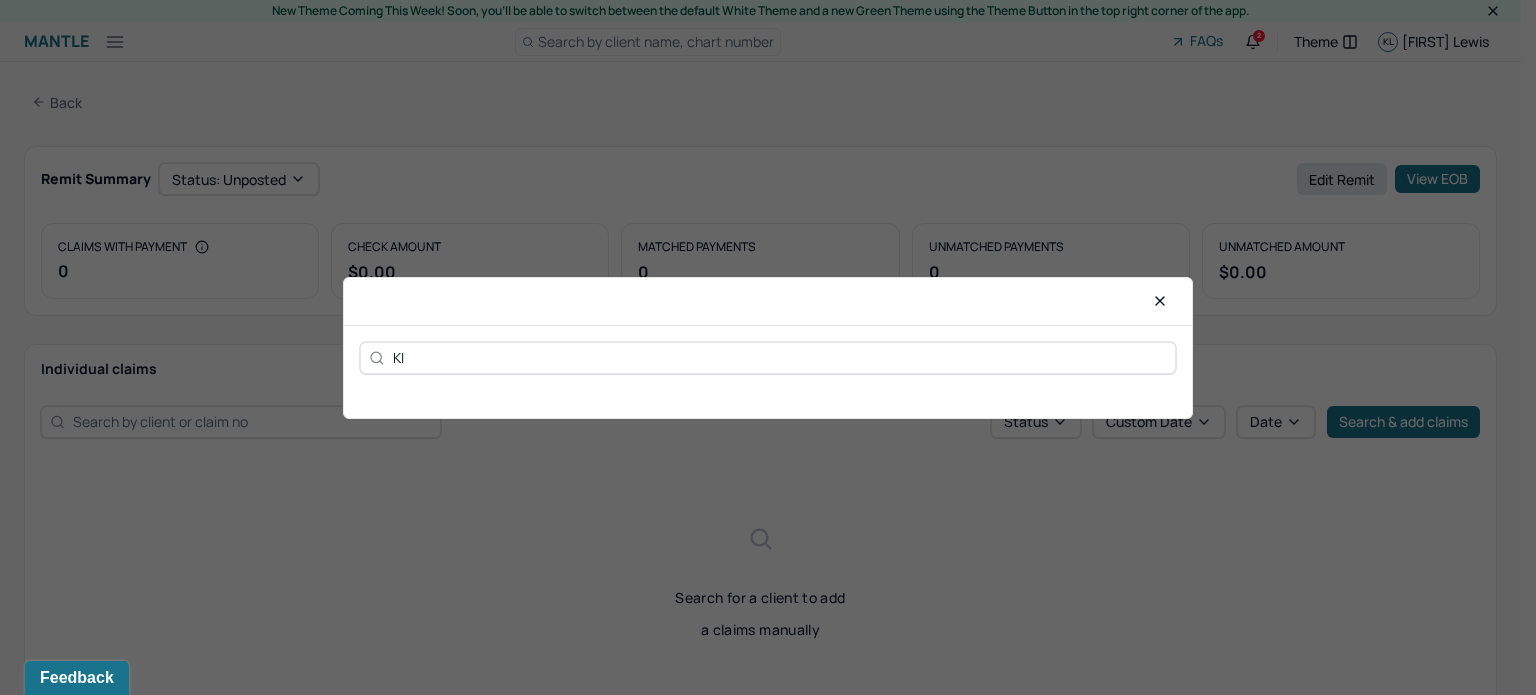 type on "K" 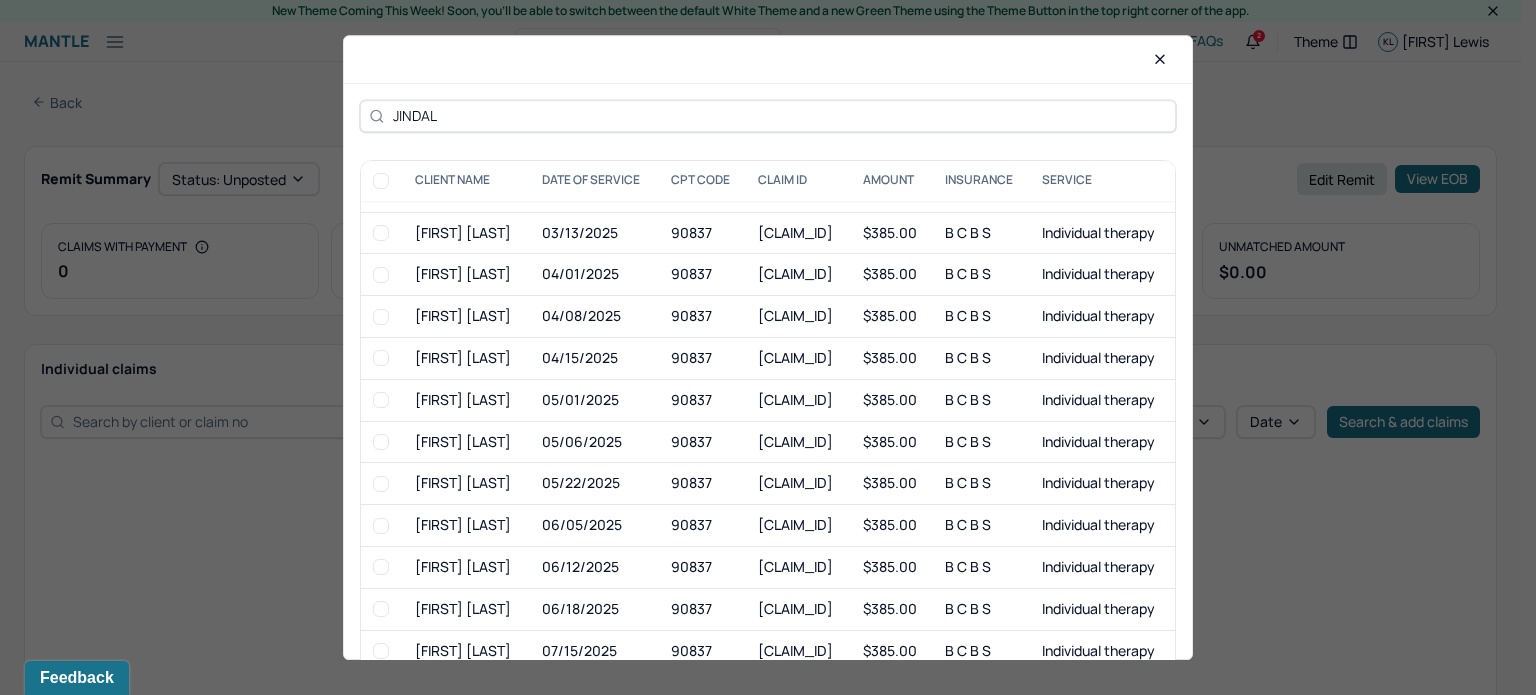 scroll, scrollTop: 374, scrollLeft: 0, axis: vertical 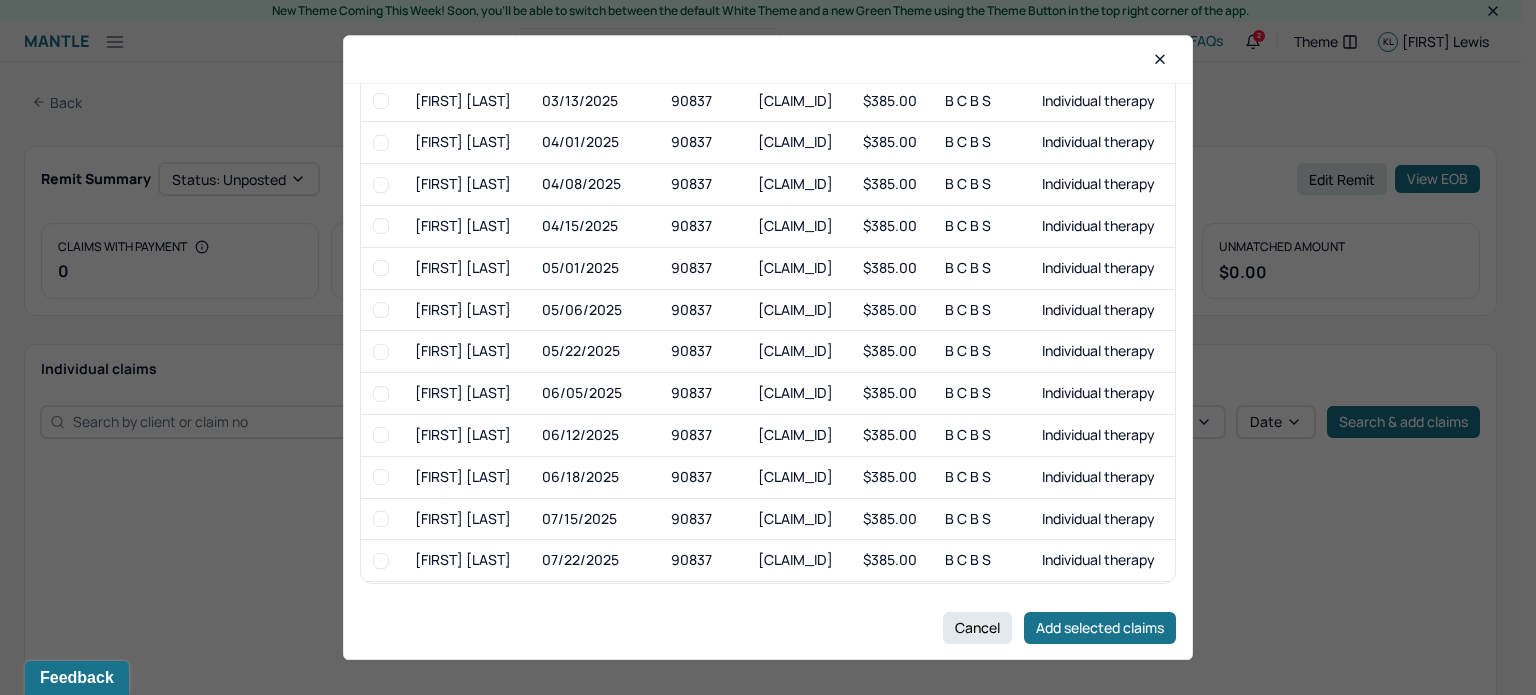 type on "JINDAL" 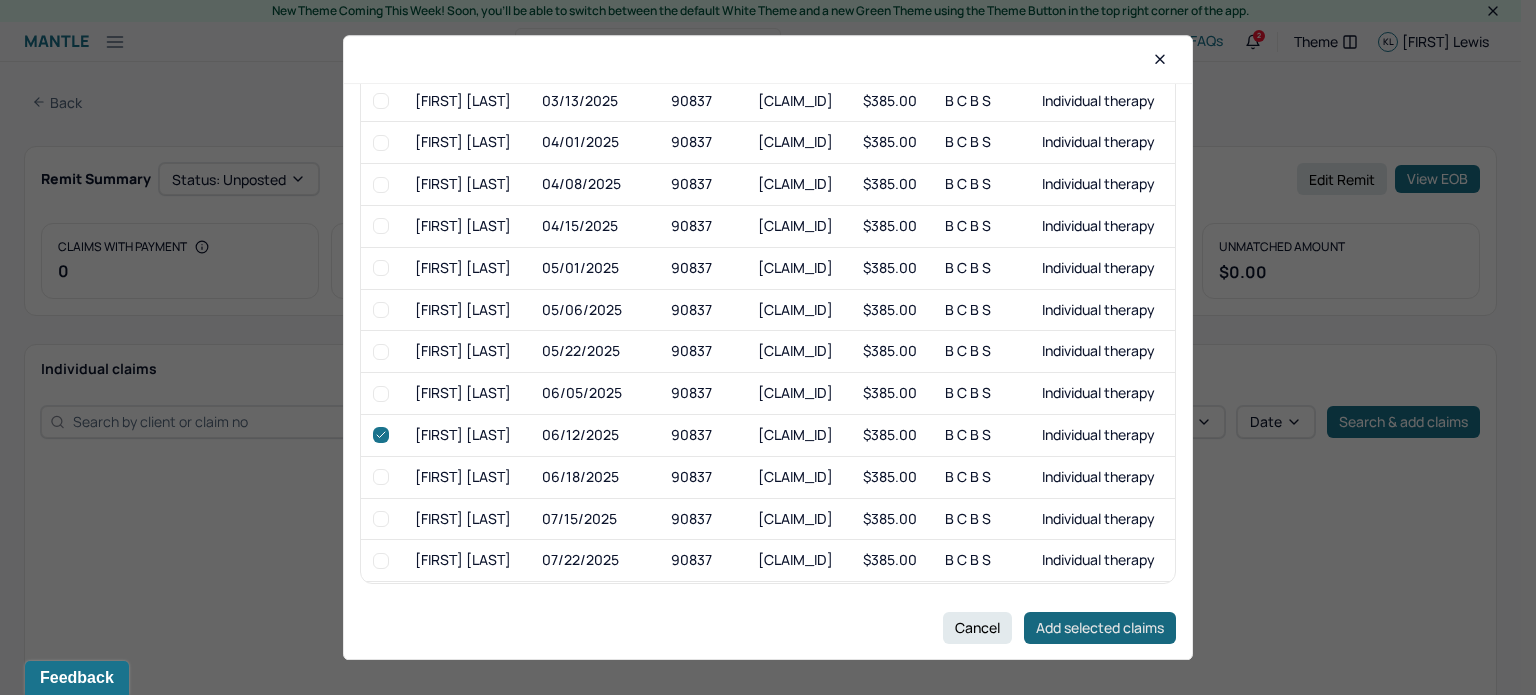 click on "Add selected claims" at bounding box center [1100, 628] 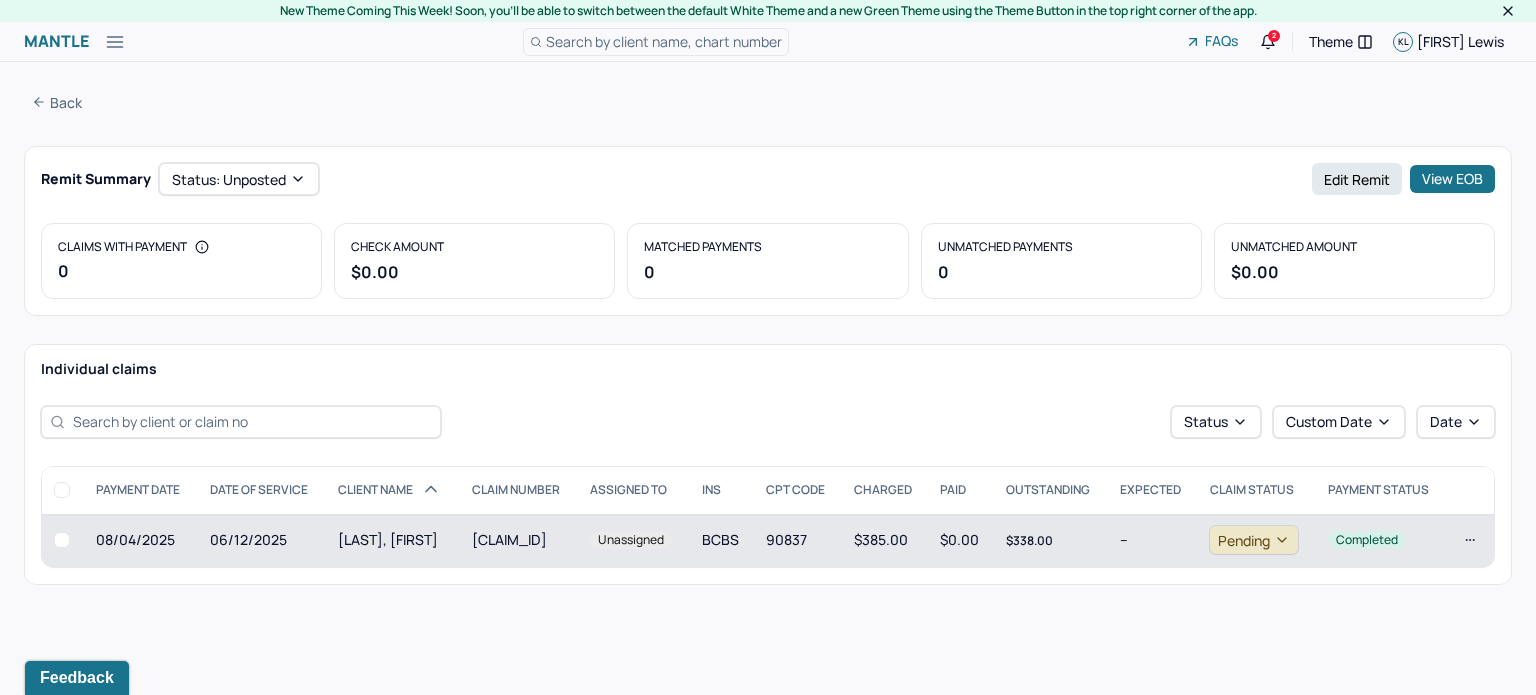 click on "$0.00" at bounding box center (961, 540) 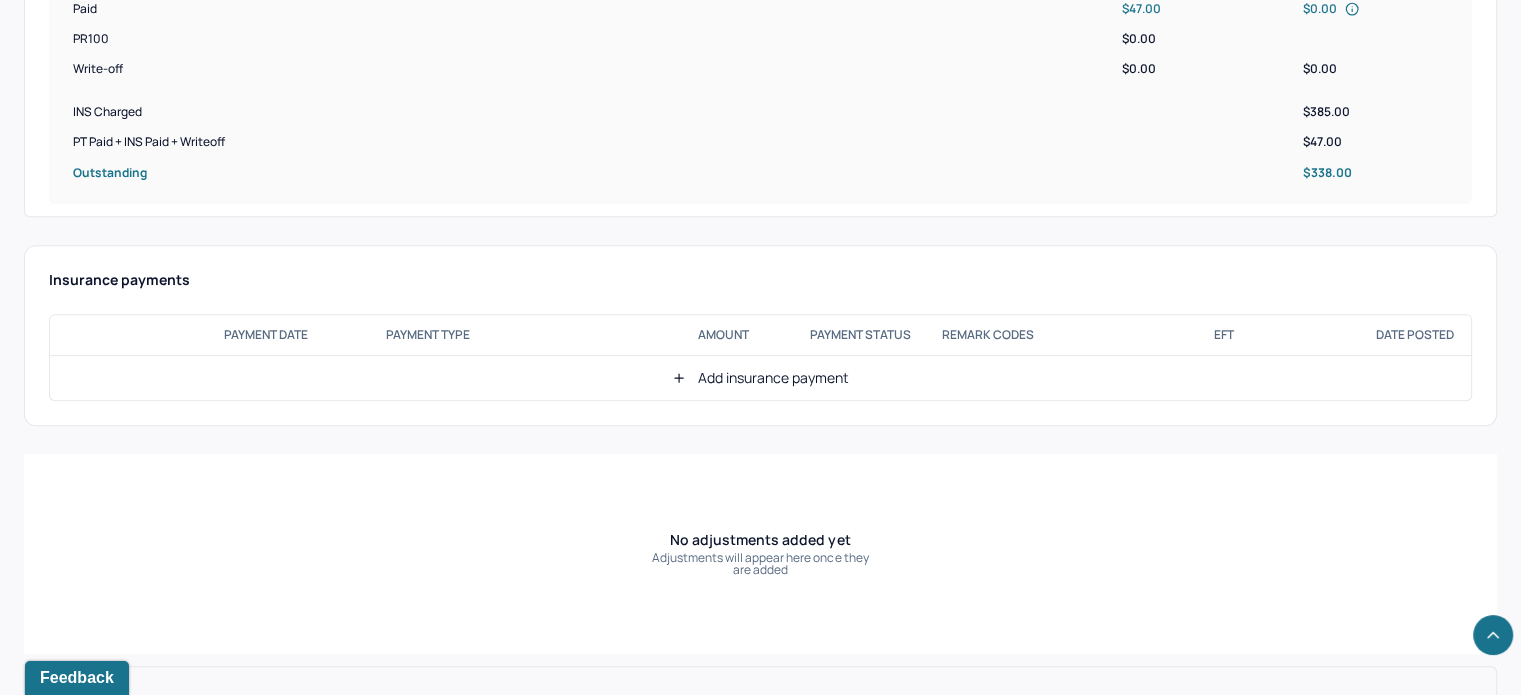 scroll, scrollTop: 900, scrollLeft: 0, axis: vertical 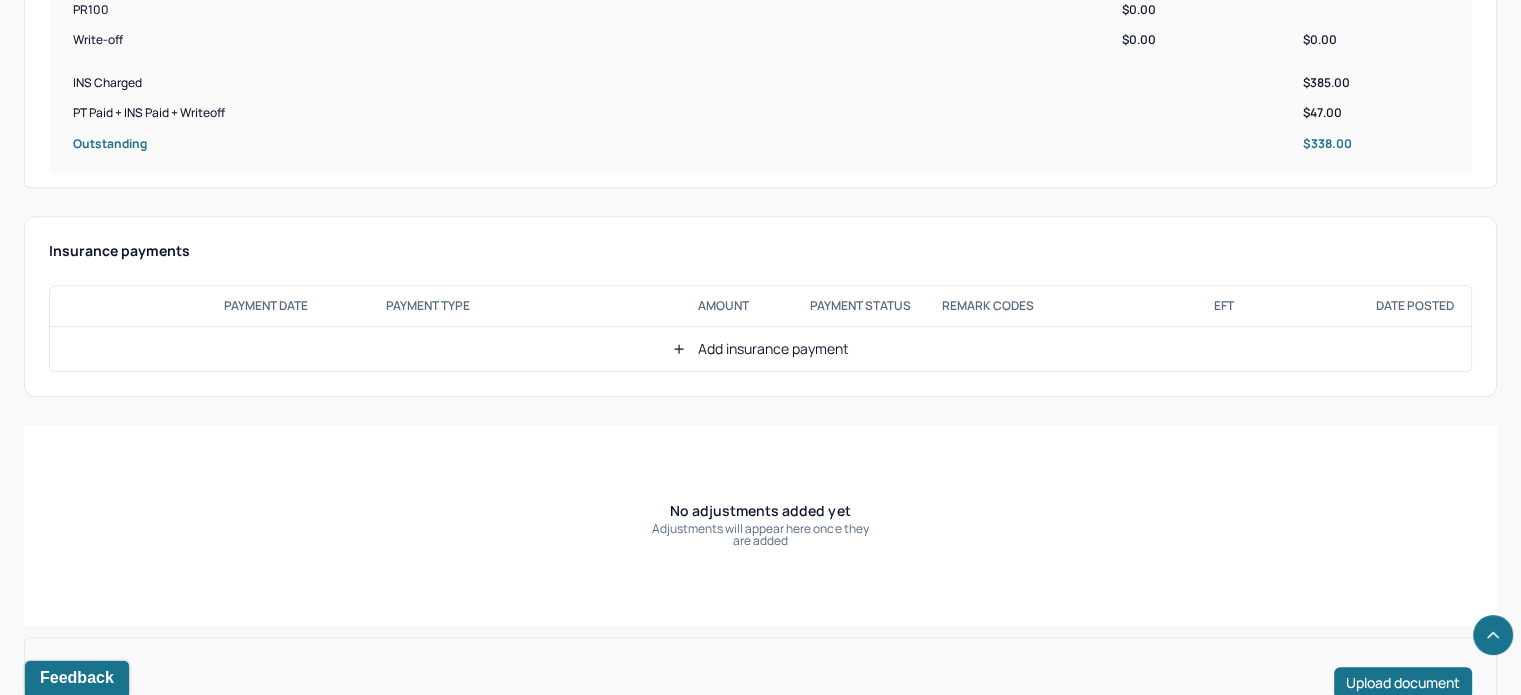 click on "Add insurance payment" at bounding box center (760, 349) 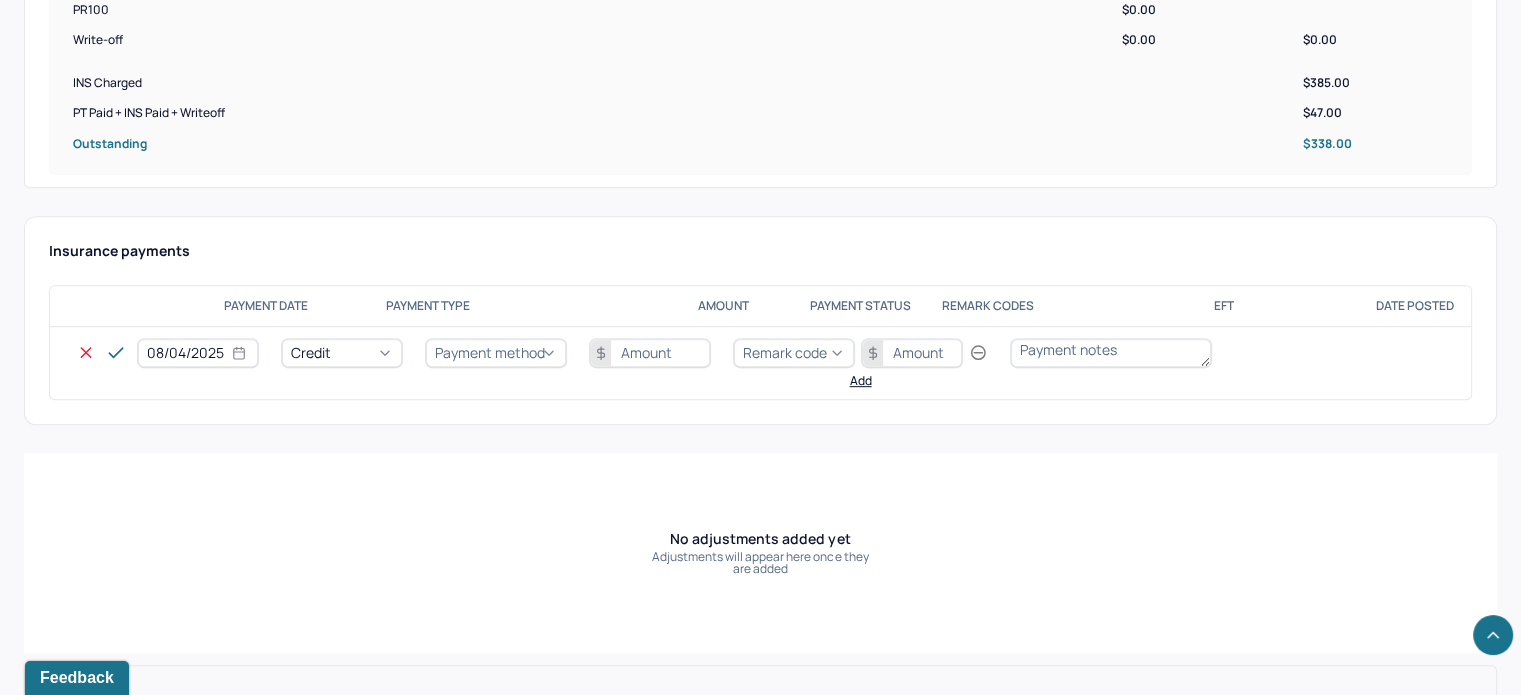 click on "Payment method" at bounding box center [490, 352] 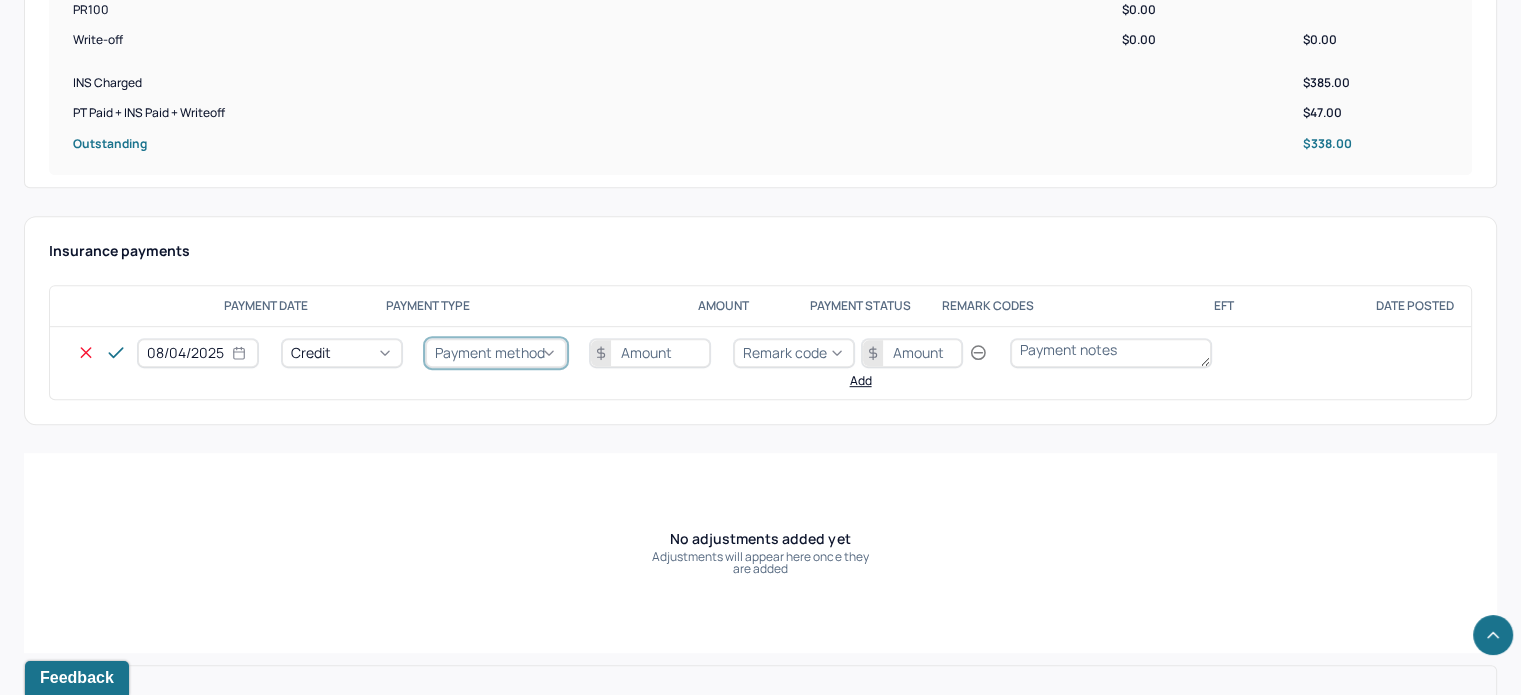 click on "Check" at bounding box center (70, -191) 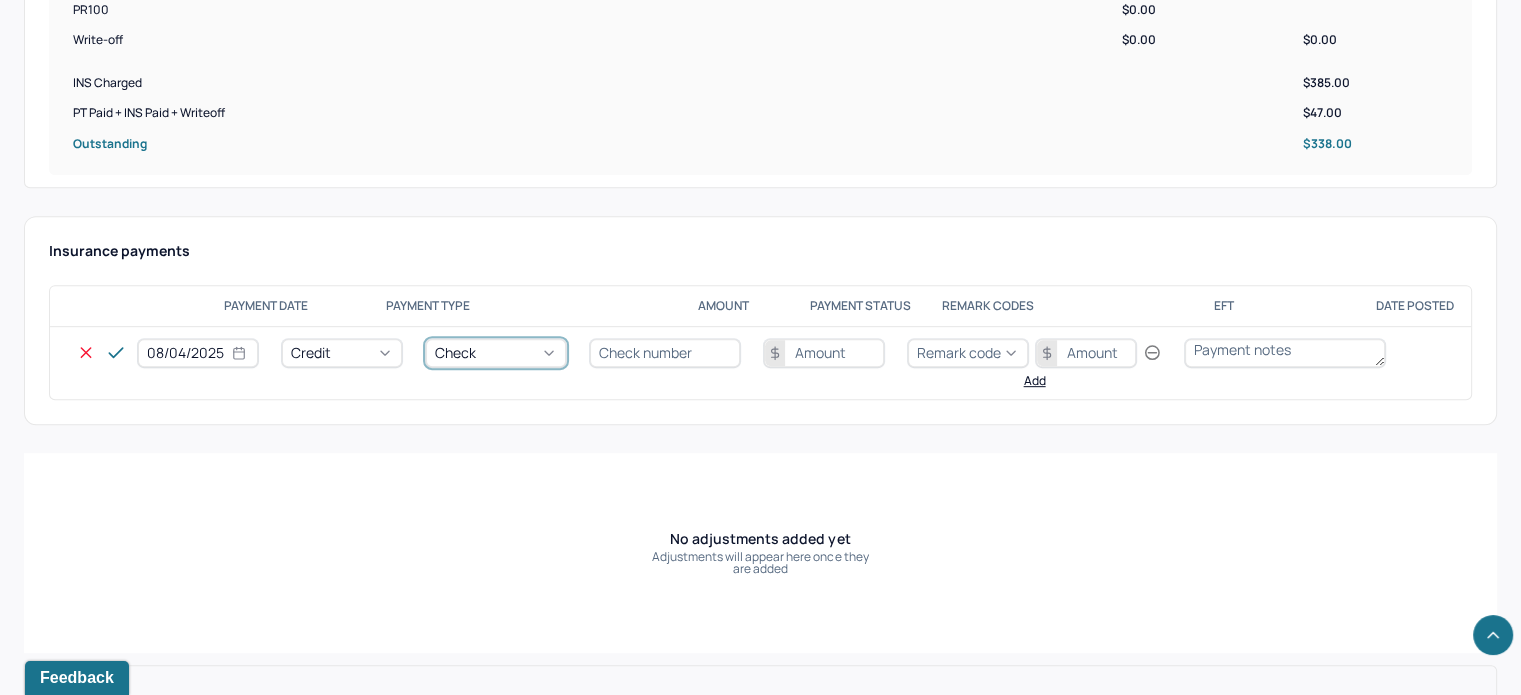 click at bounding box center [665, 353] 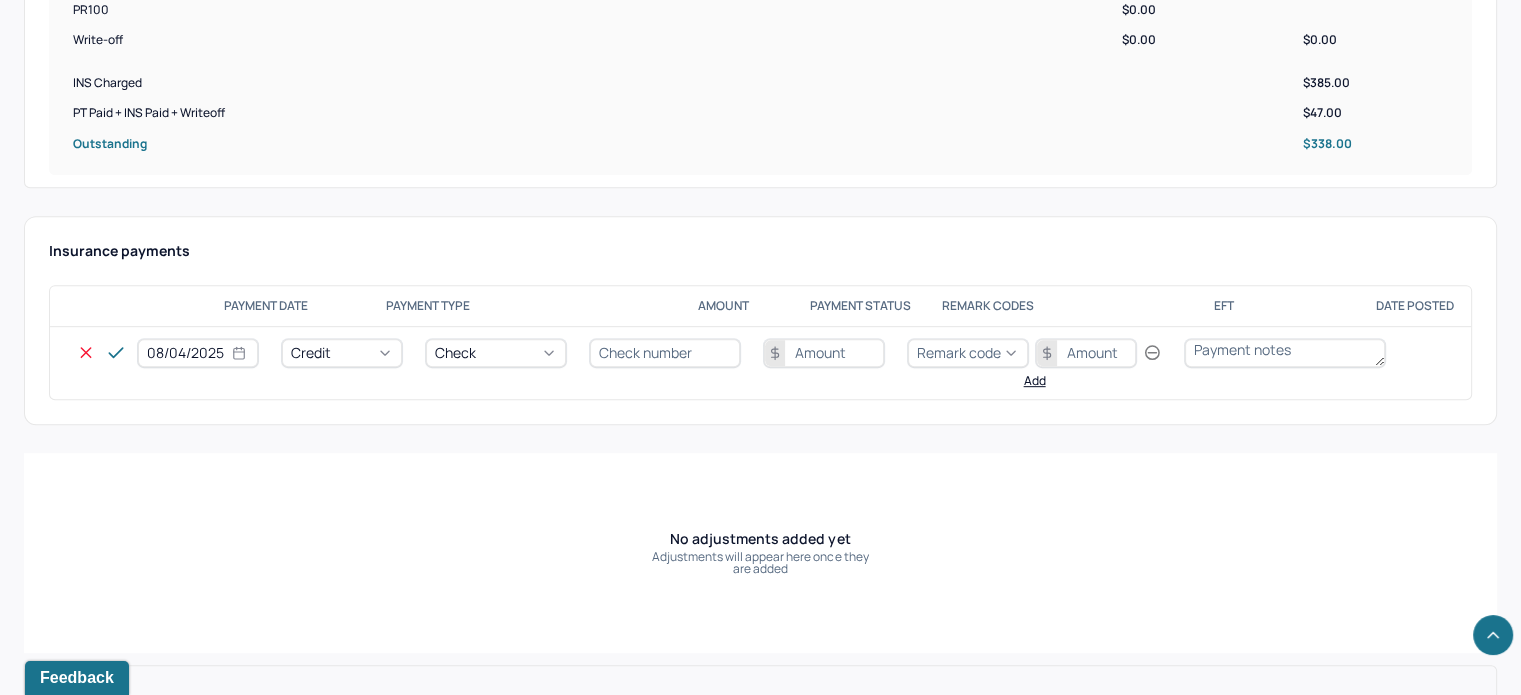 type on "N/A" 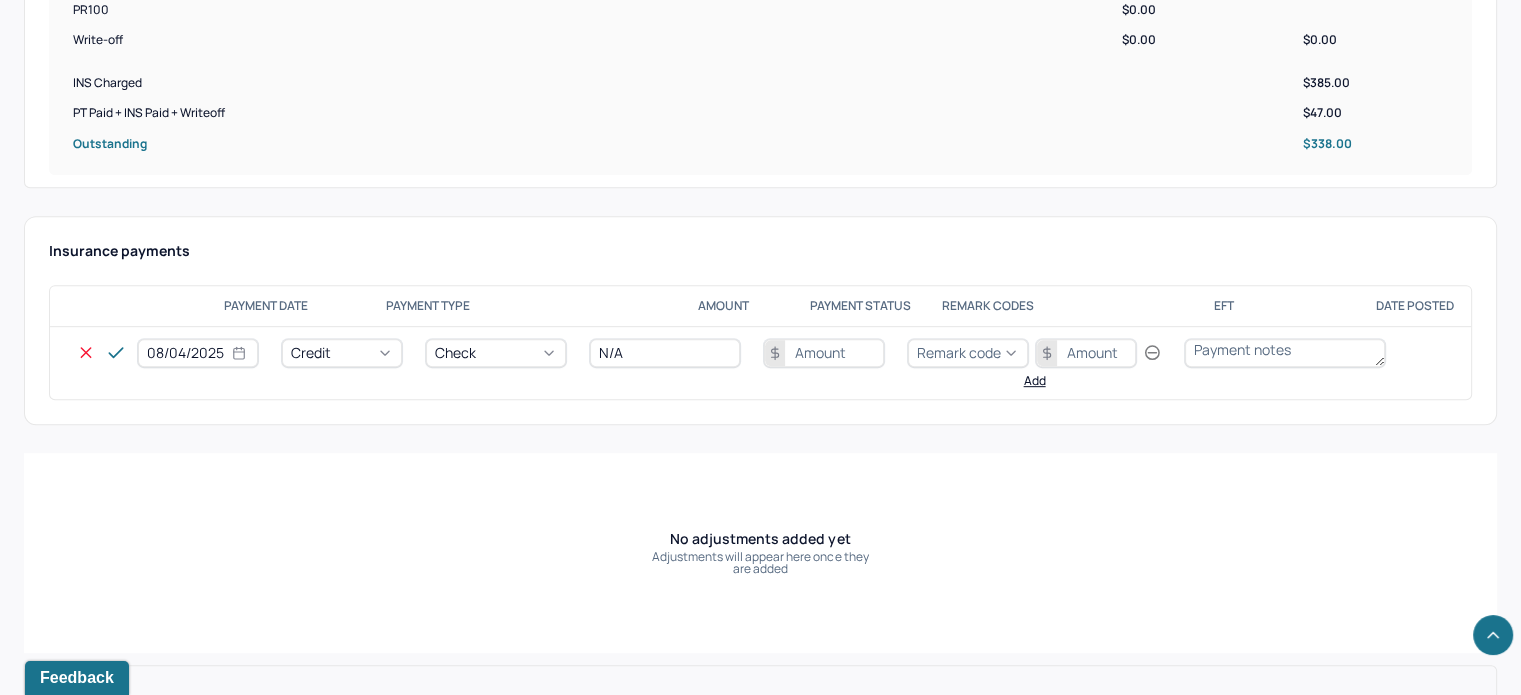 click at bounding box center [824, 353] 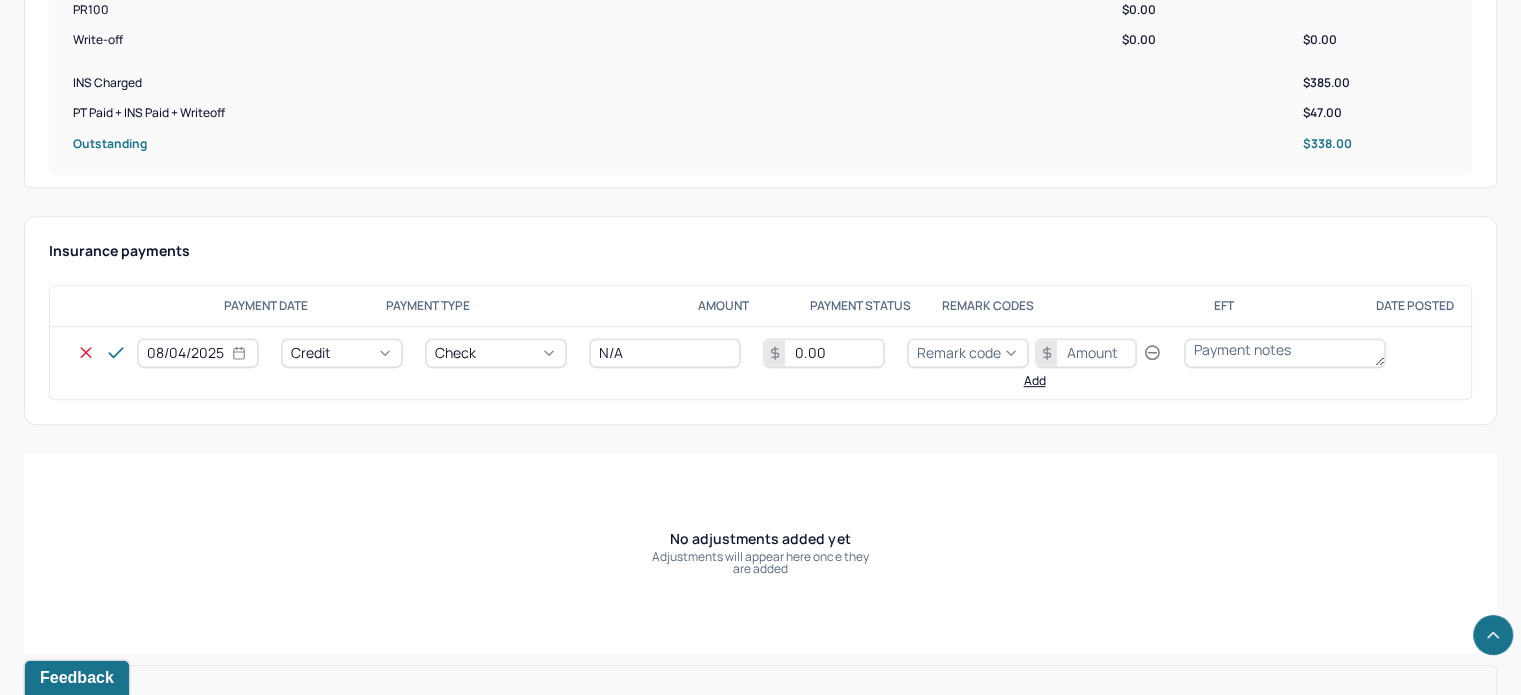 type on "0.00" 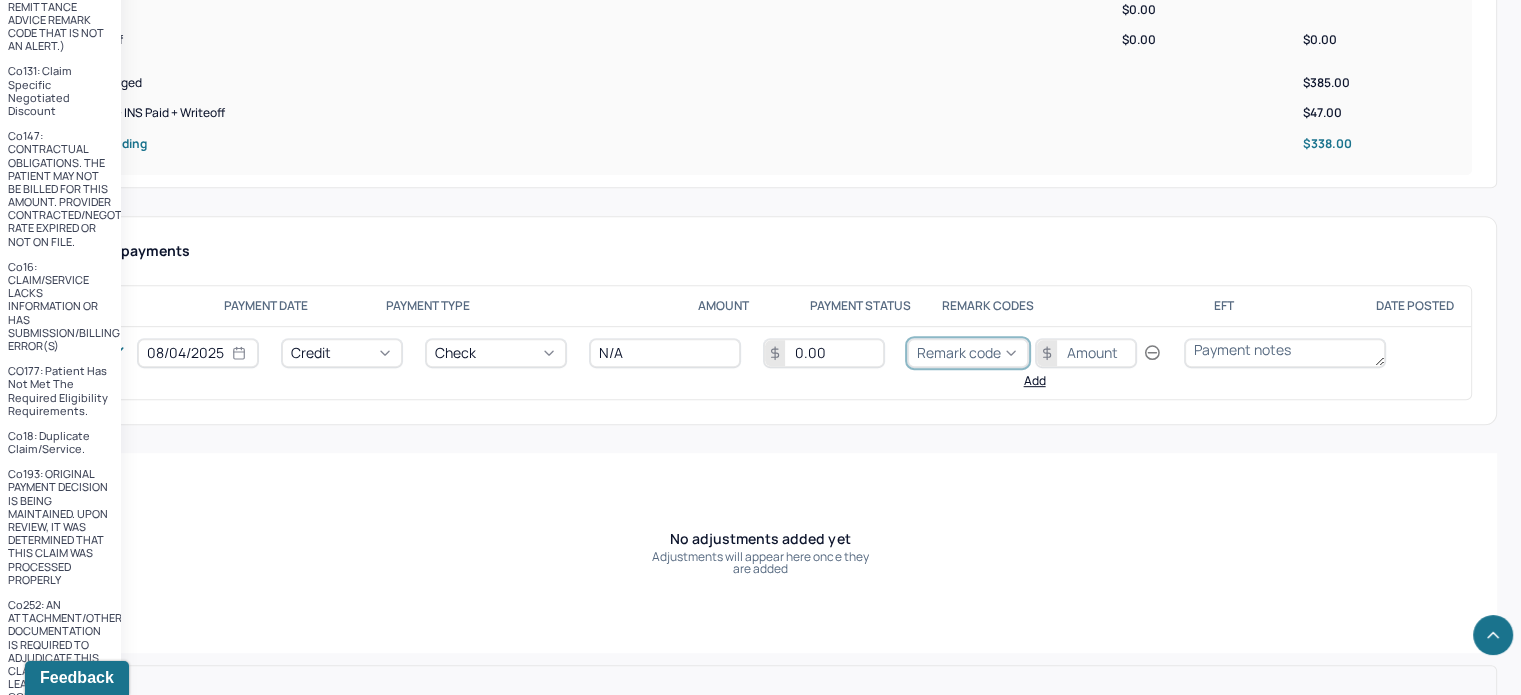 click on "Remark code" at bounding box center (968, 353) 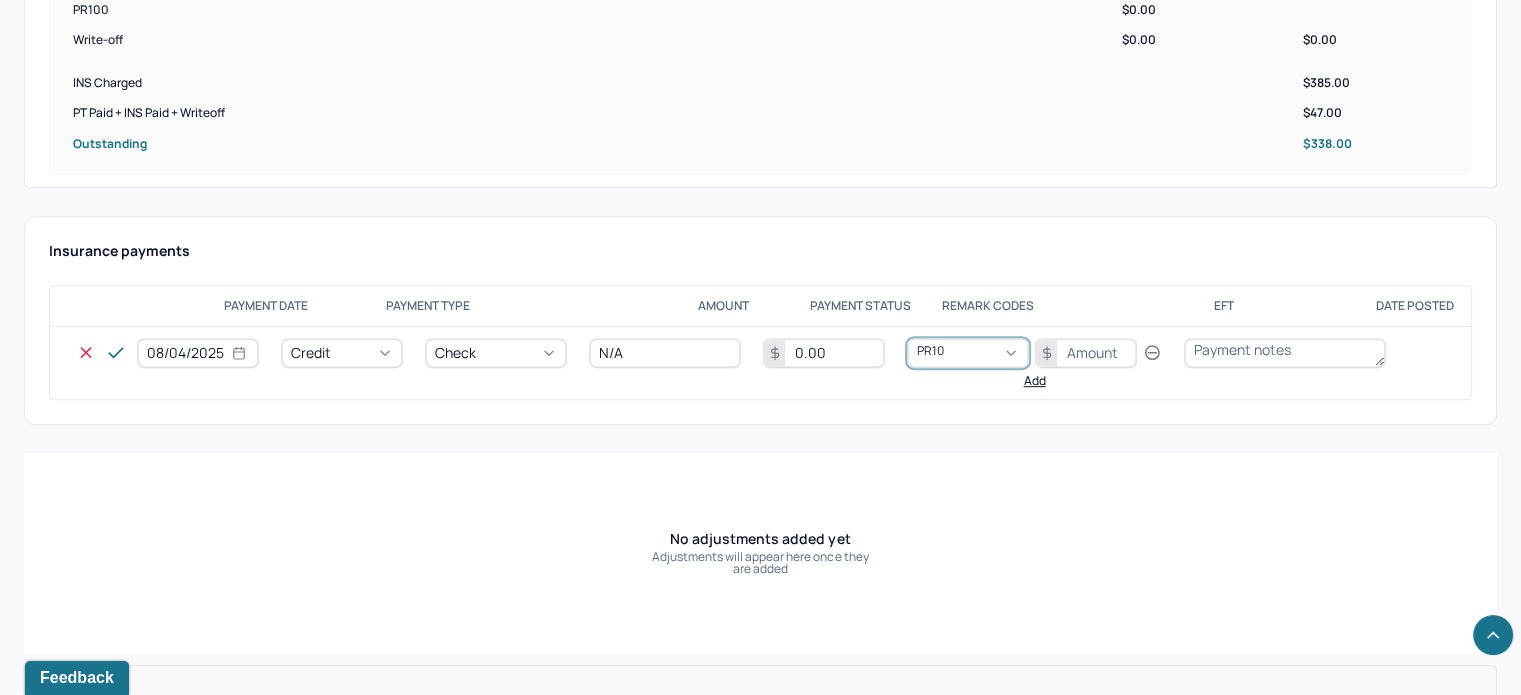 scroll, scrollTop: 0, scrollLeft: 0, axis: both 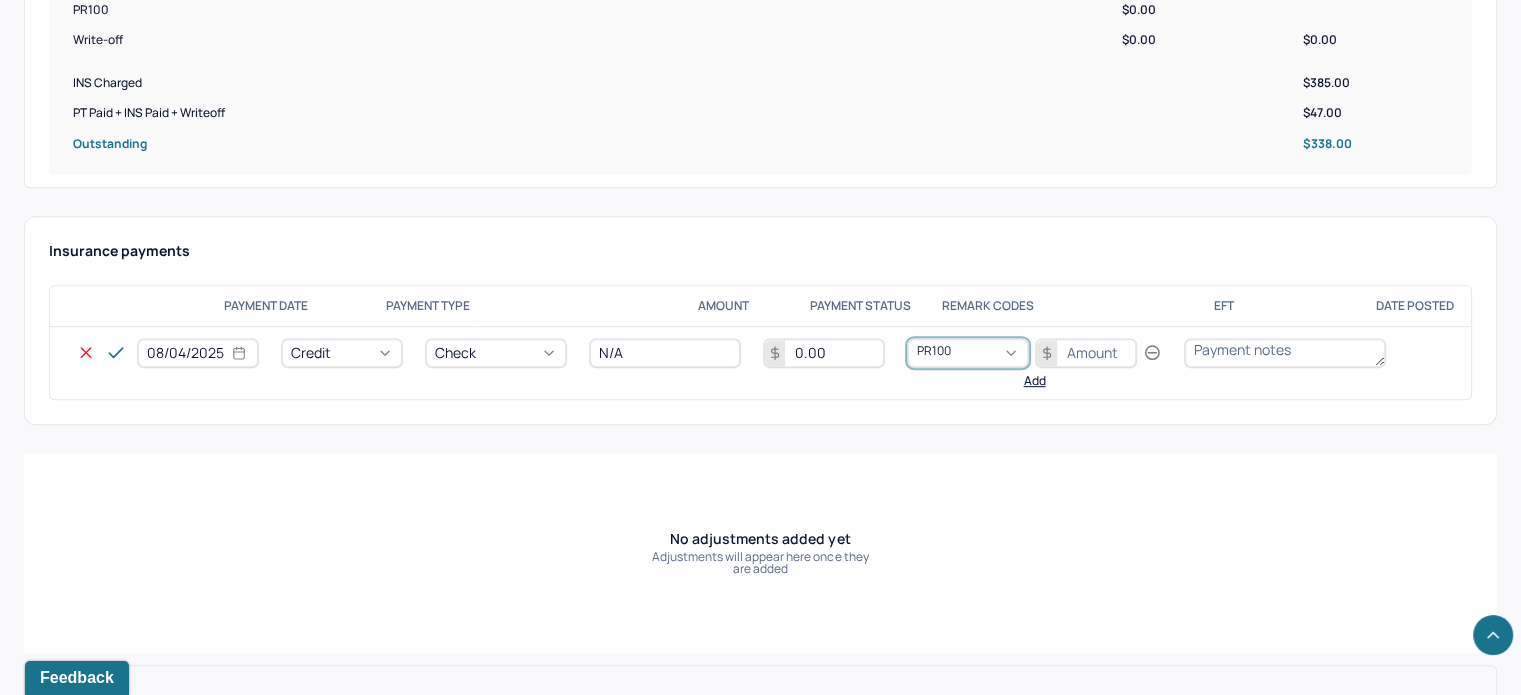 type 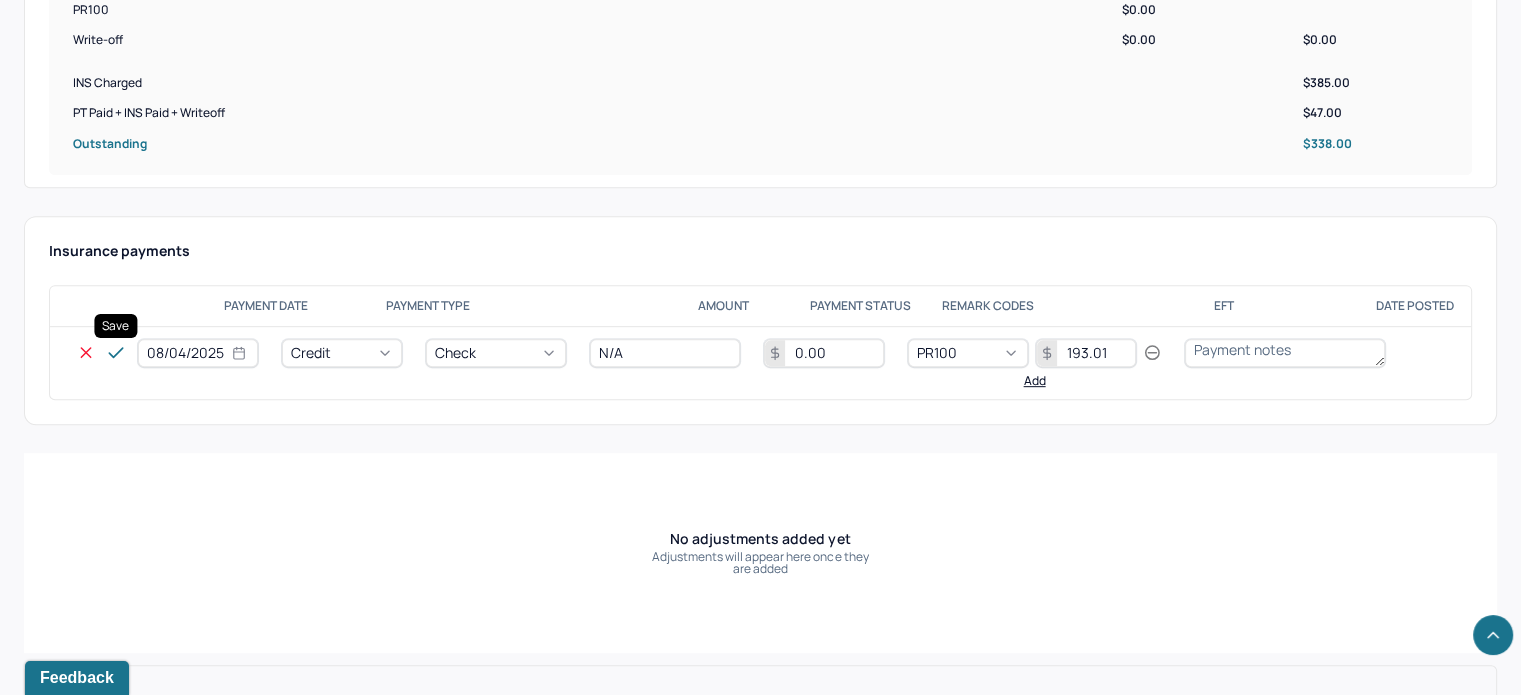 type on "193.01" 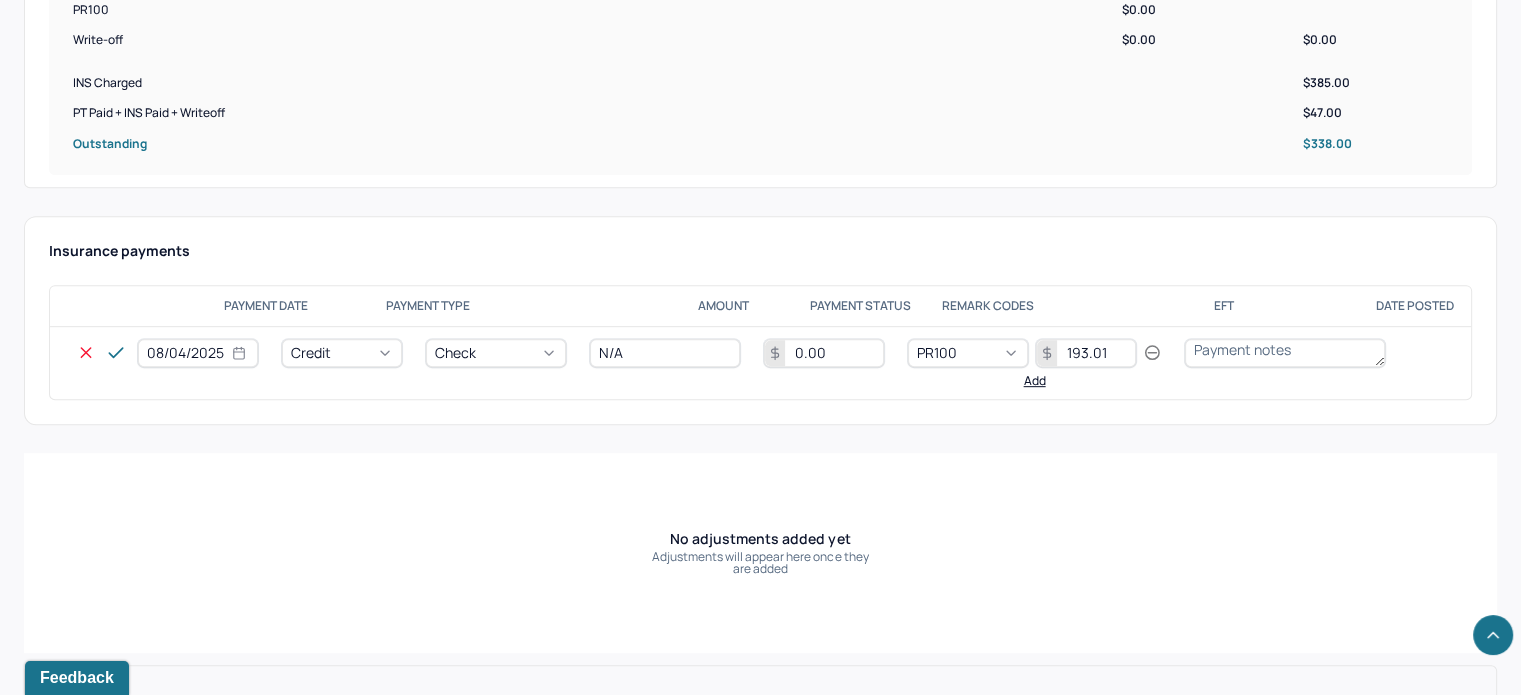 click 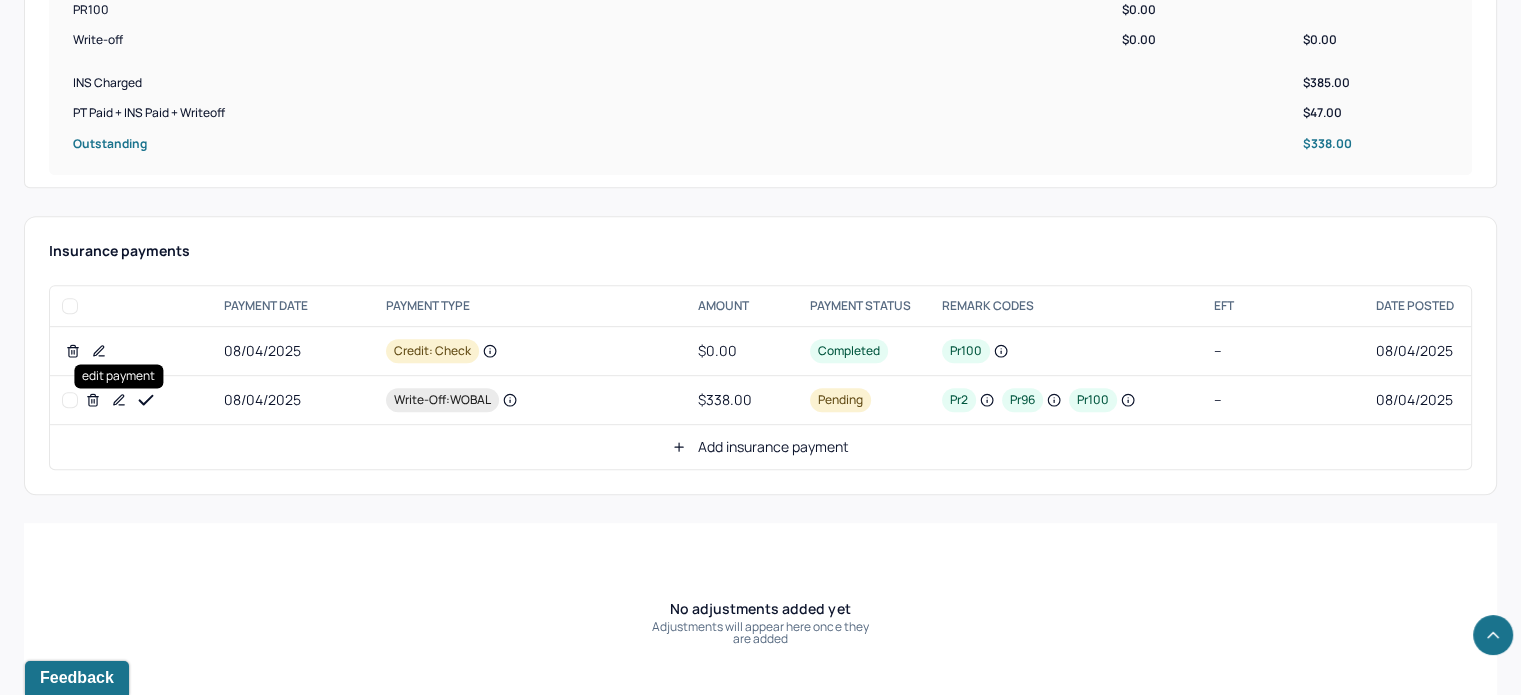 click 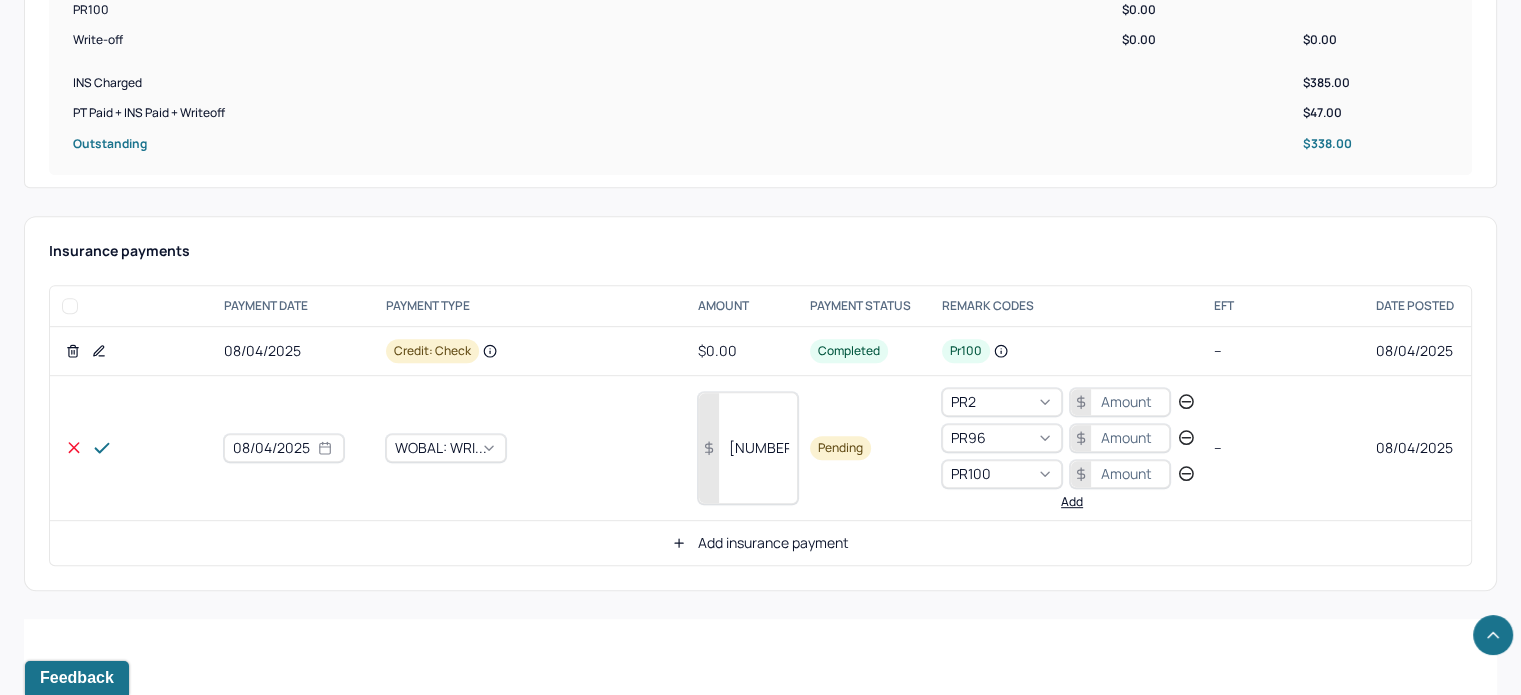 click on "[NUMBER]" at bounding box center [748, 448] 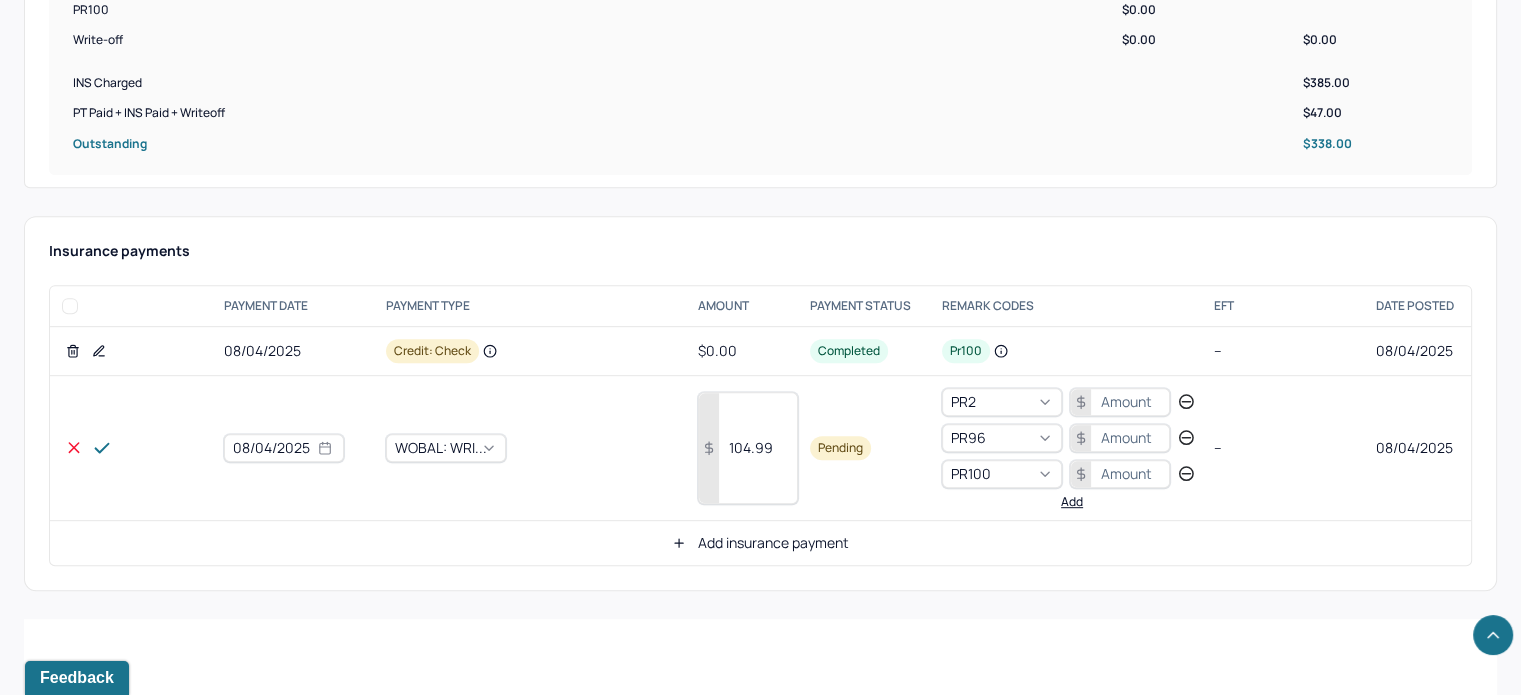type on "104.99" 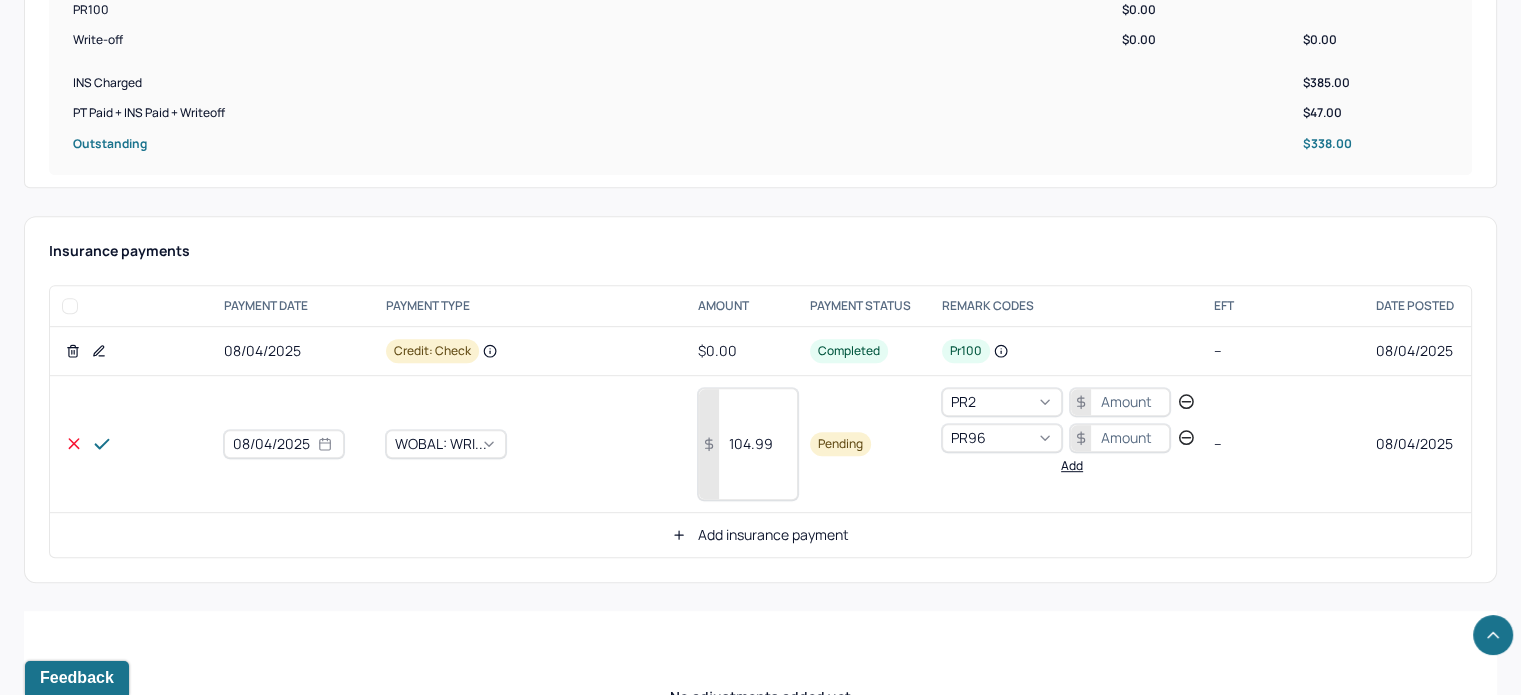 click at bounding box center [1120, 402] 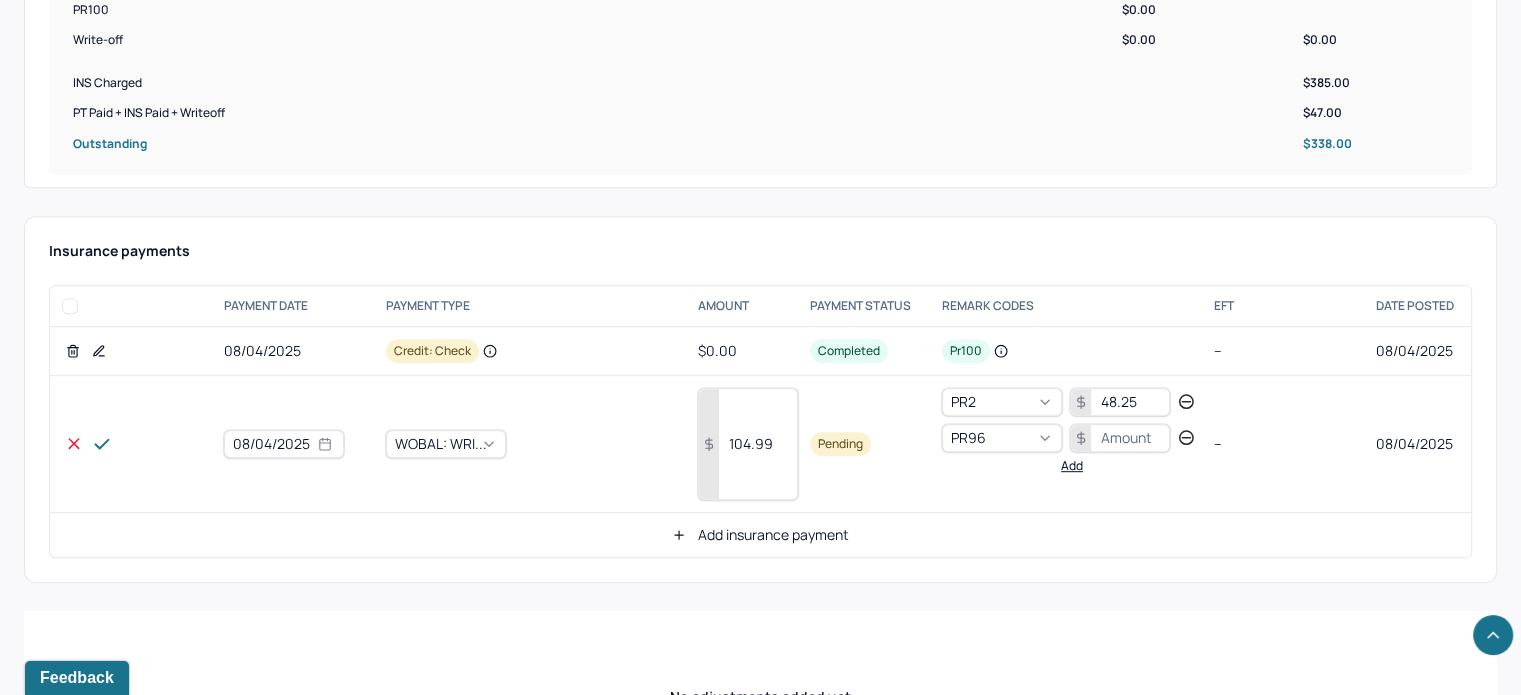 type on "48.25" 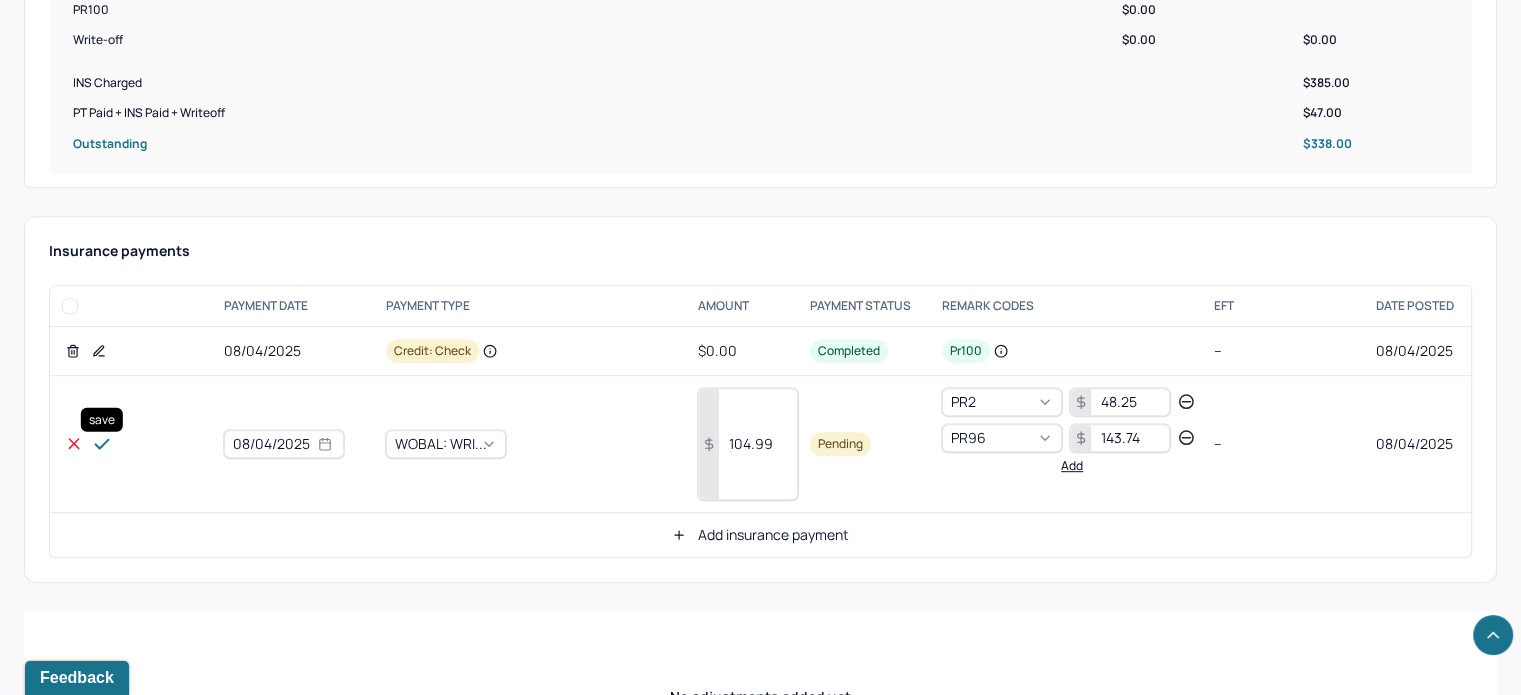 type on "143.74" 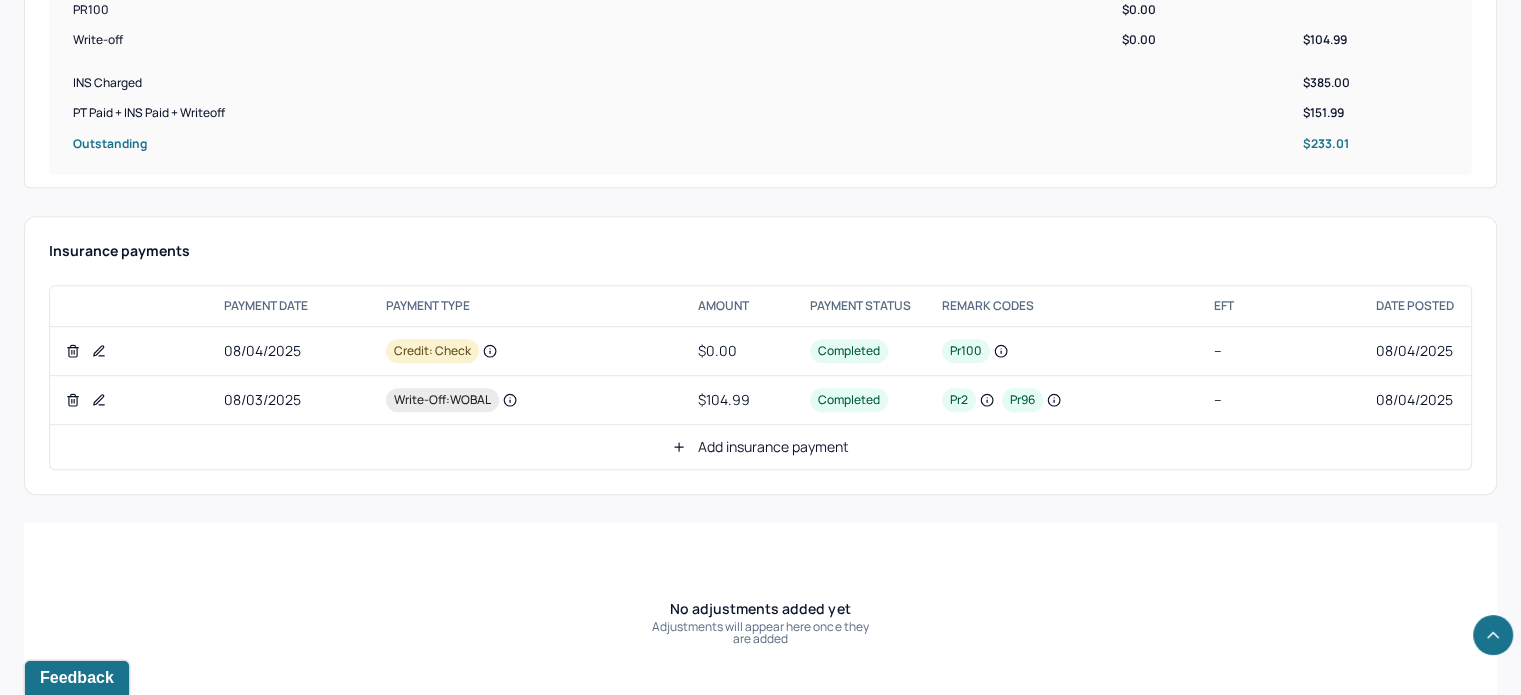 click 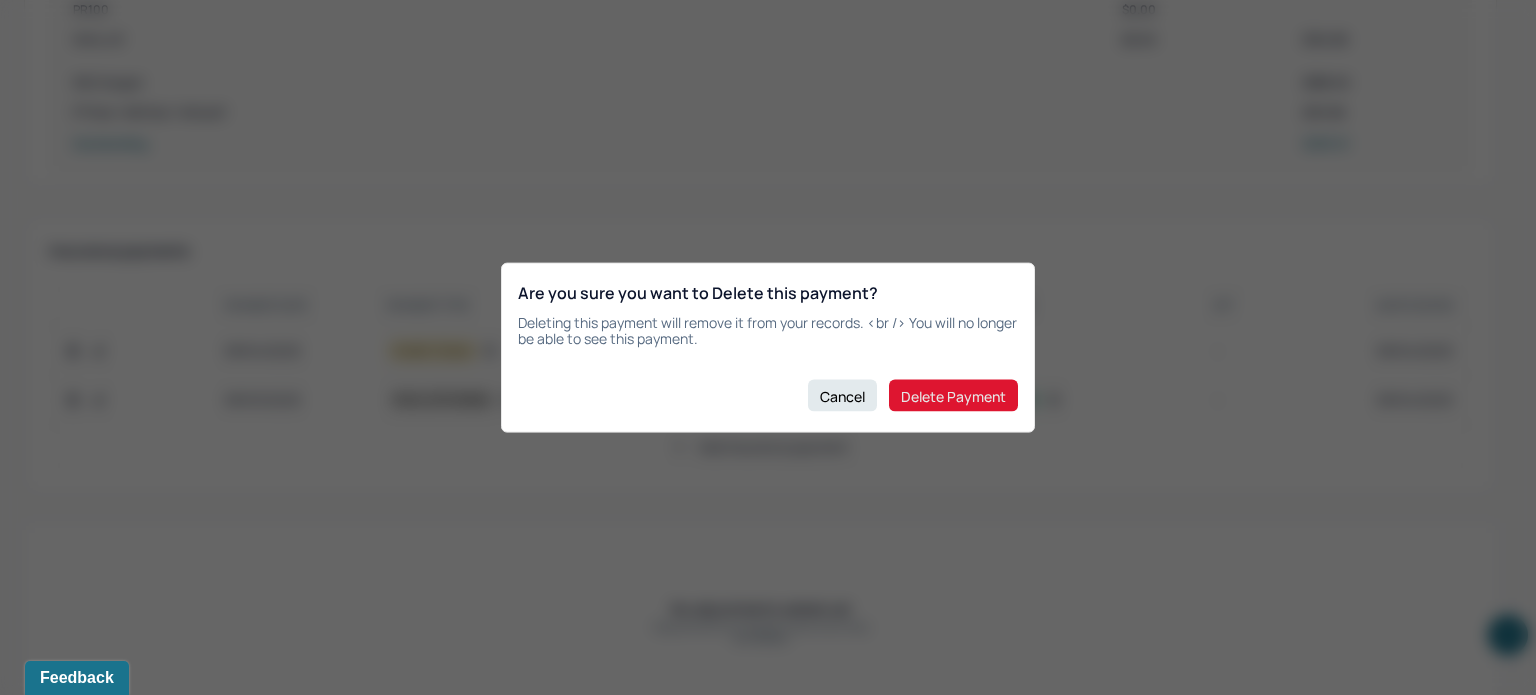 click on "Delete Payment" at bounding box center (953, 396) 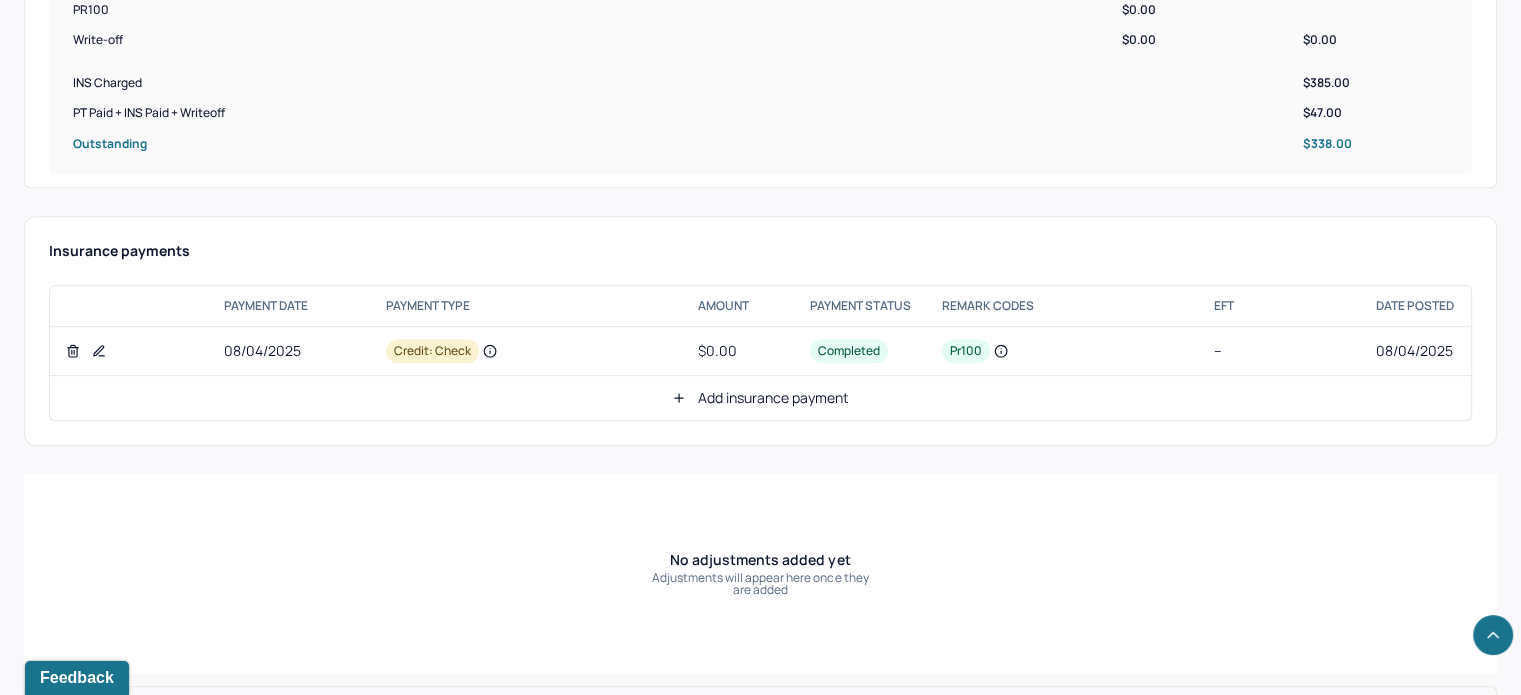 click on "Add insurance payment" at bounding box center [760, 398] 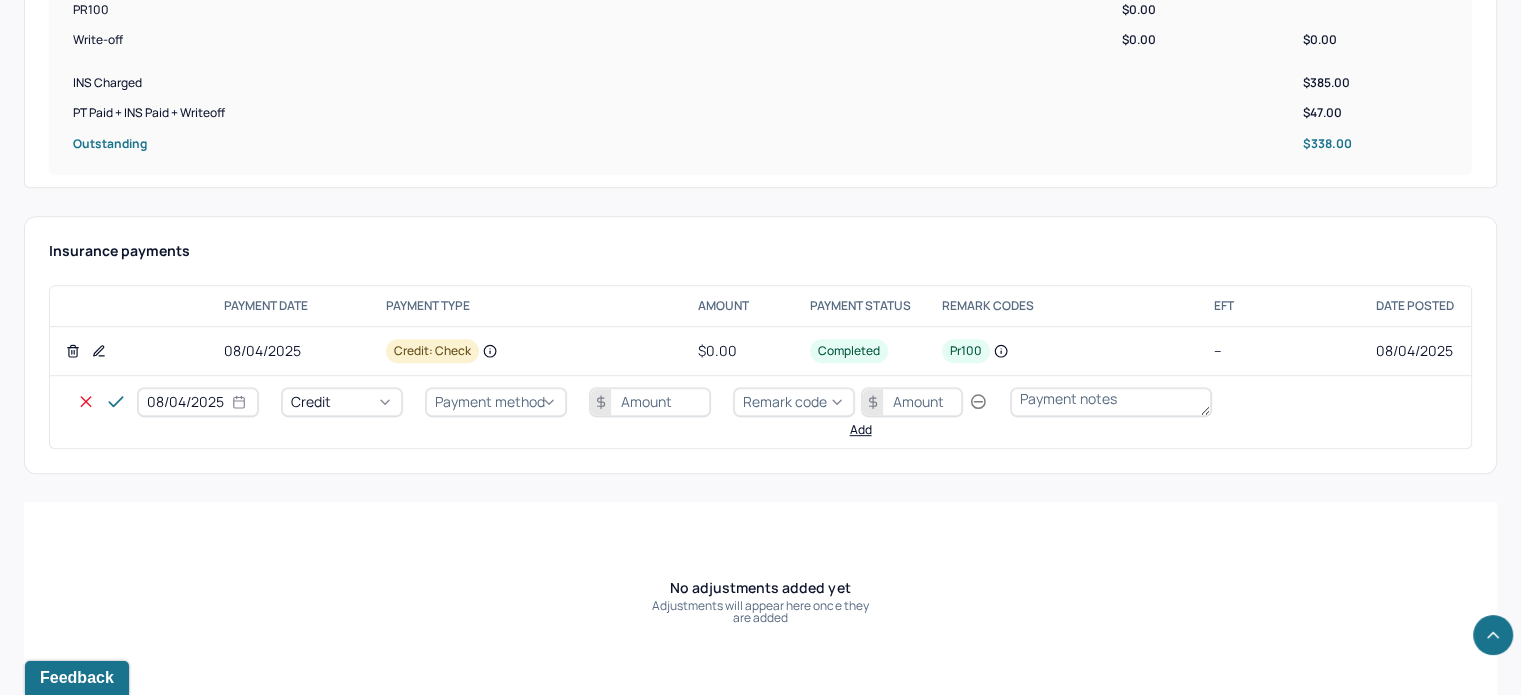 click on "Credit" at bounding box center (342, 402) 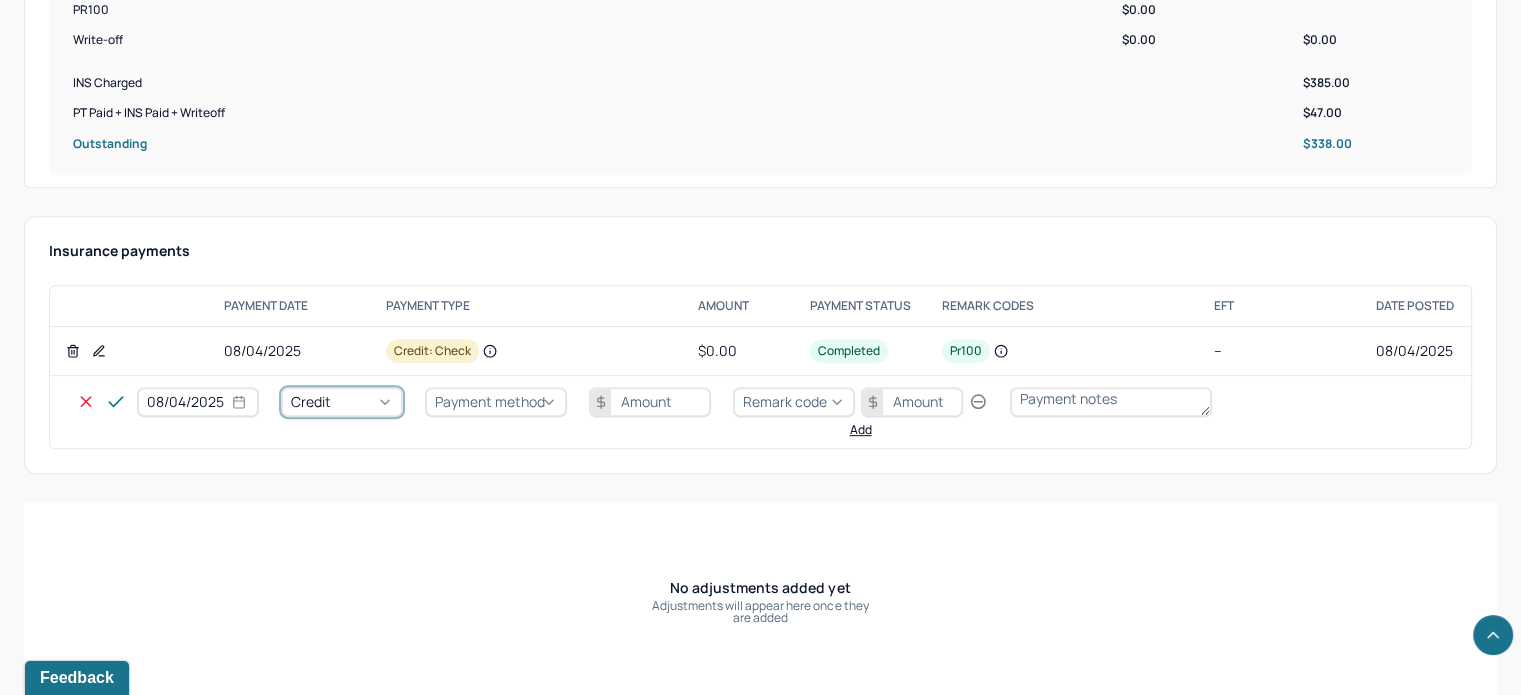 click on "Write off" at bounding box center [60, -178] 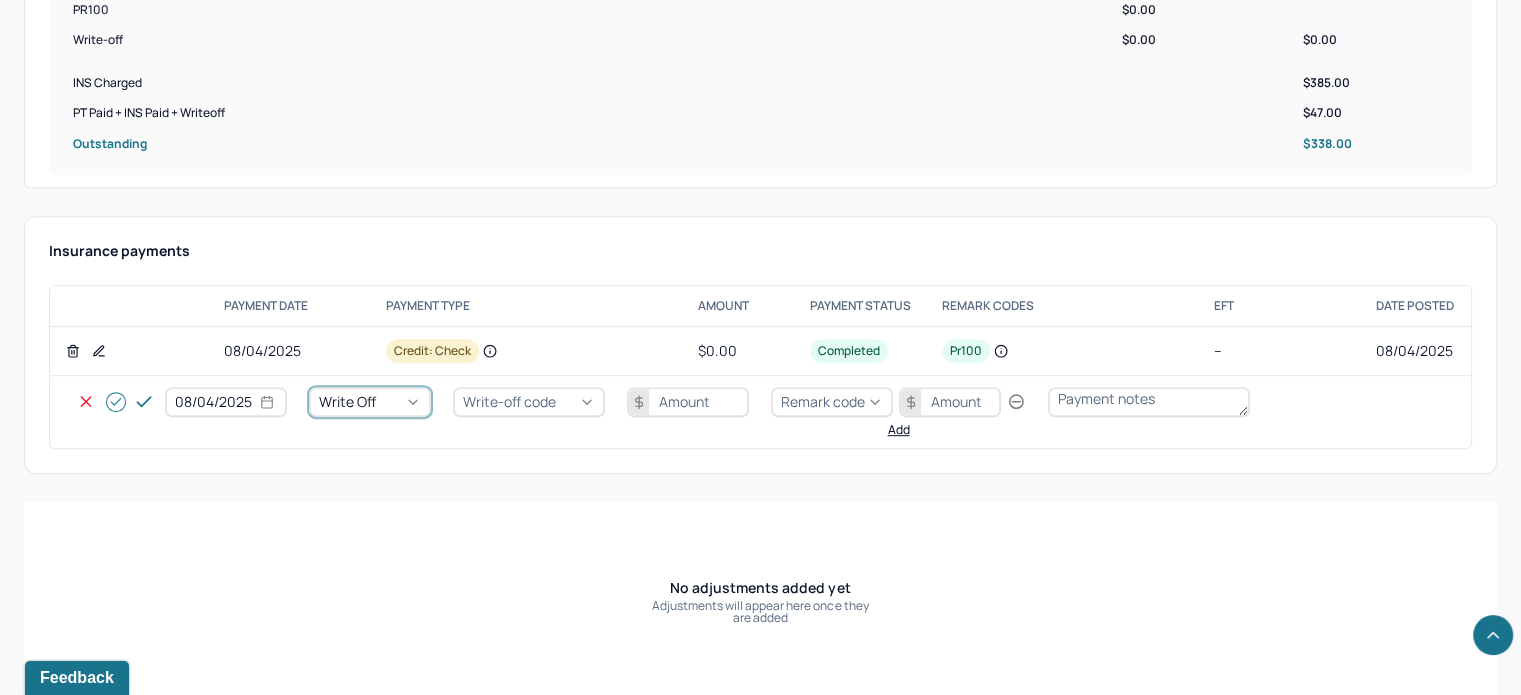 click on "Write-off code" at bounding box center (509, 401) 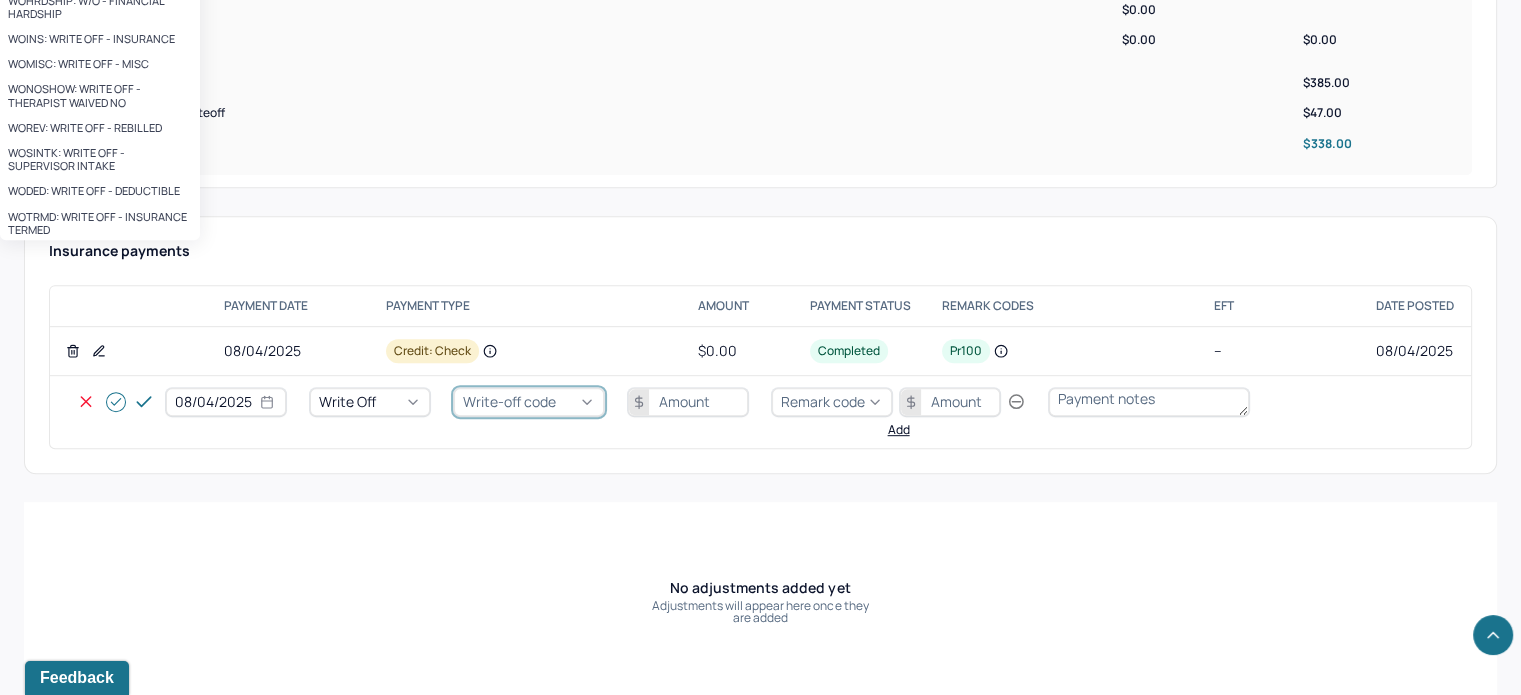 drag, startPoint x: 512, startPoint y: 499, endPoint x: 667, endPoint y: 395, distance: 186.65744 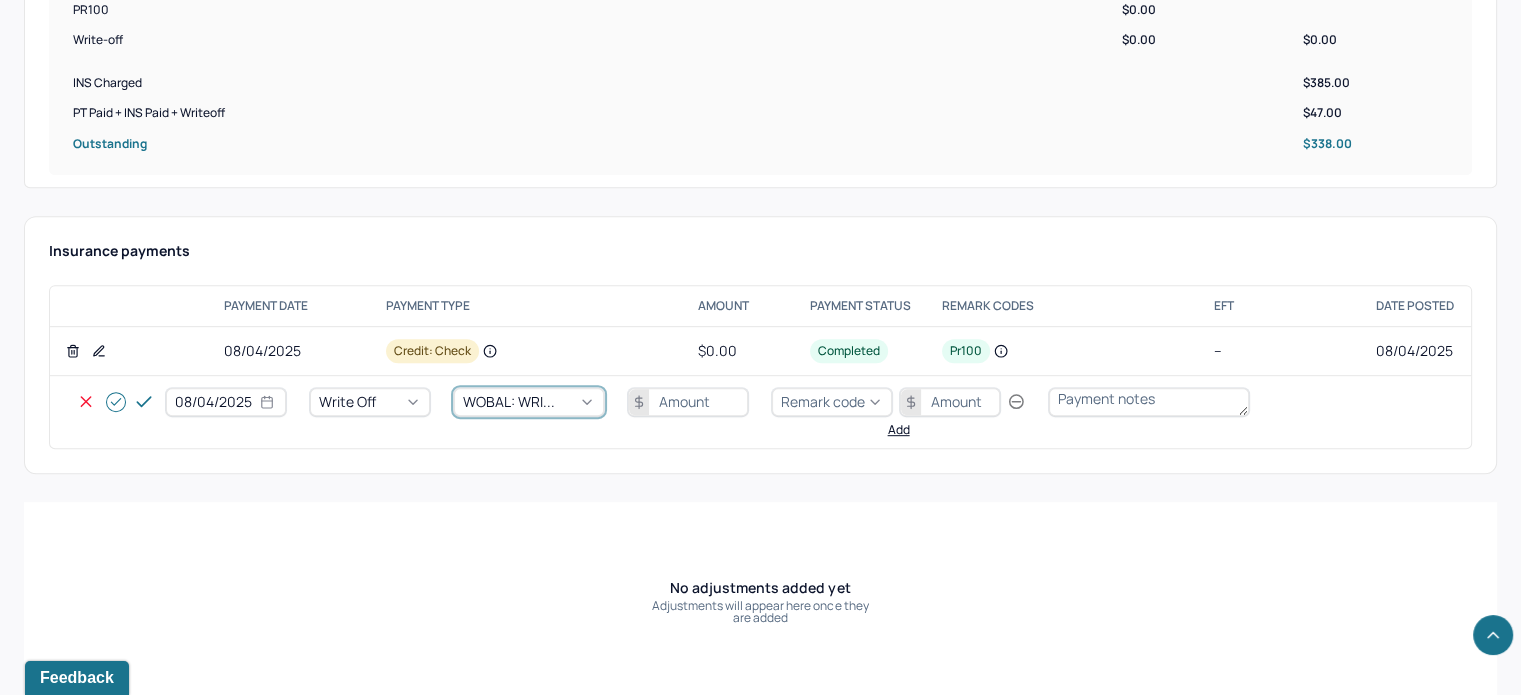click at bounding box center (688, 402) 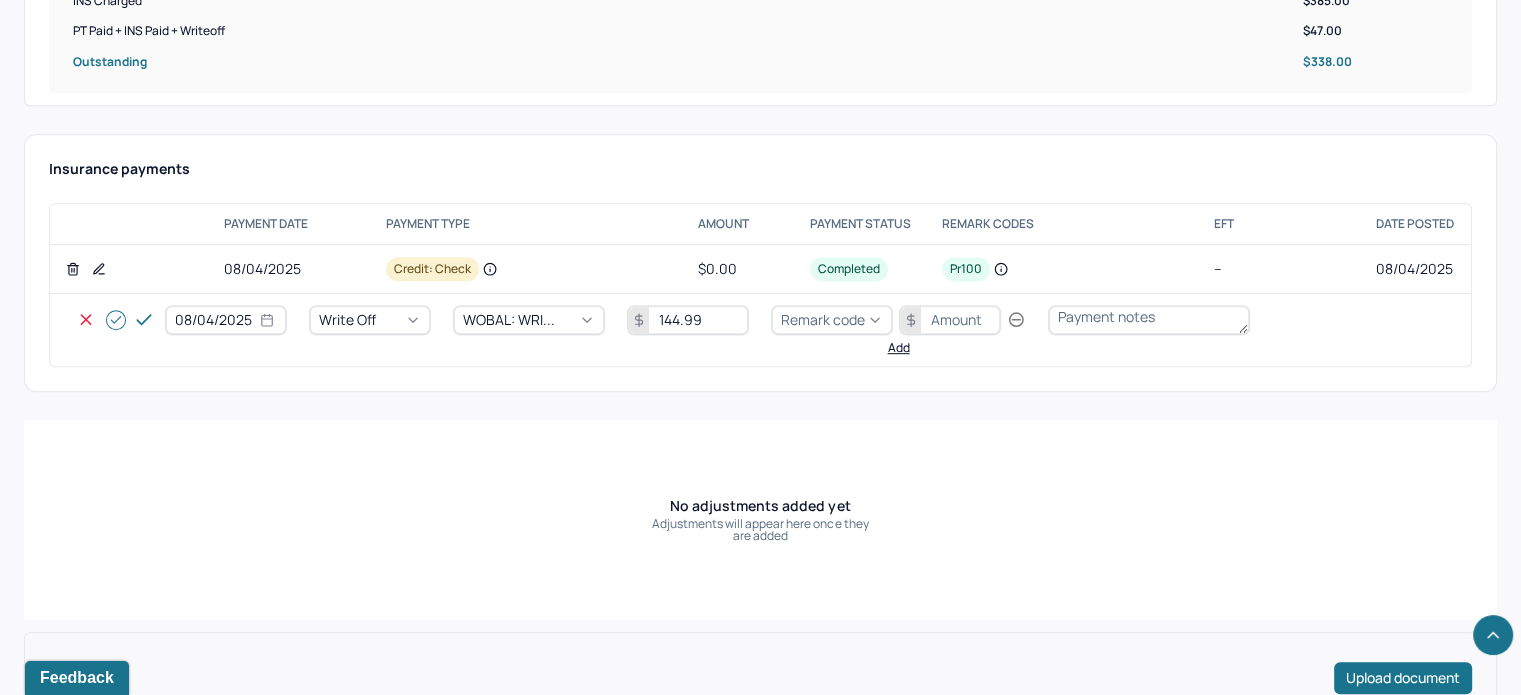 scroll, scrollTop: 1200, scrollLeft: 0, axis: vertical 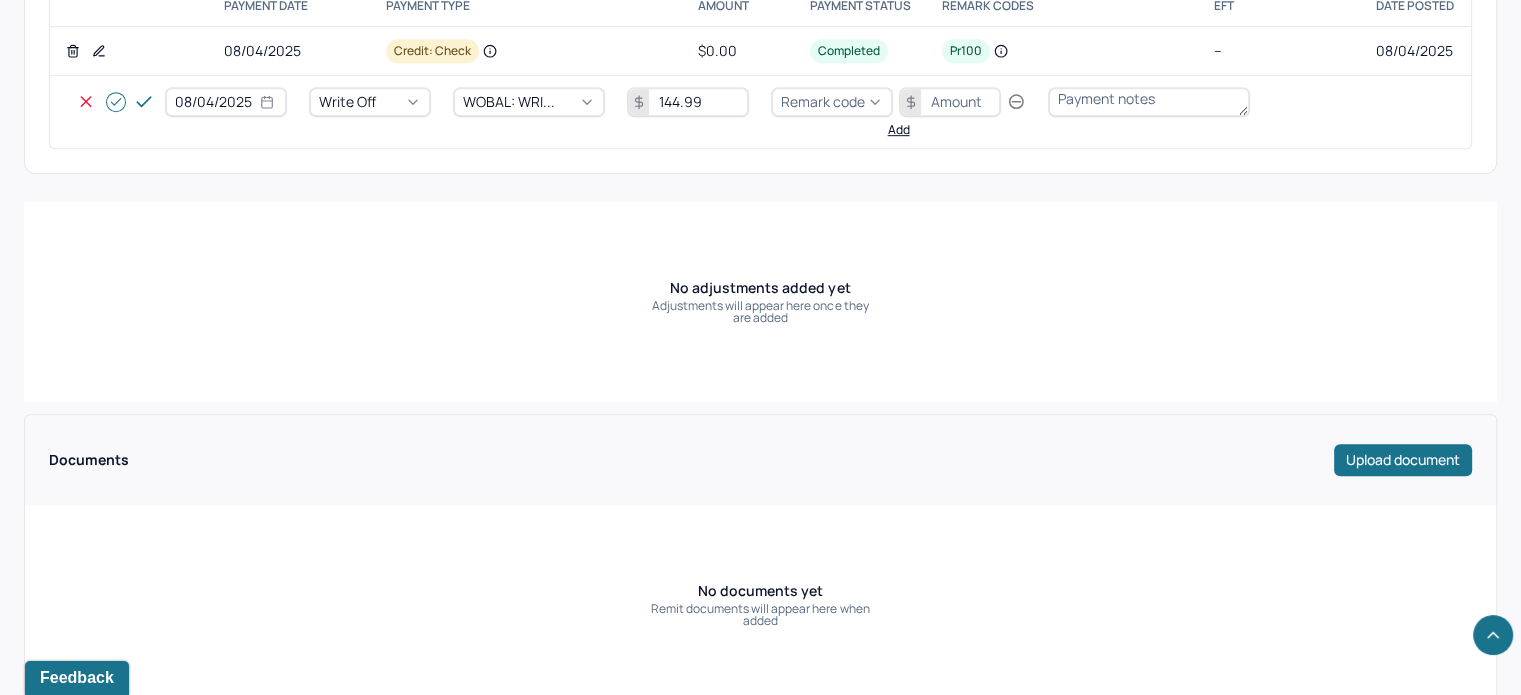 type on "144.99" 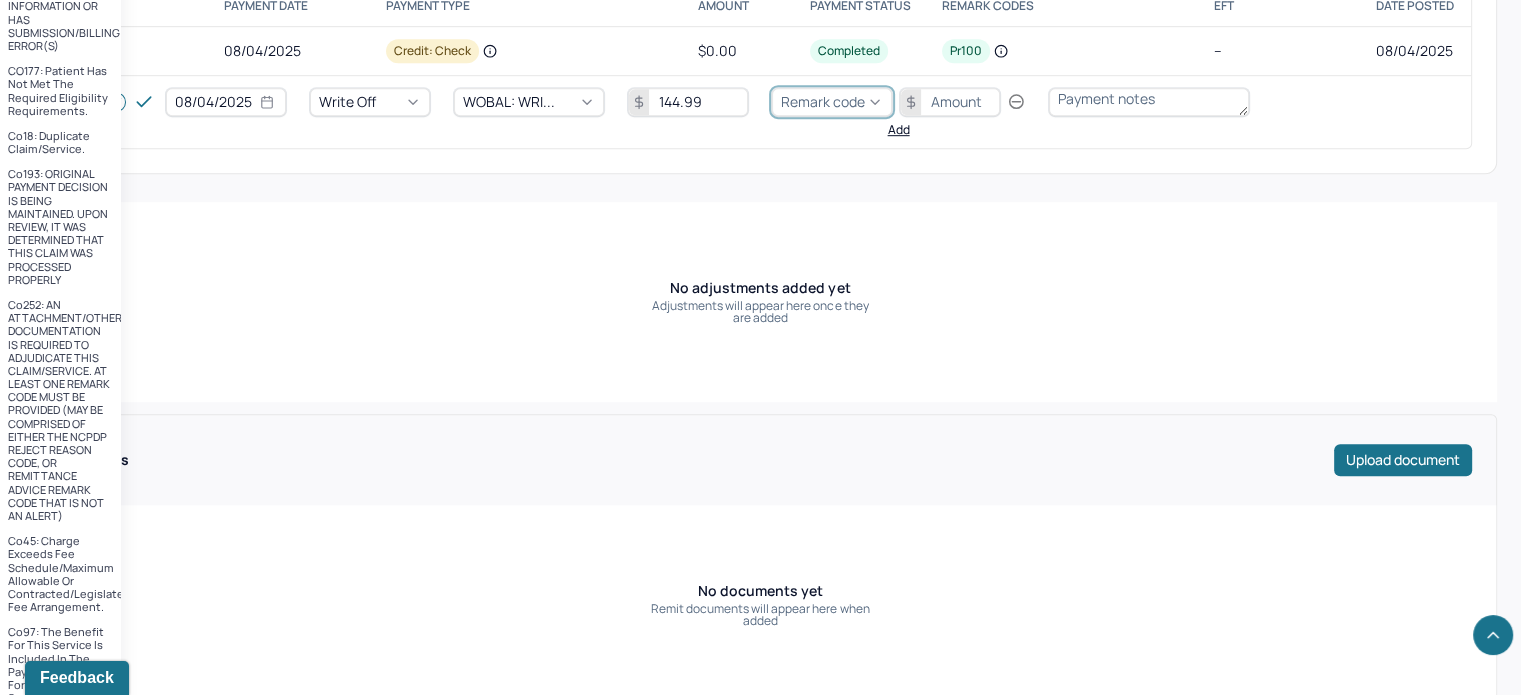click on "Remark code" at bounding box center (823, 101) 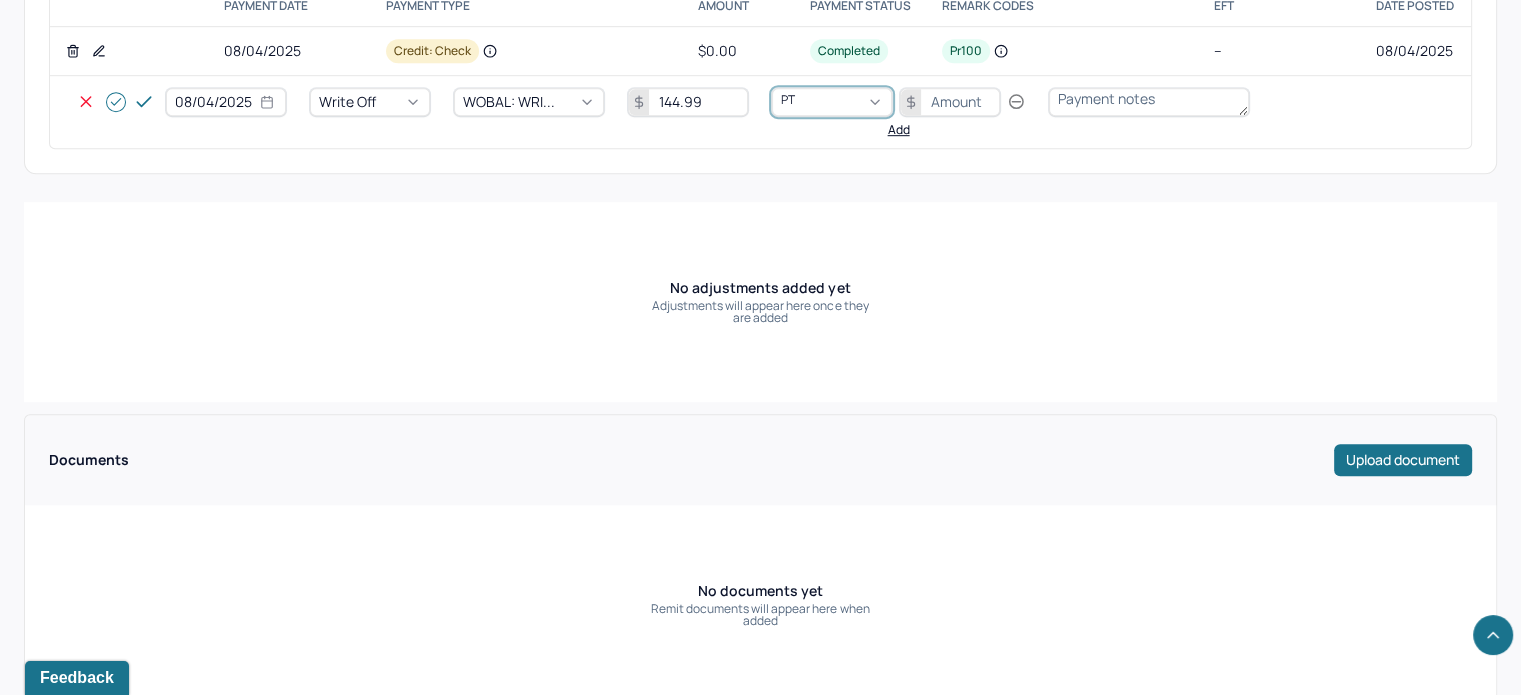 scroll, scrollTop: 0, scrollLeft: 0, axis: both 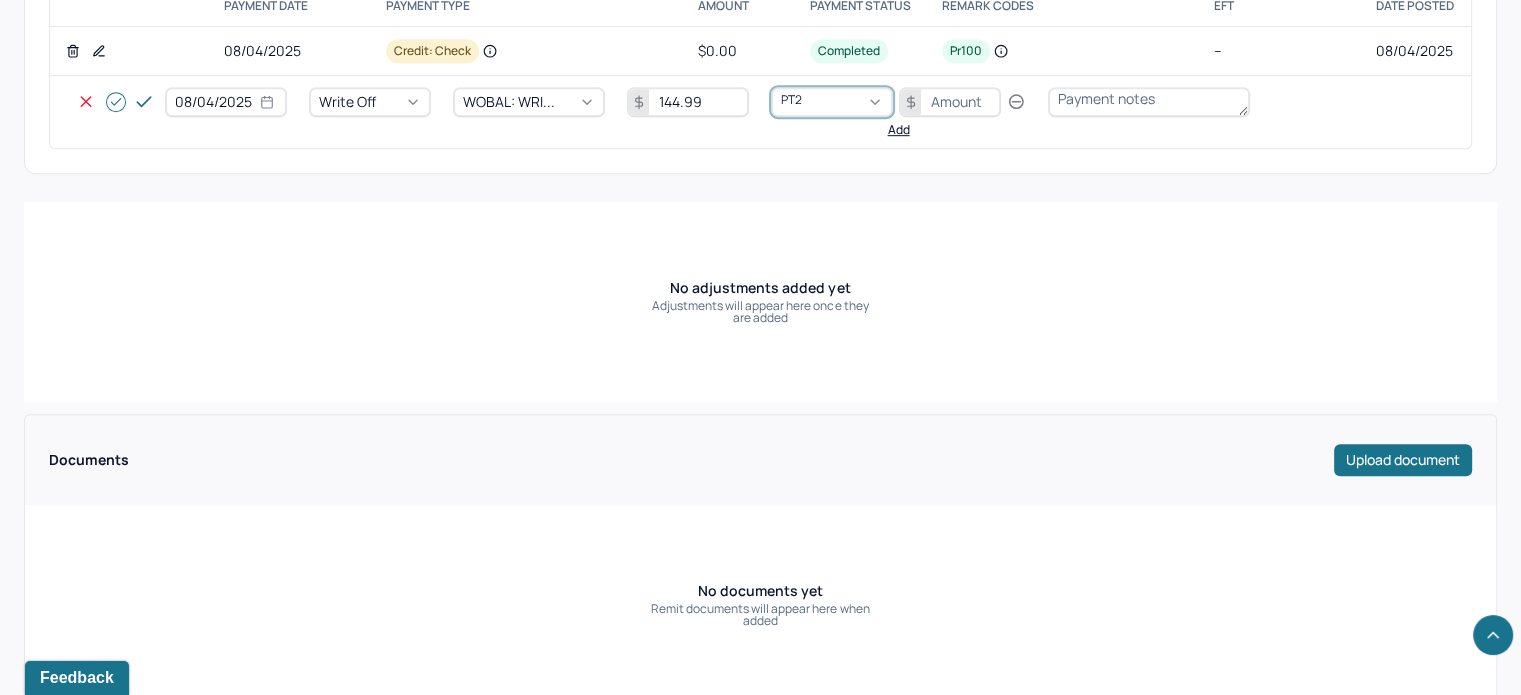 type on "PT2" 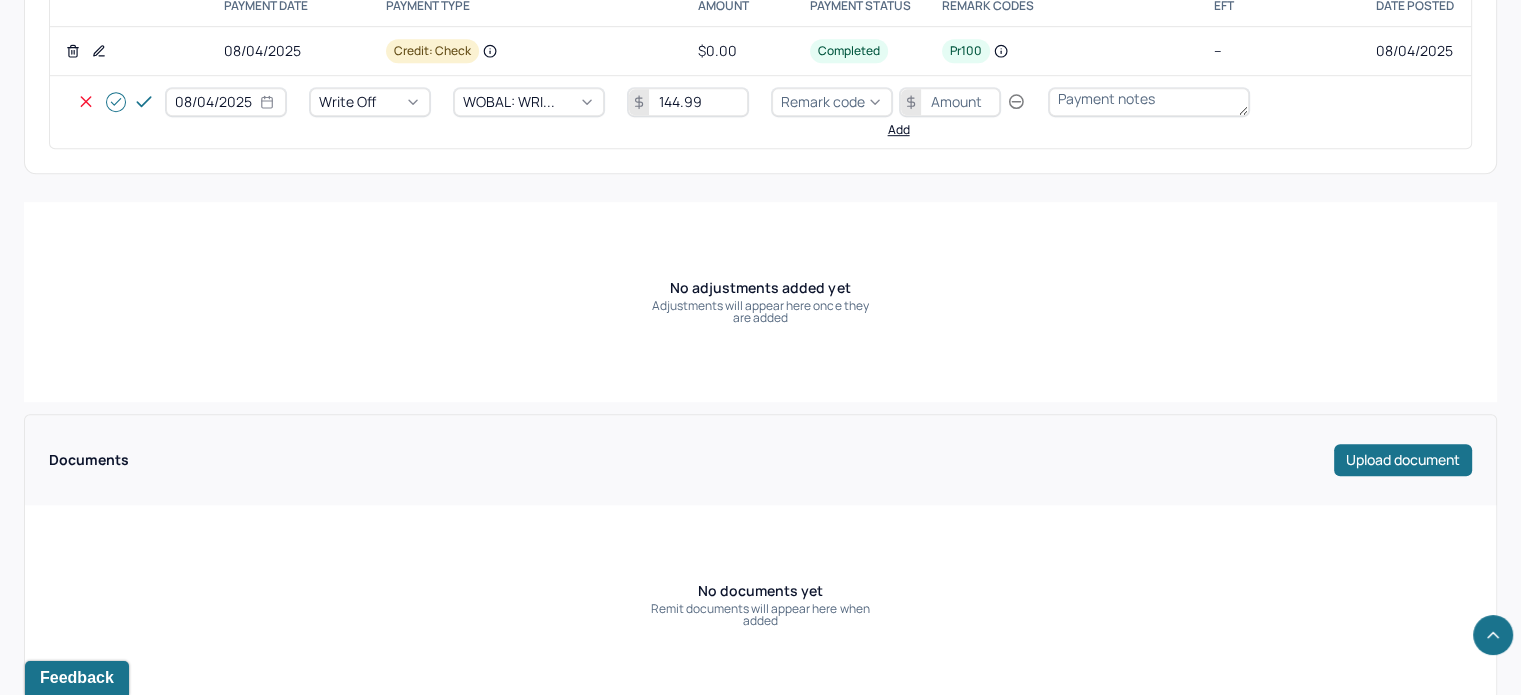 type 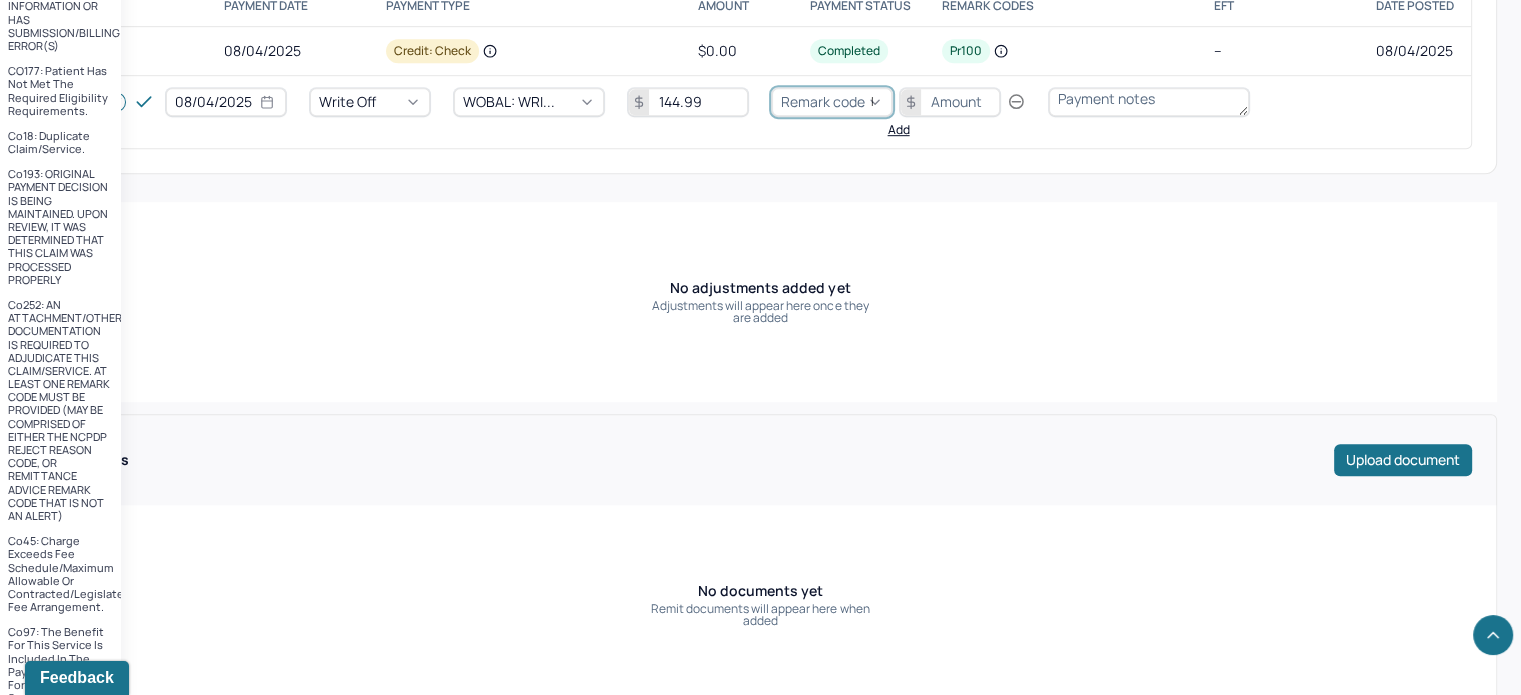 scroll, scrollTop: 224, scrollLeft: 0, axis: vertical 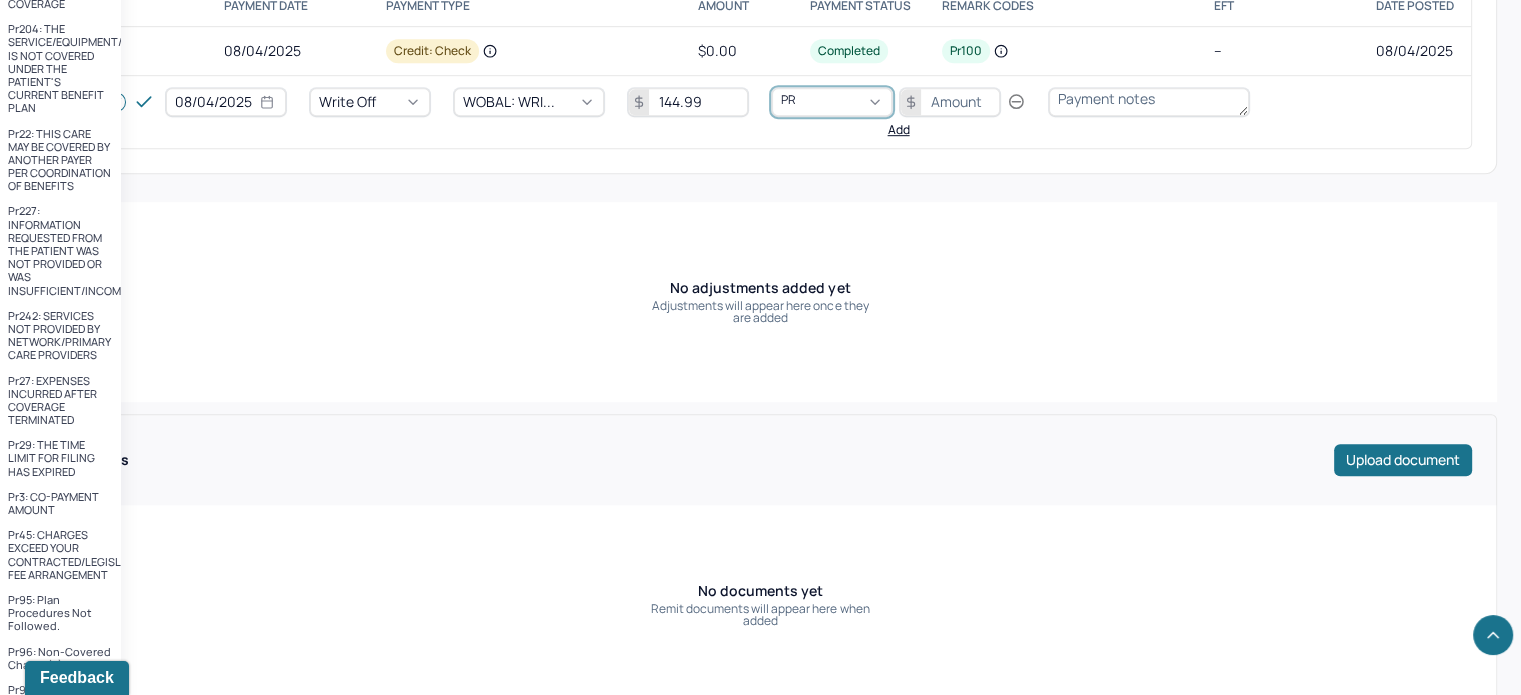 type on "PR2" 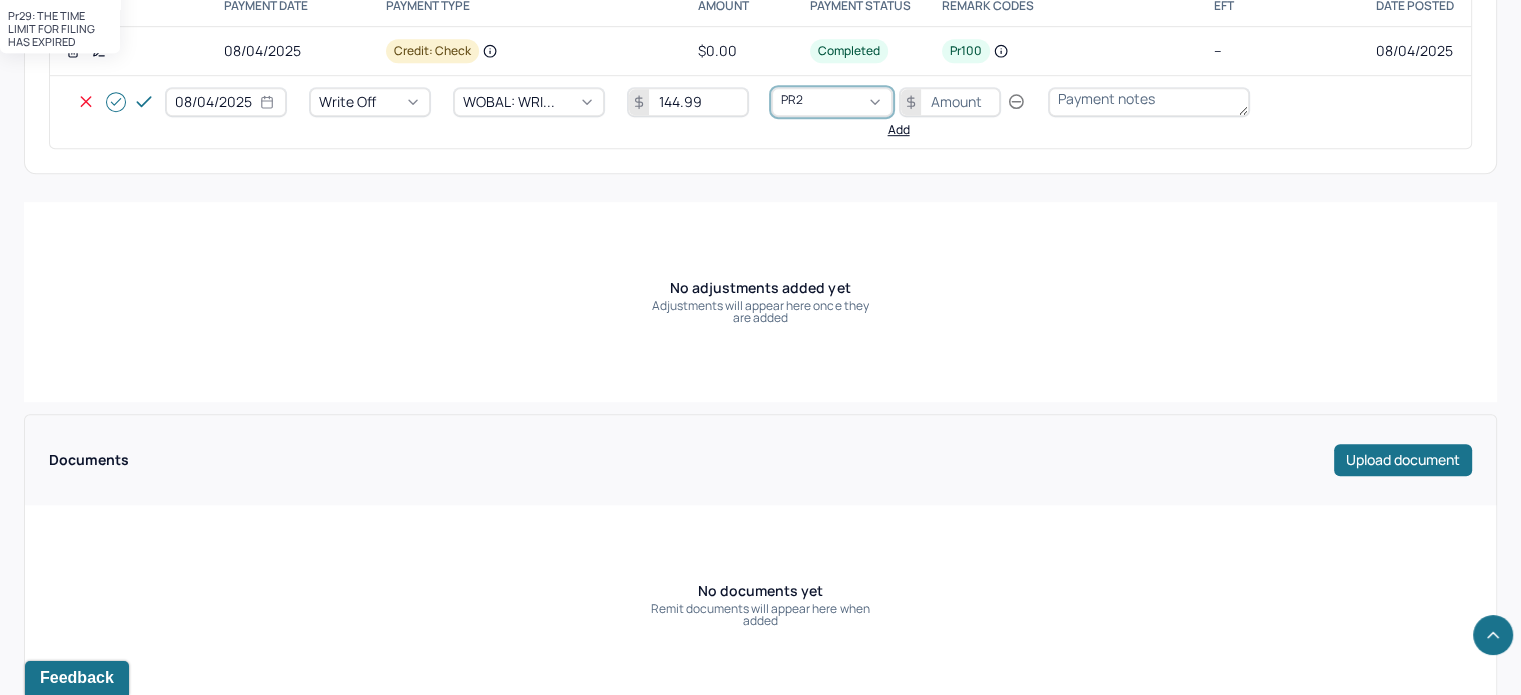 type 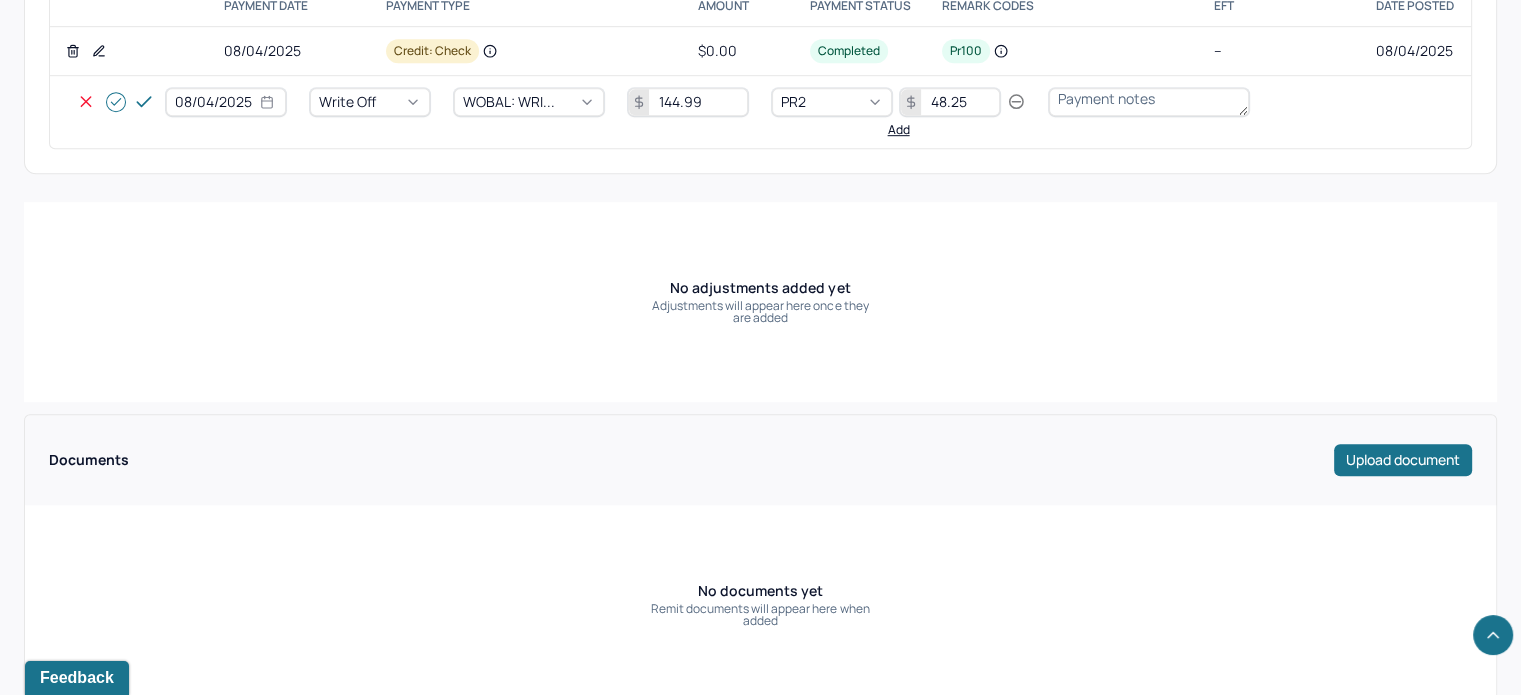 type on "48.25" 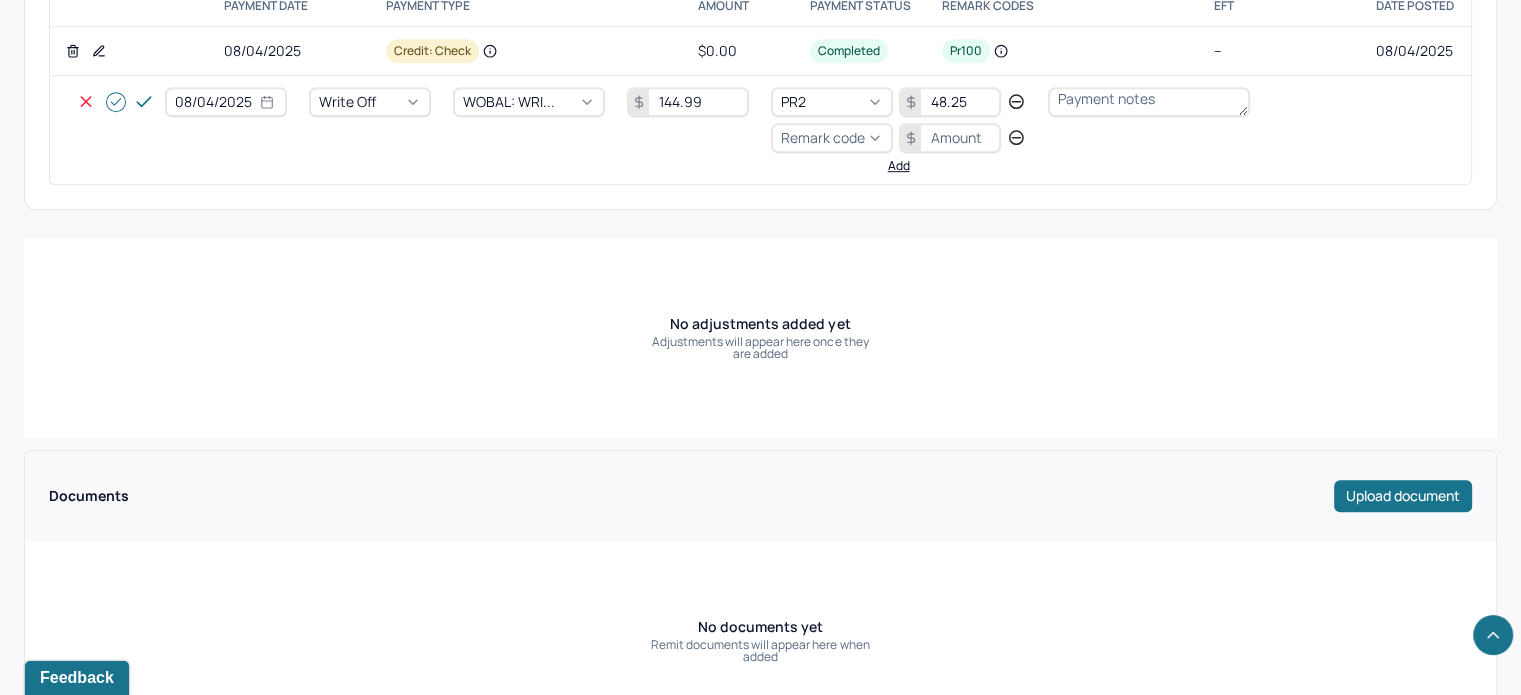 click on "Remark code" at bounding box center (823, 137) 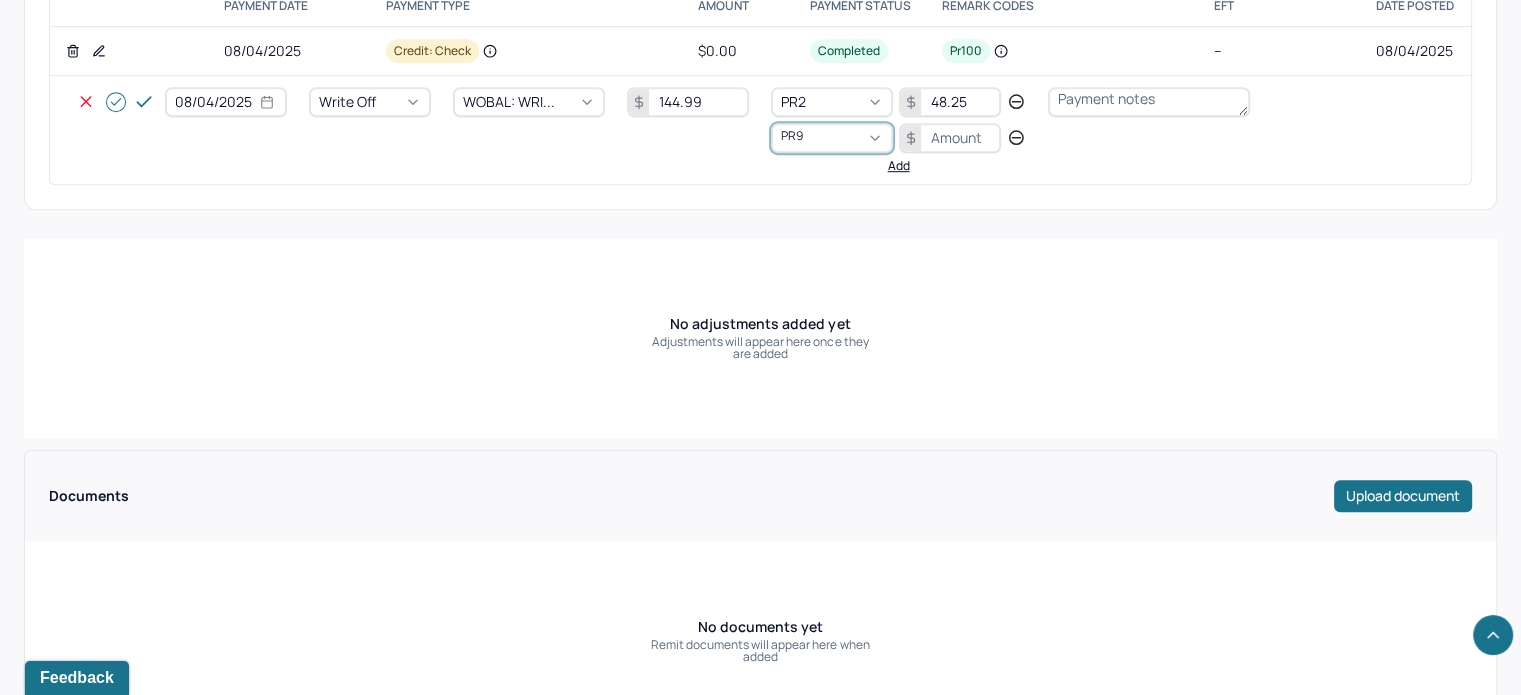 type on "PR96" 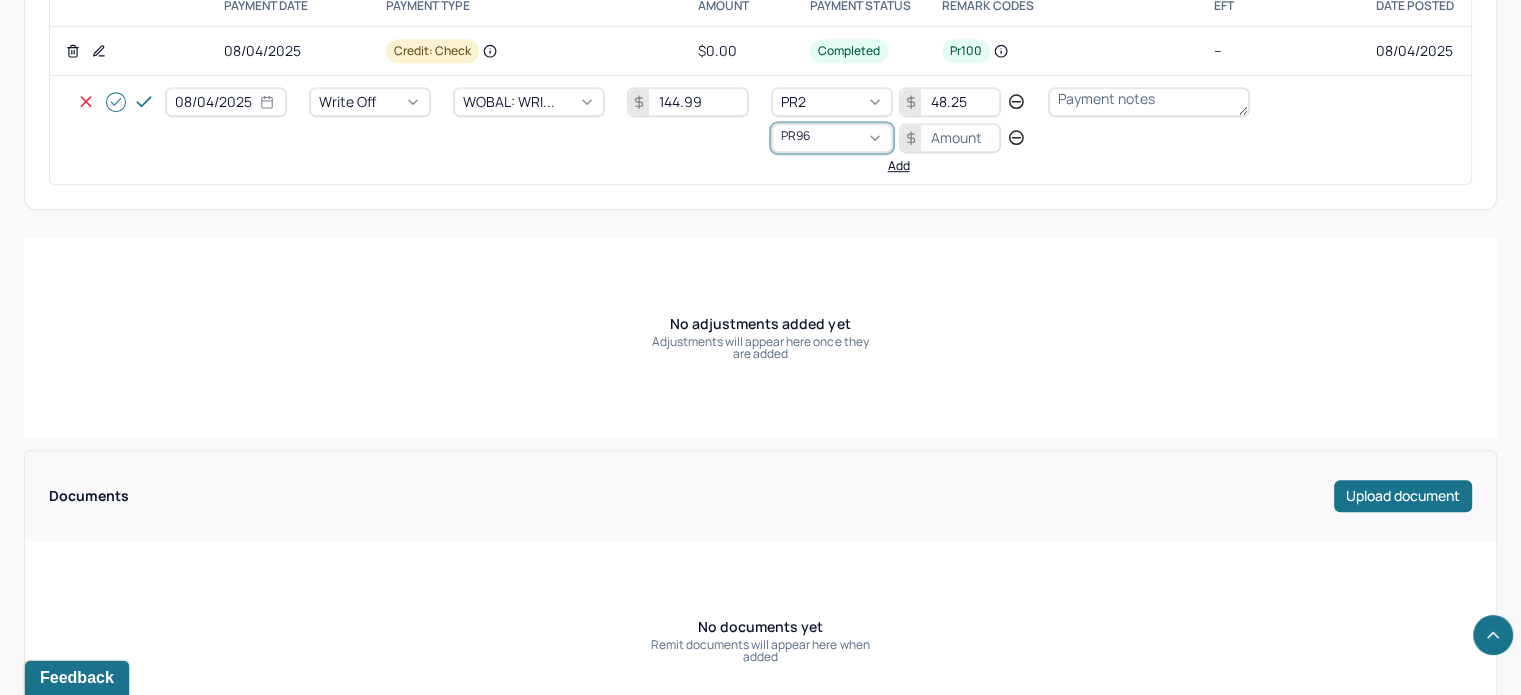 type 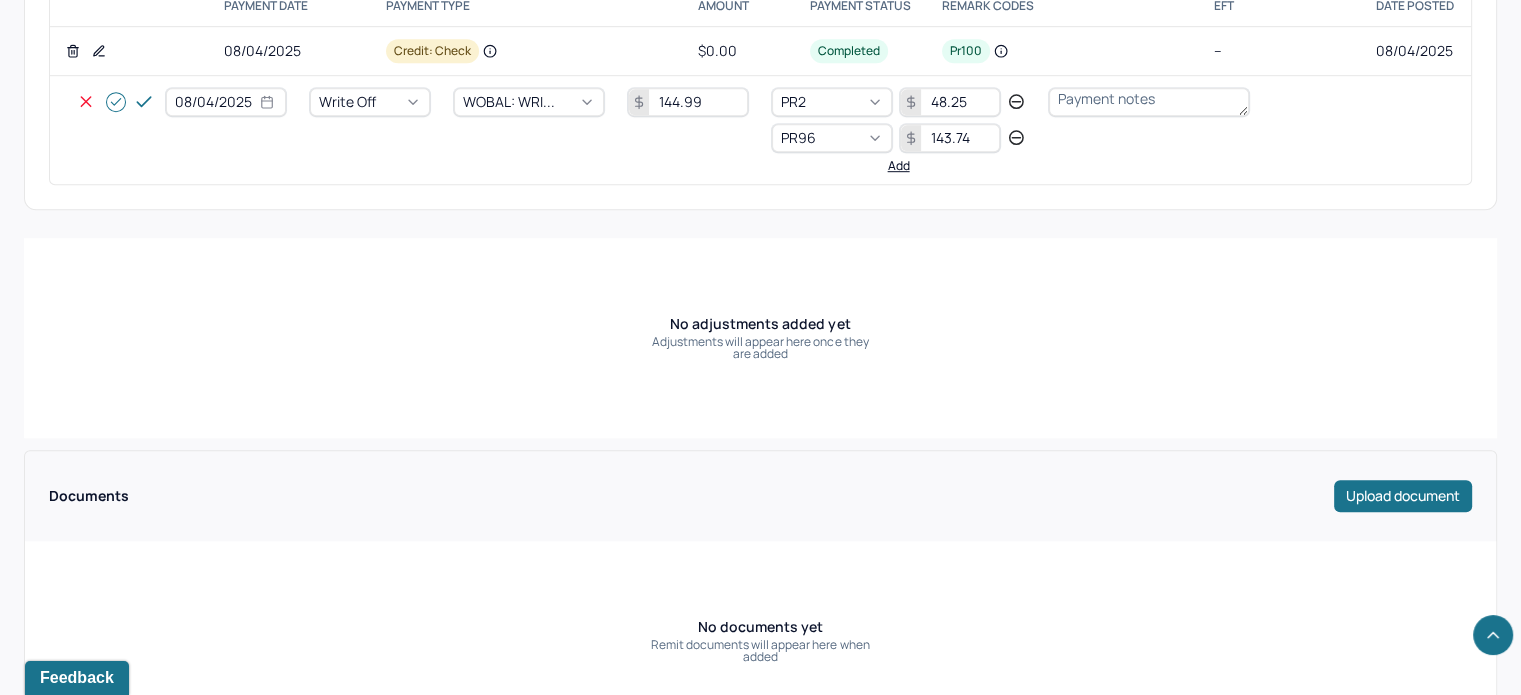 type on "143.74" 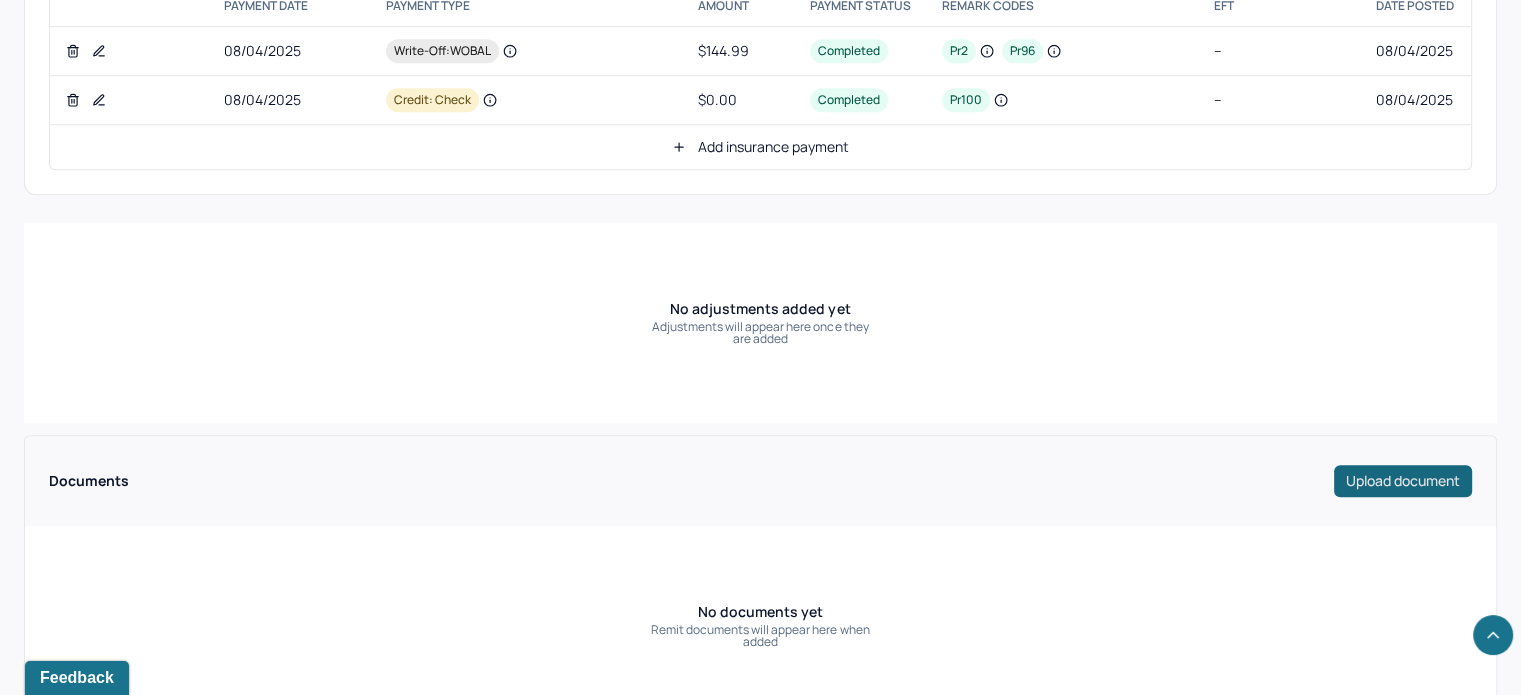 click on "Upload document" at bounding box center (1403, 481) 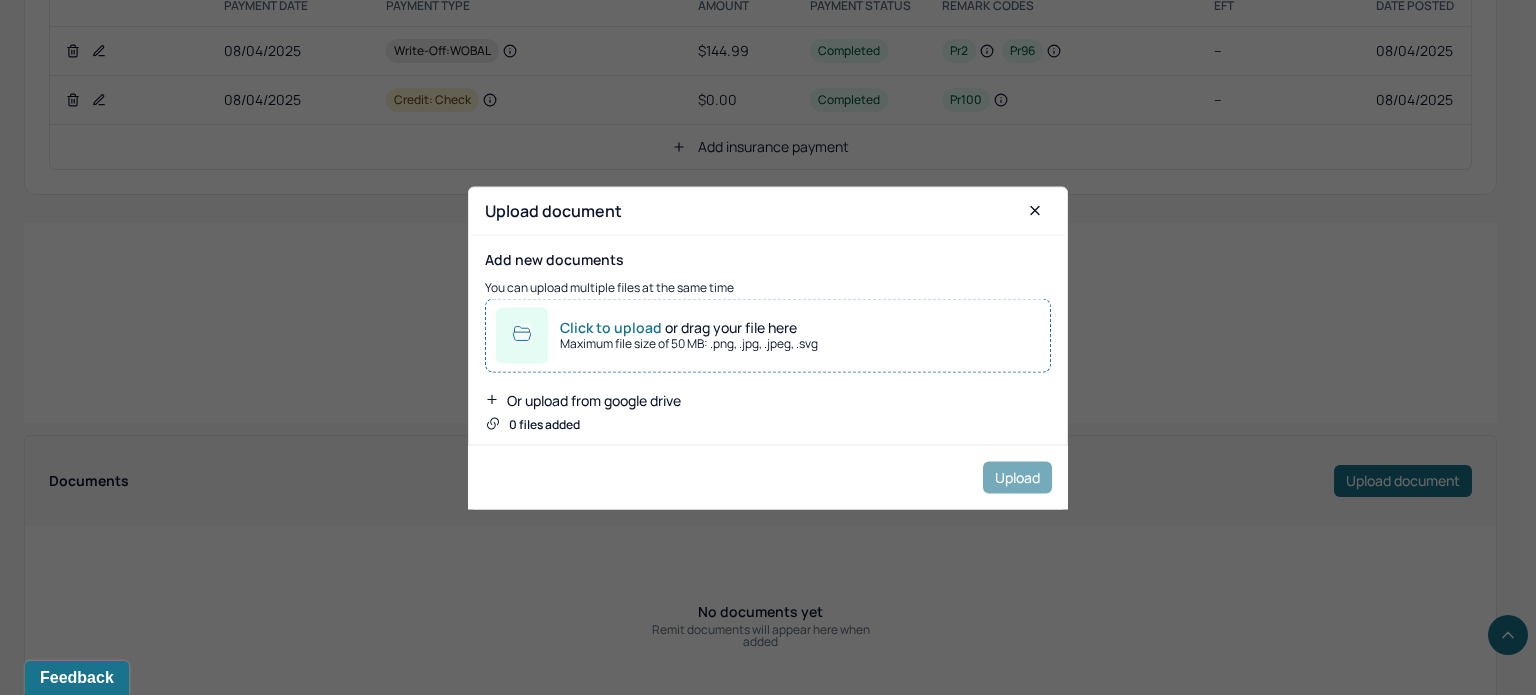click on "Click to upload" at bounding box center [612, 326] 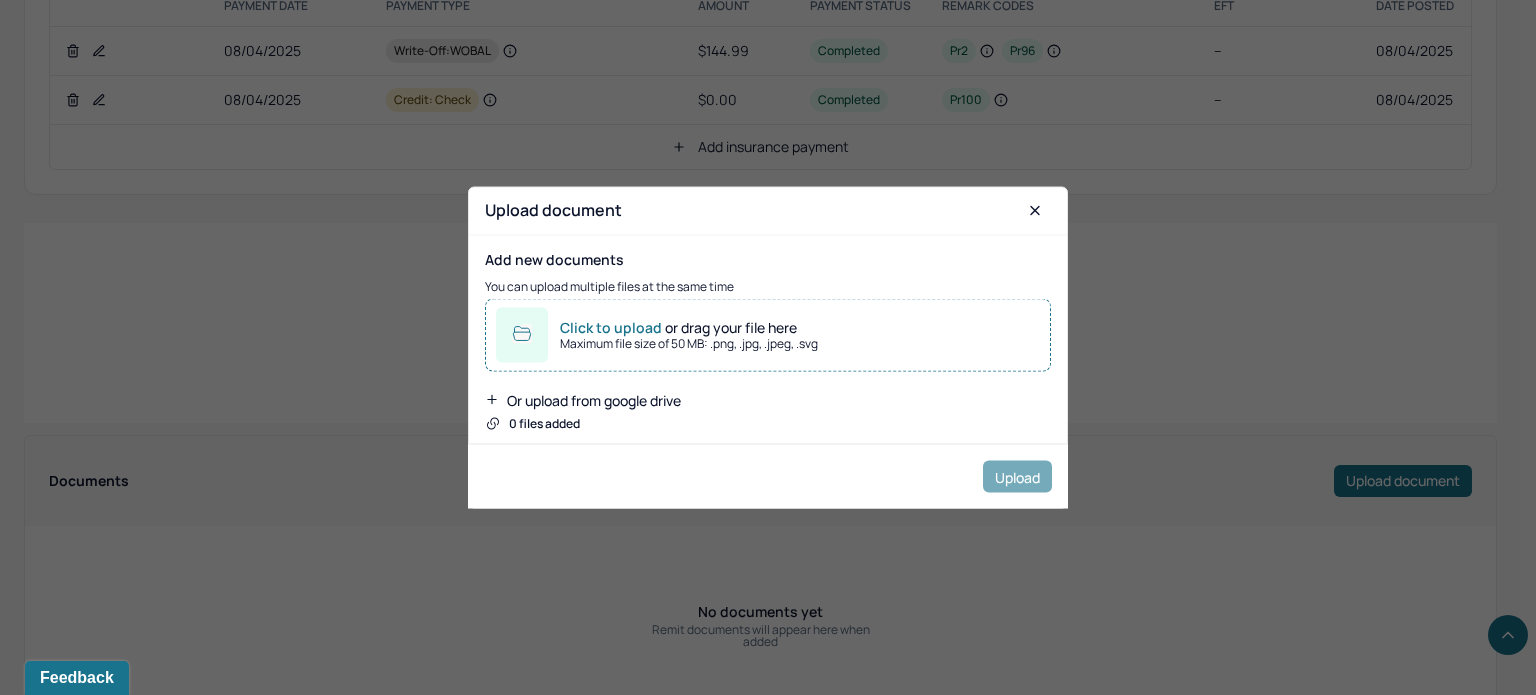 type on "C:\fakepath\[DATE].pdf" 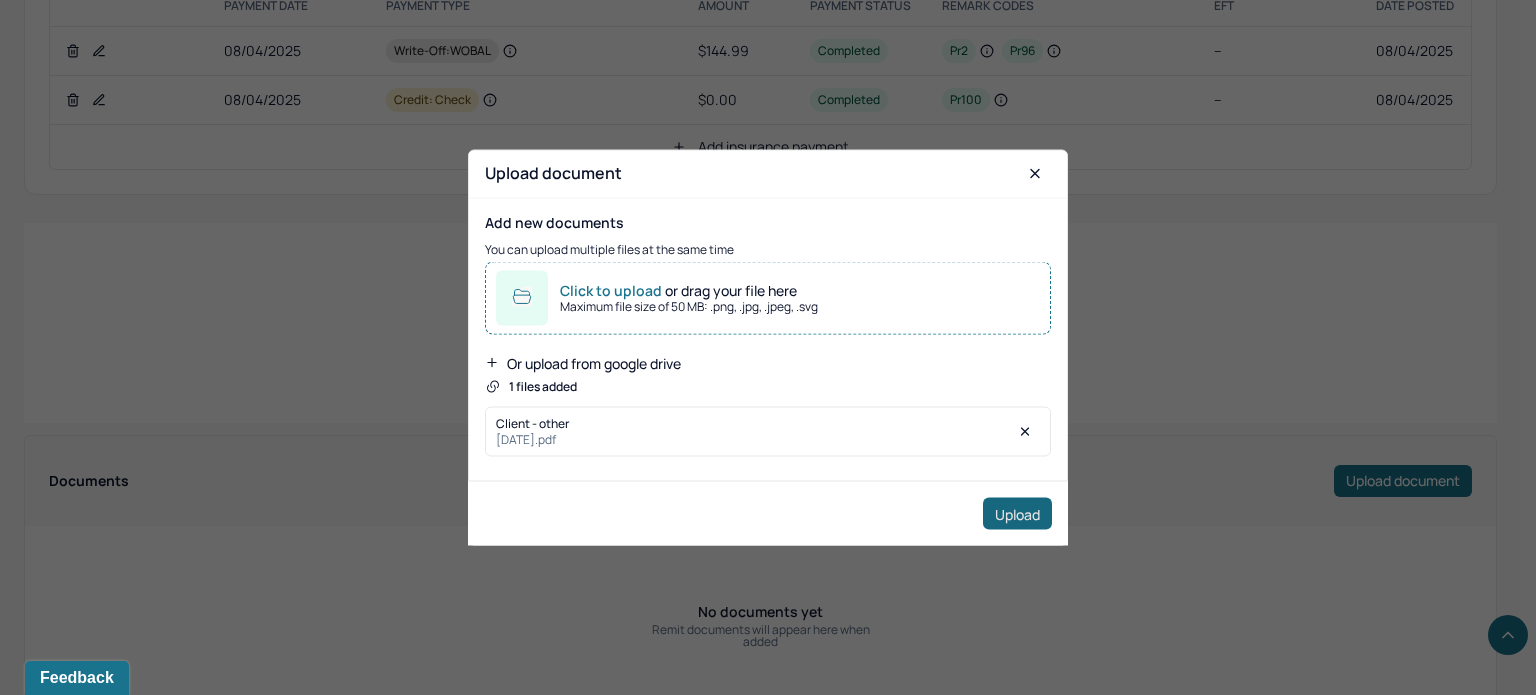 click on "Upload" at bounding box center (1017, 514) 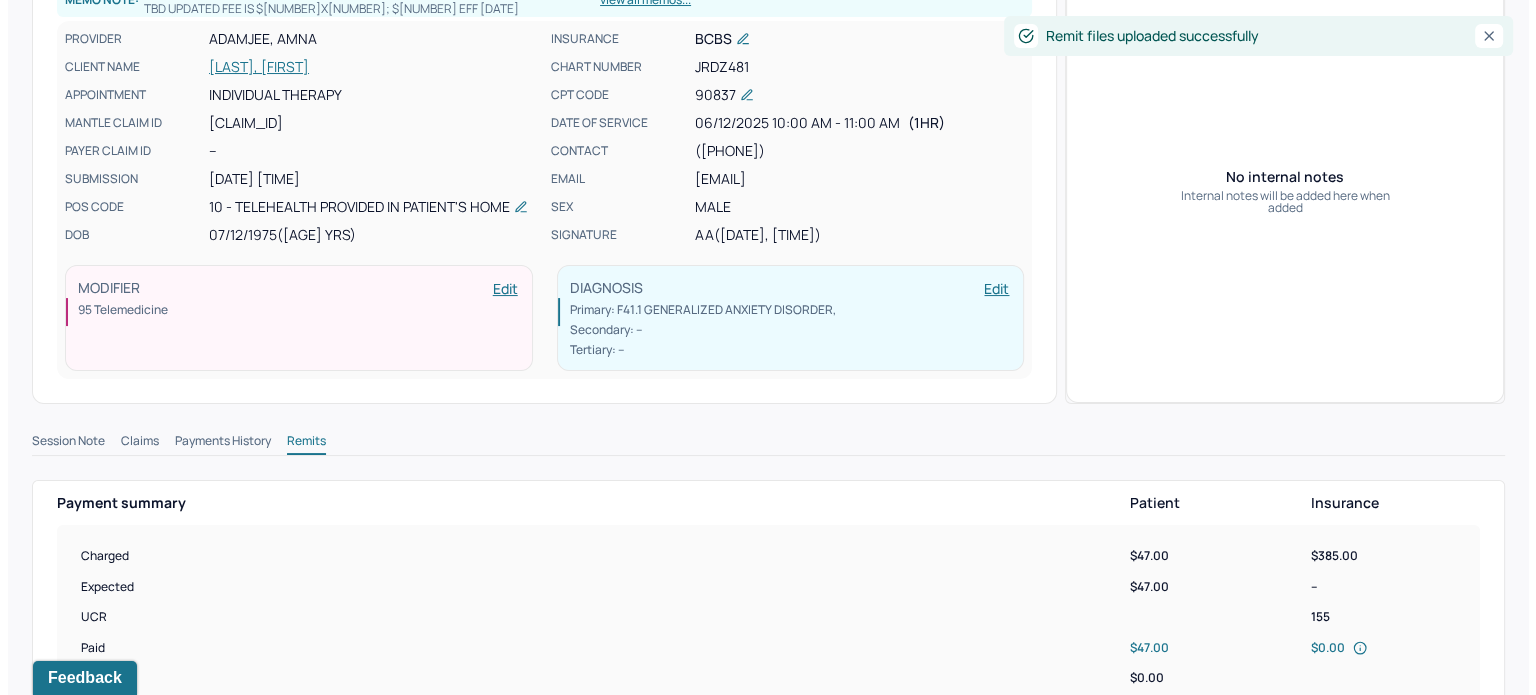 scroll, scrollTop: 0, scrollLeft: 0, axis: both 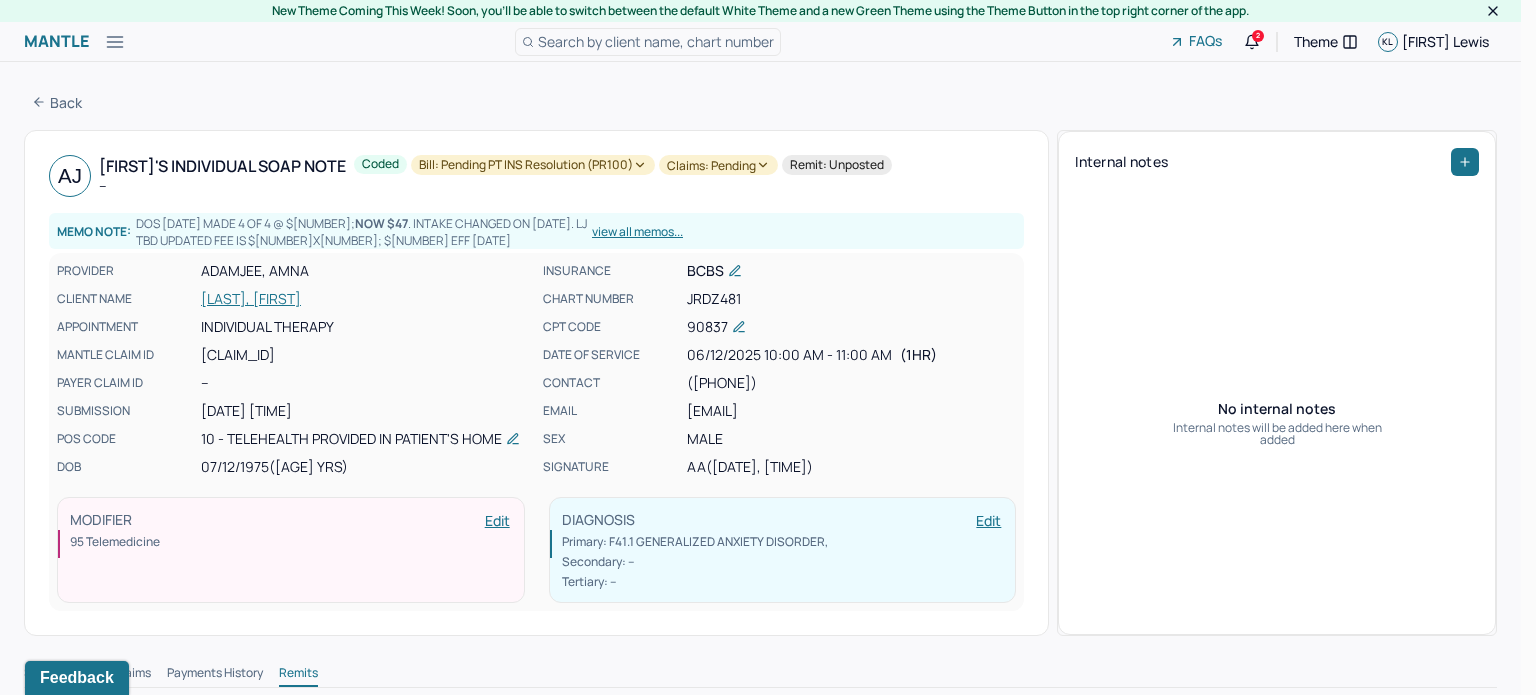 click on "Claims: pending" at bounding box center (718, 165) 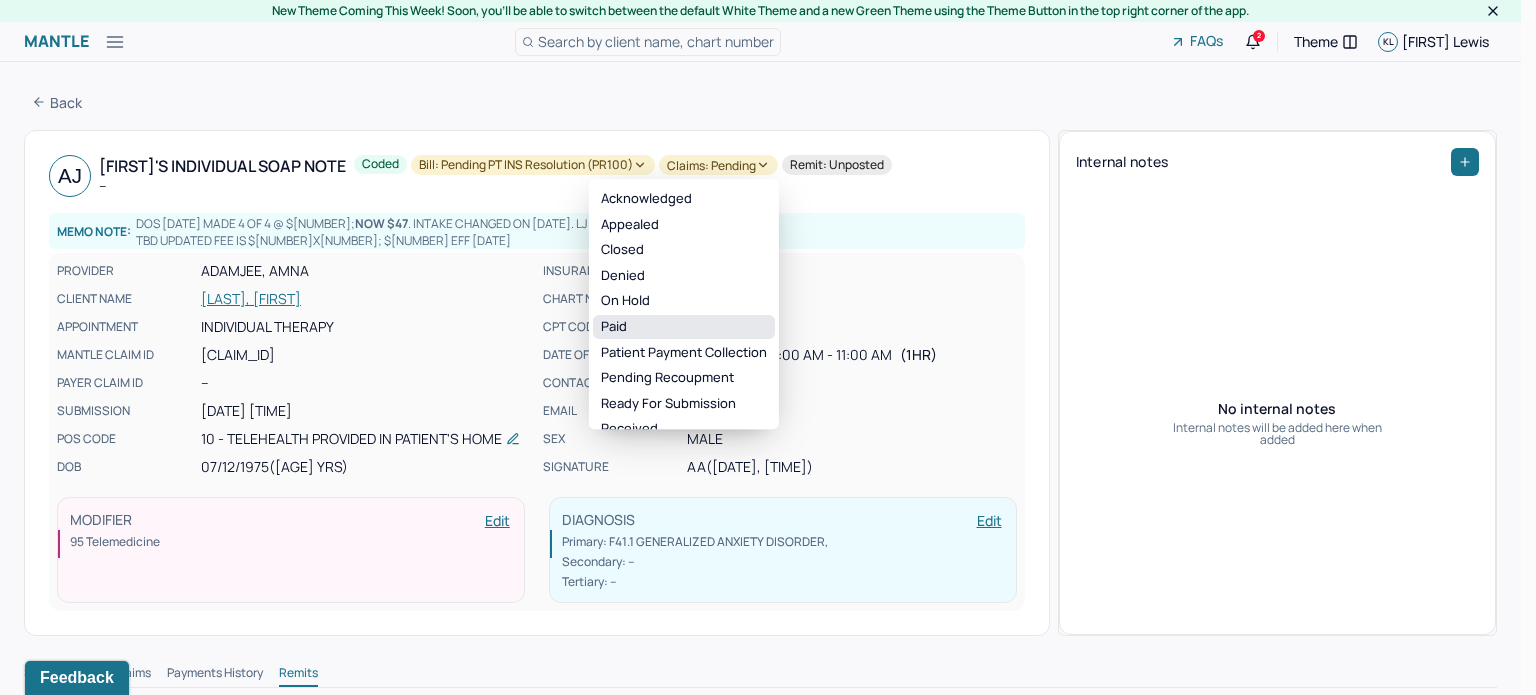 click on "Paid" at bounding box center (684, 327) 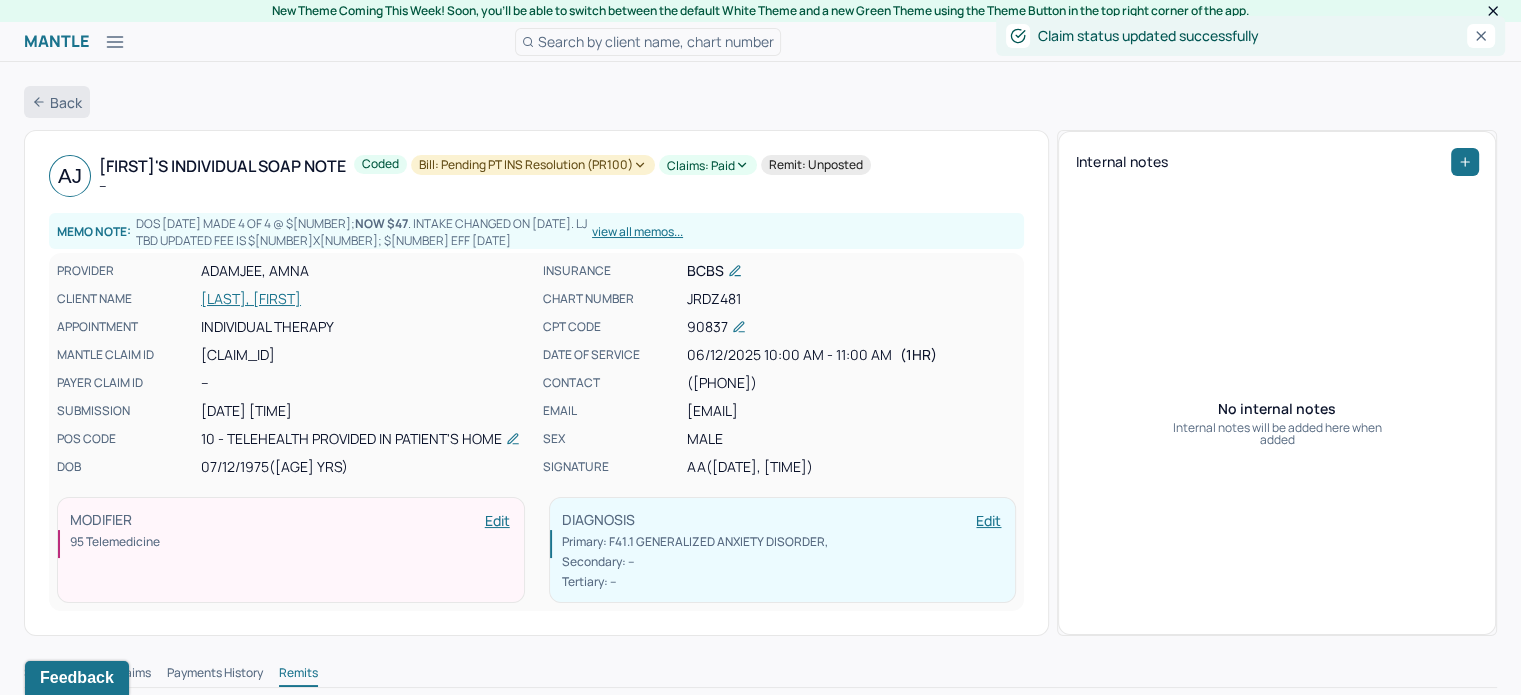 click on "Back" at bounding box center (57, 102) 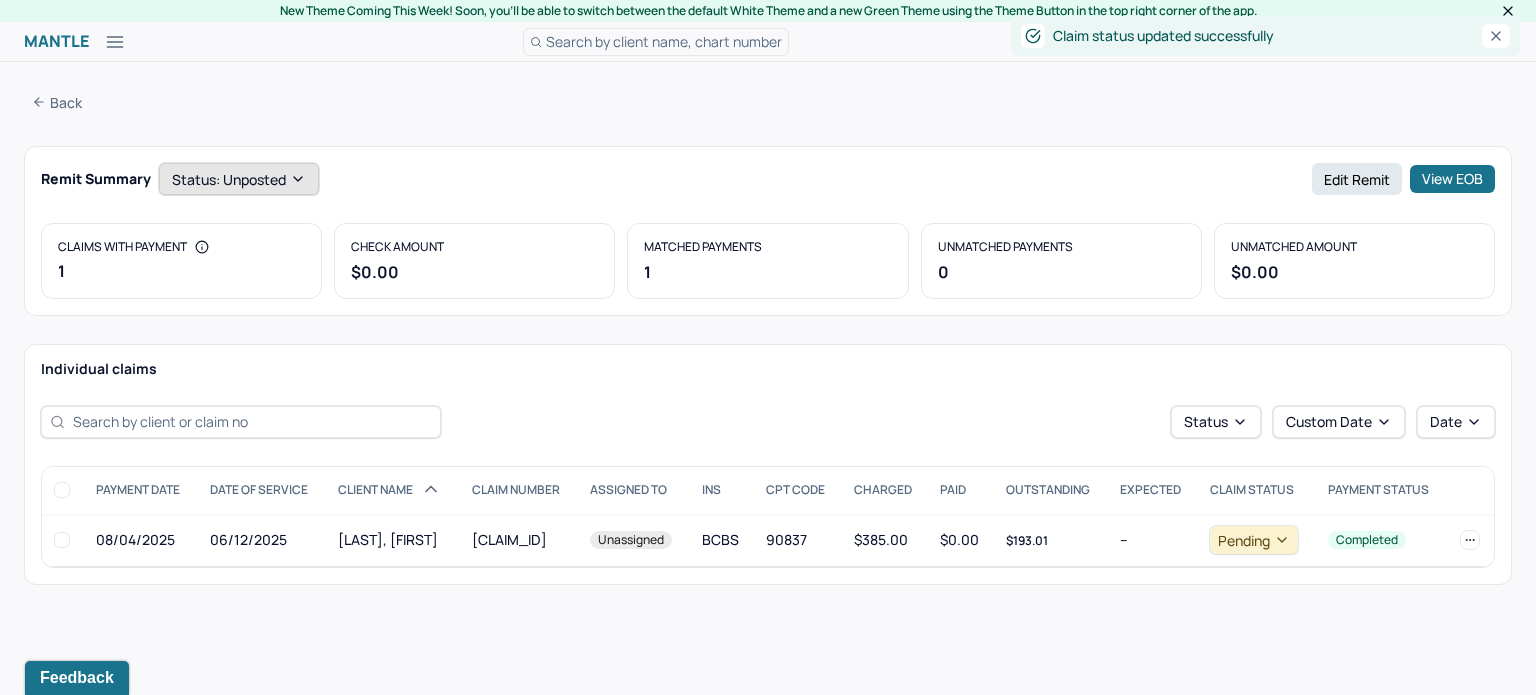 click on "Status: unposted" at bounding box center [239, 179] 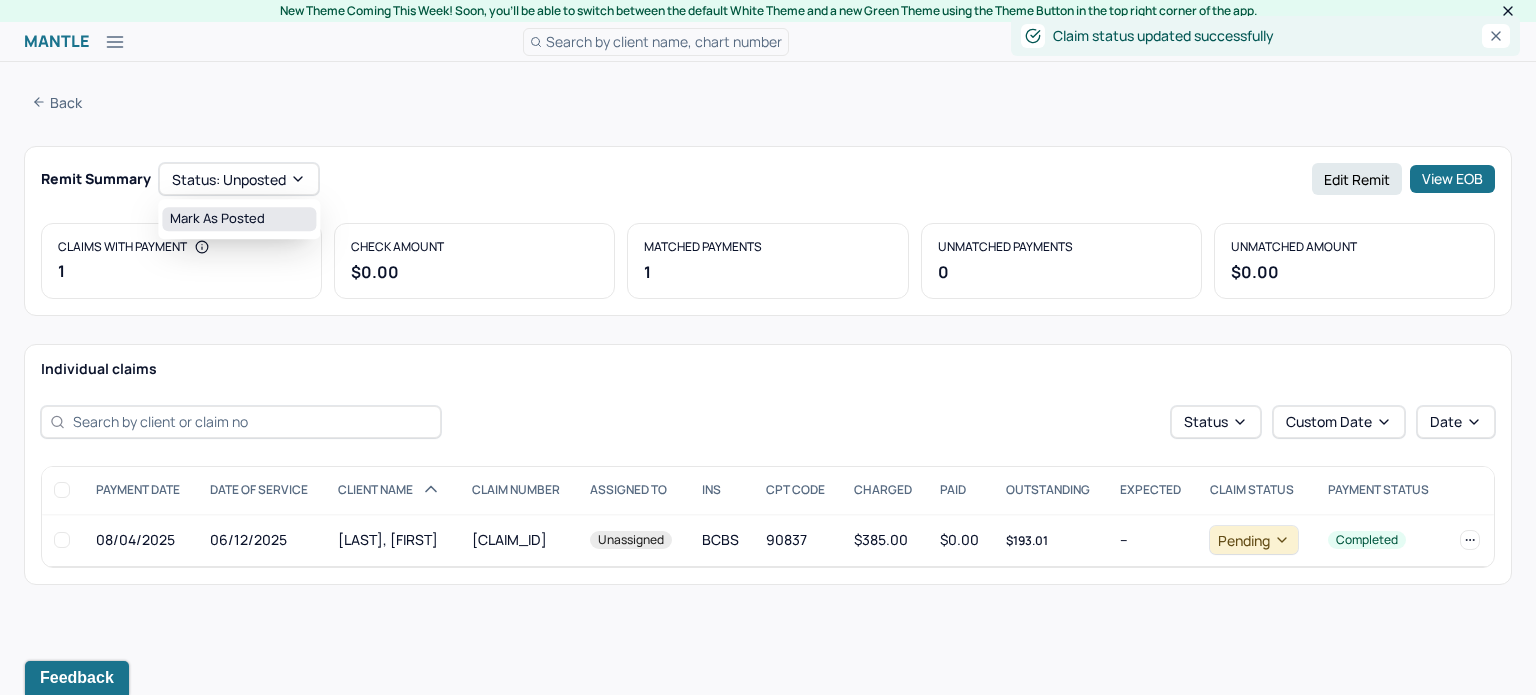 click on "Mark as Posted" at bounding box center [239, 219] 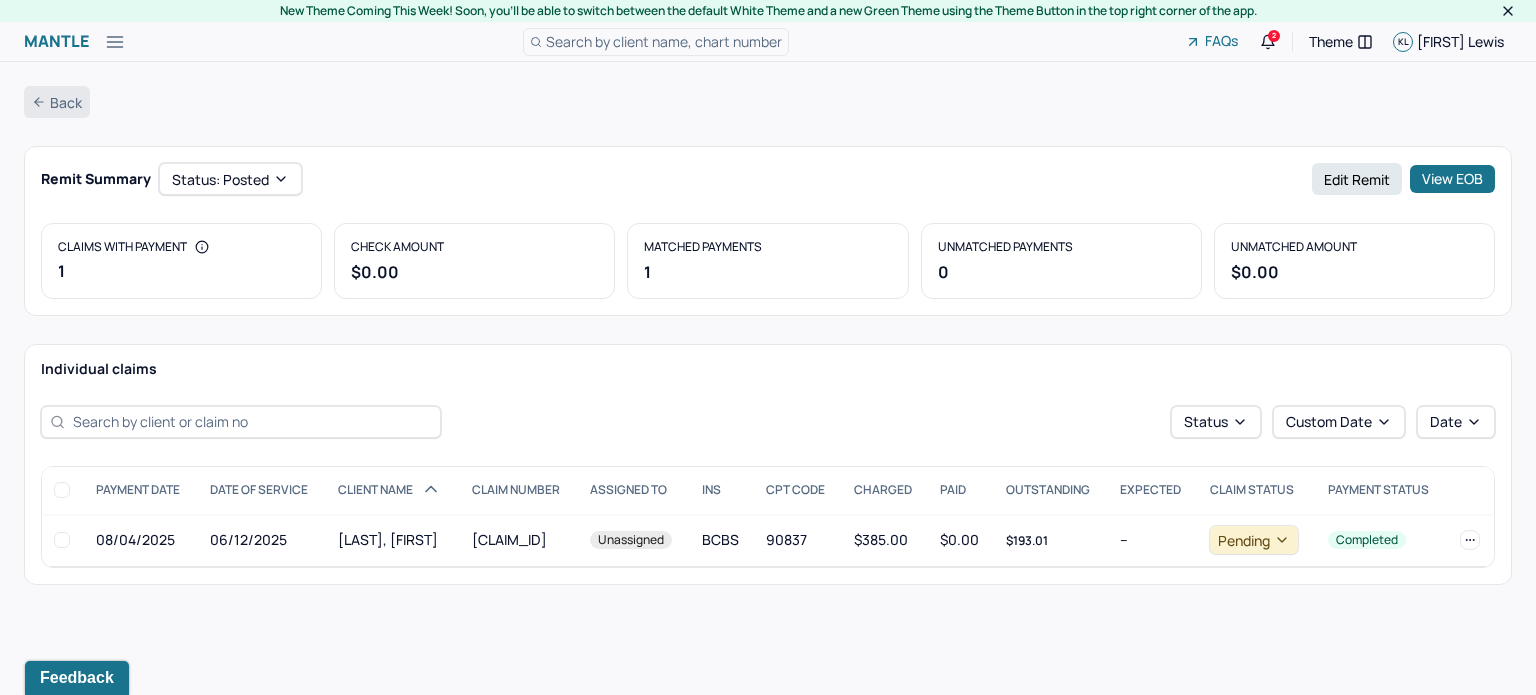 click on "Back" at bounding box center (57, 102) 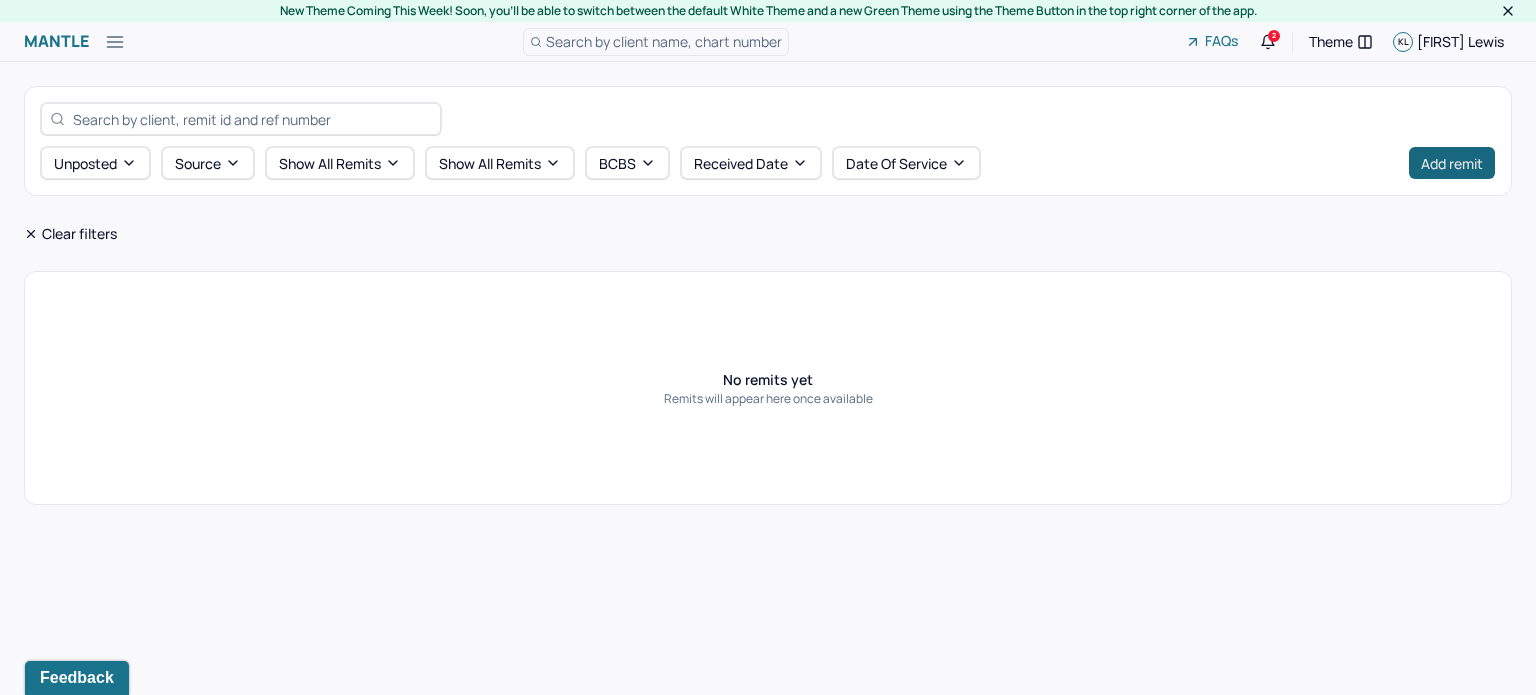 click on "Add remit" at bounding box center [1452, 163] 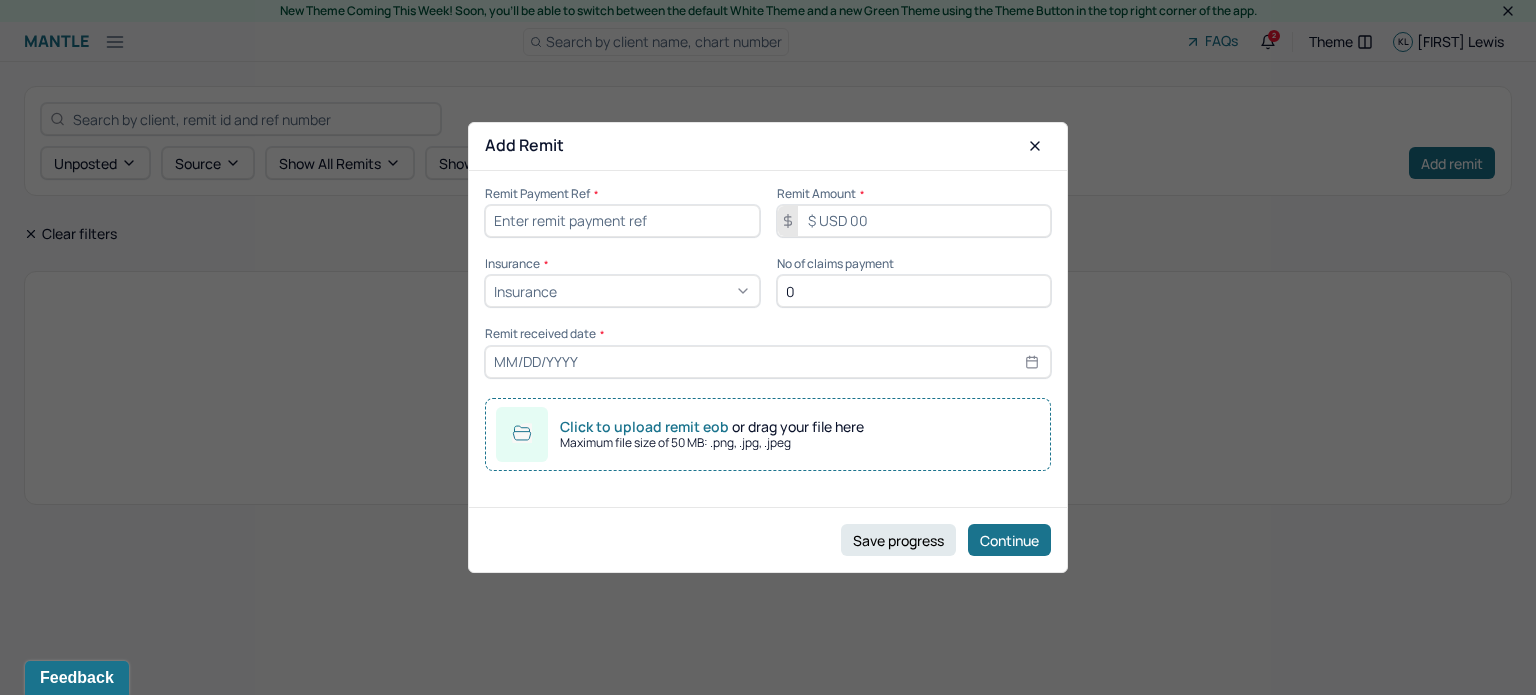 click at bounding box center [622, 221] 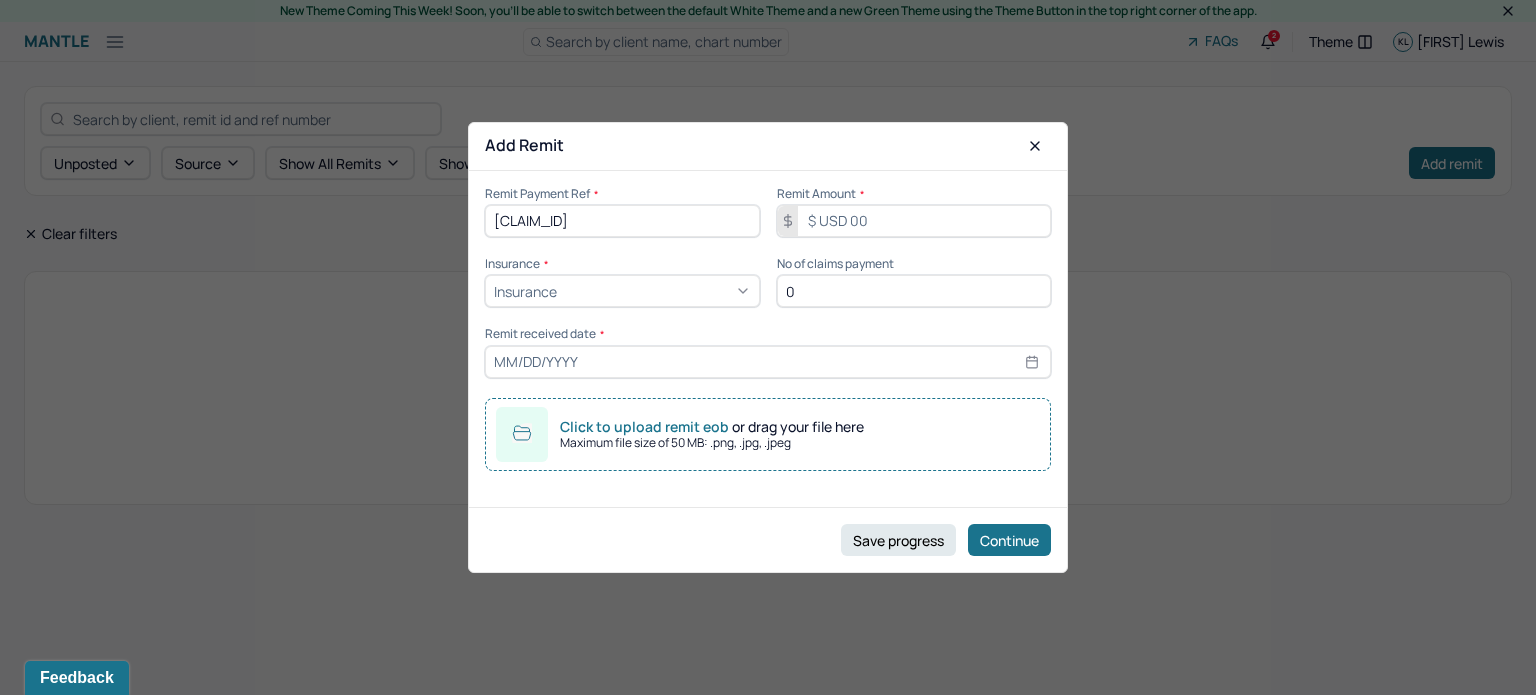 type on "[CLAIM_ID]" 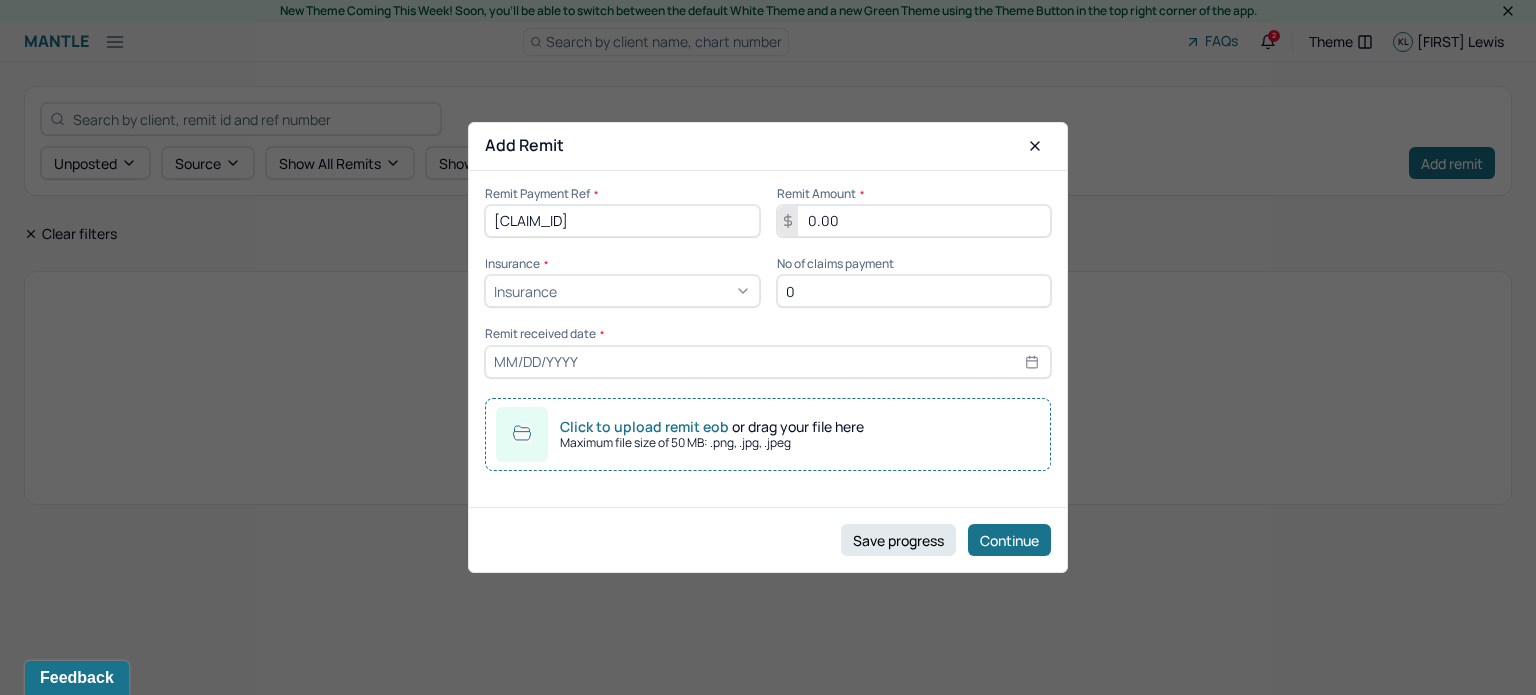 type on "0.00" 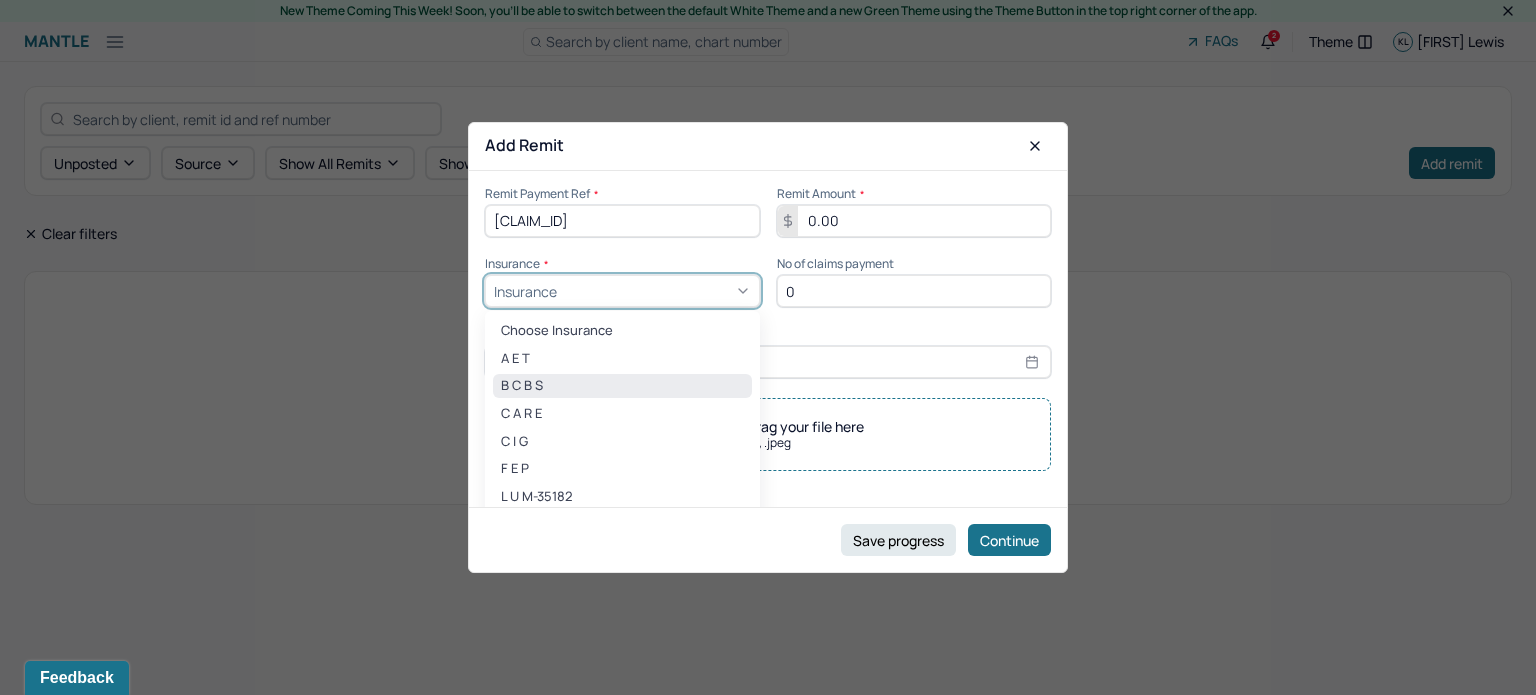 click on "B C B S" at bounding box center (622, 386) 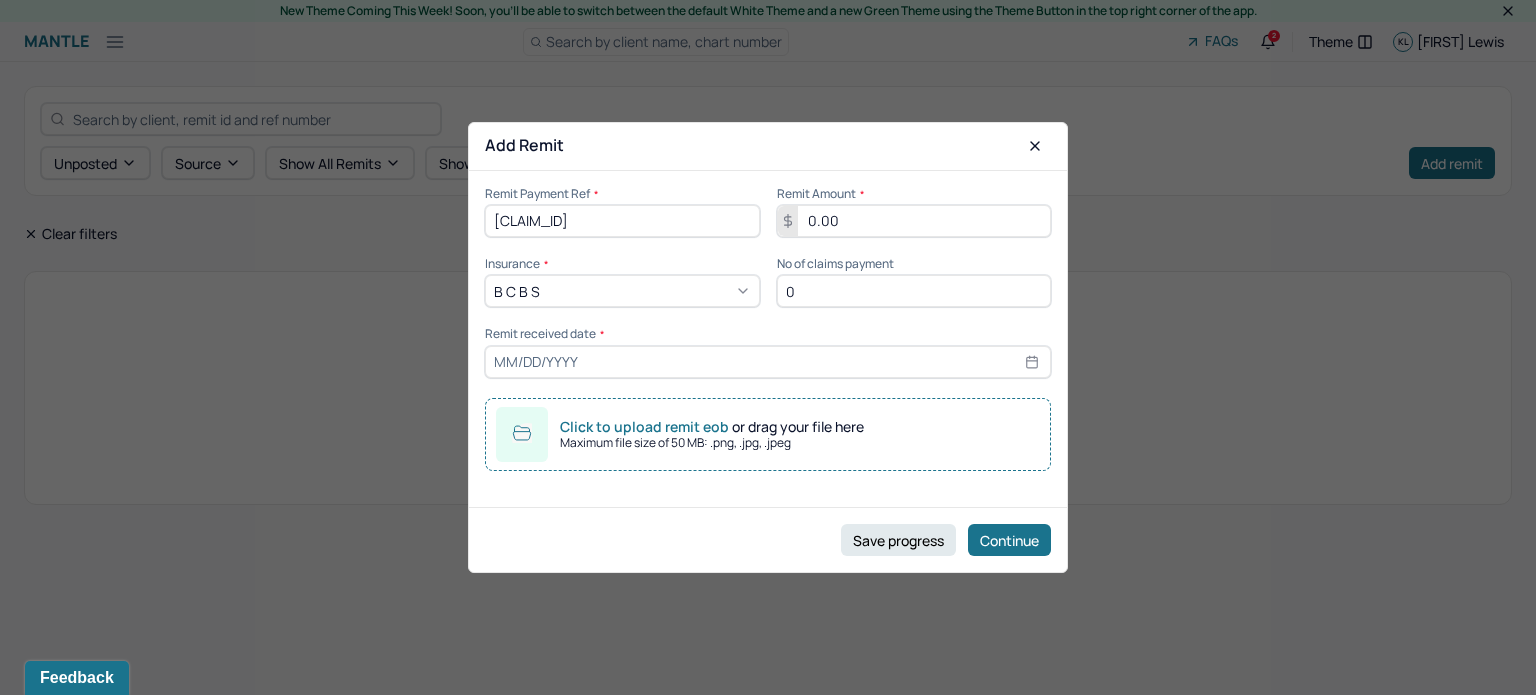 click on "0" at bounding box center [914, 291] 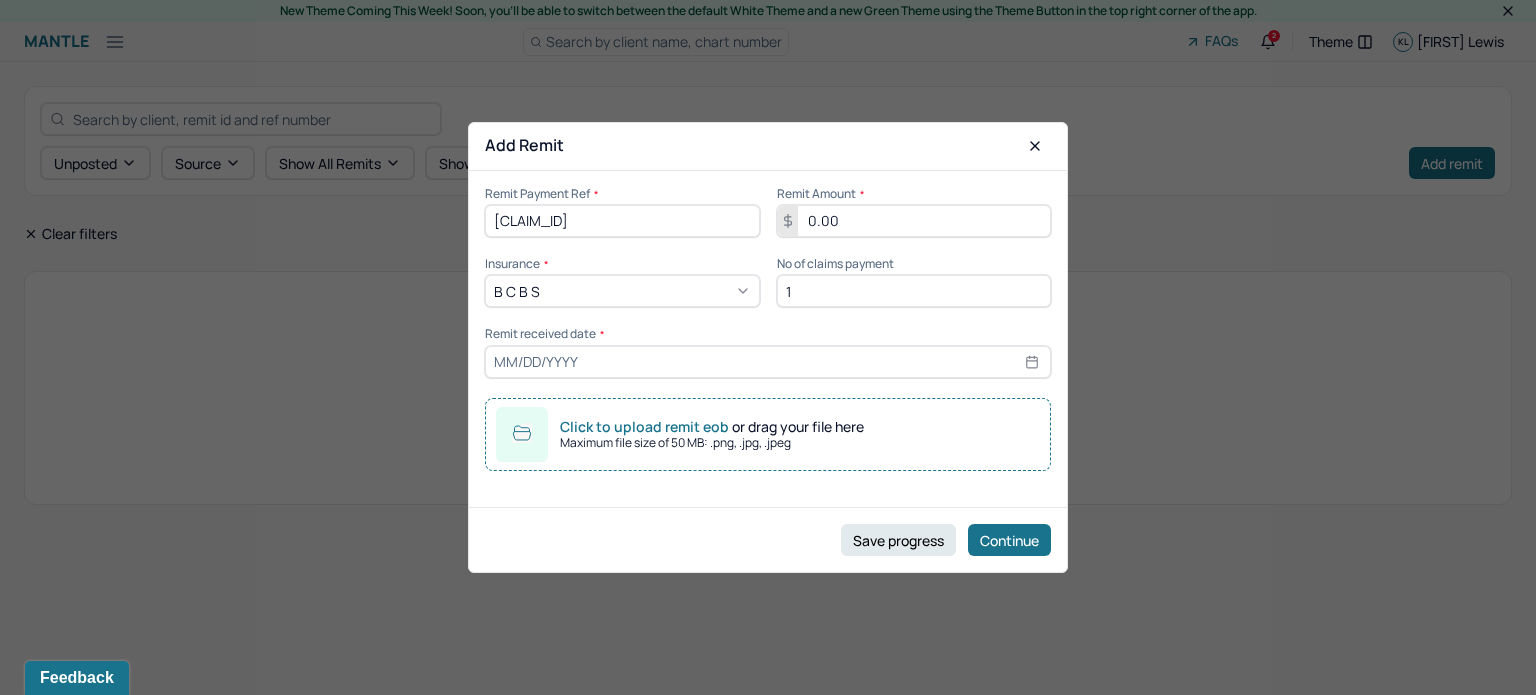 type on "1" 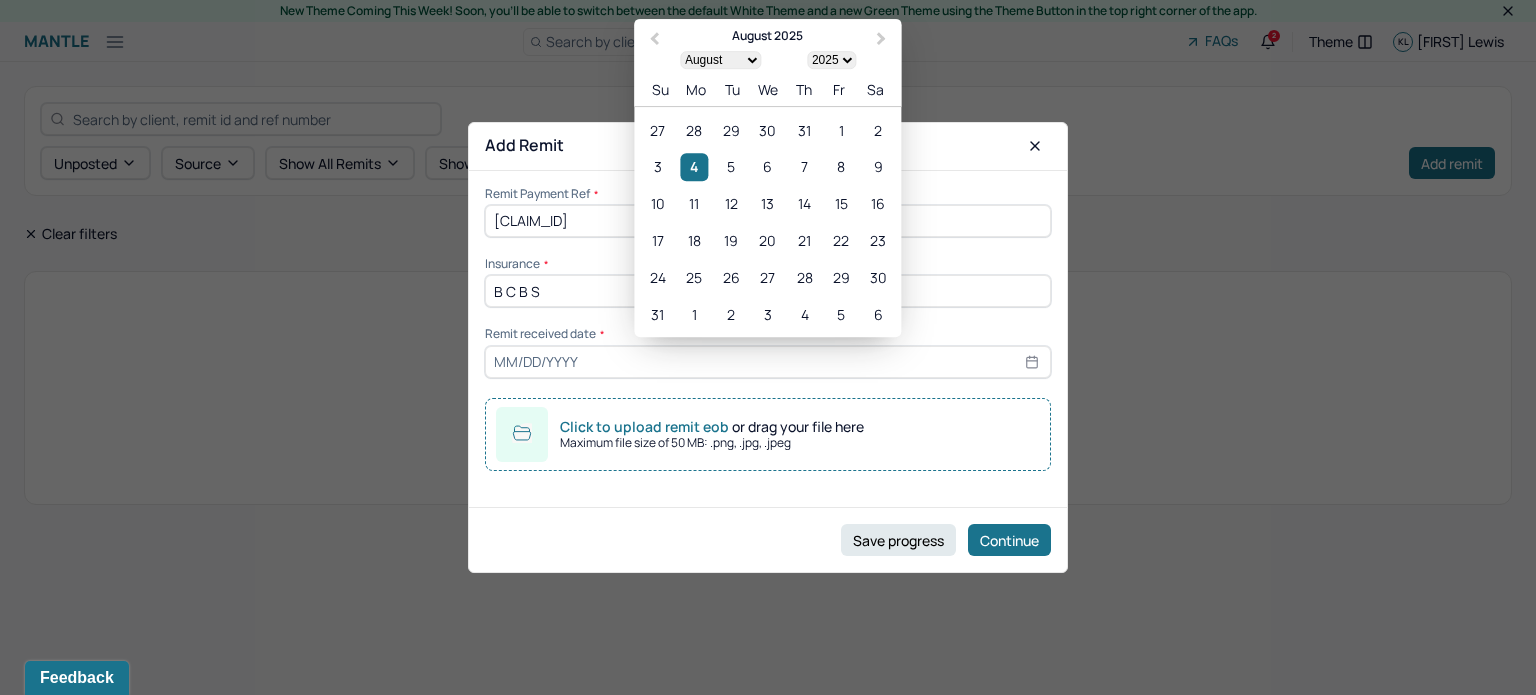 click at bounding box center [768, 362] 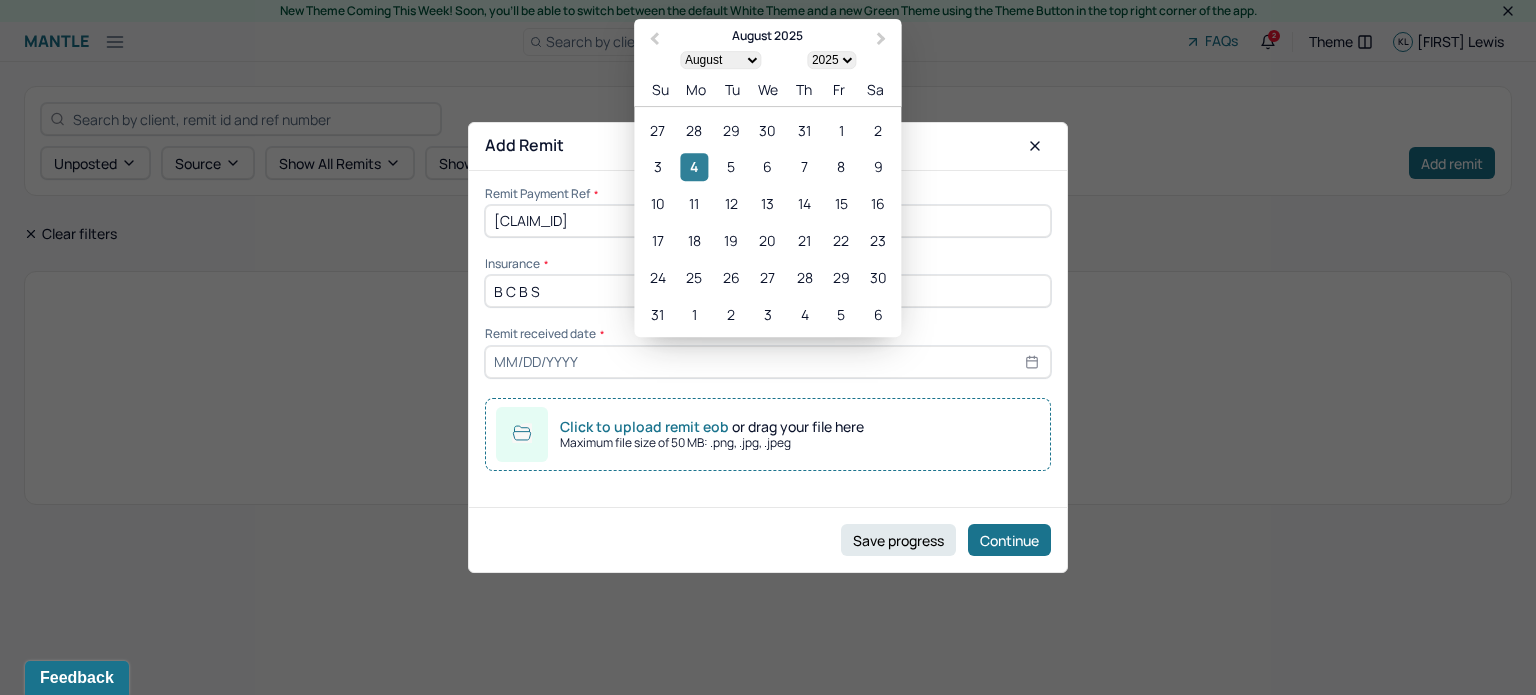 click on "4" at bounding box center [694, 167] 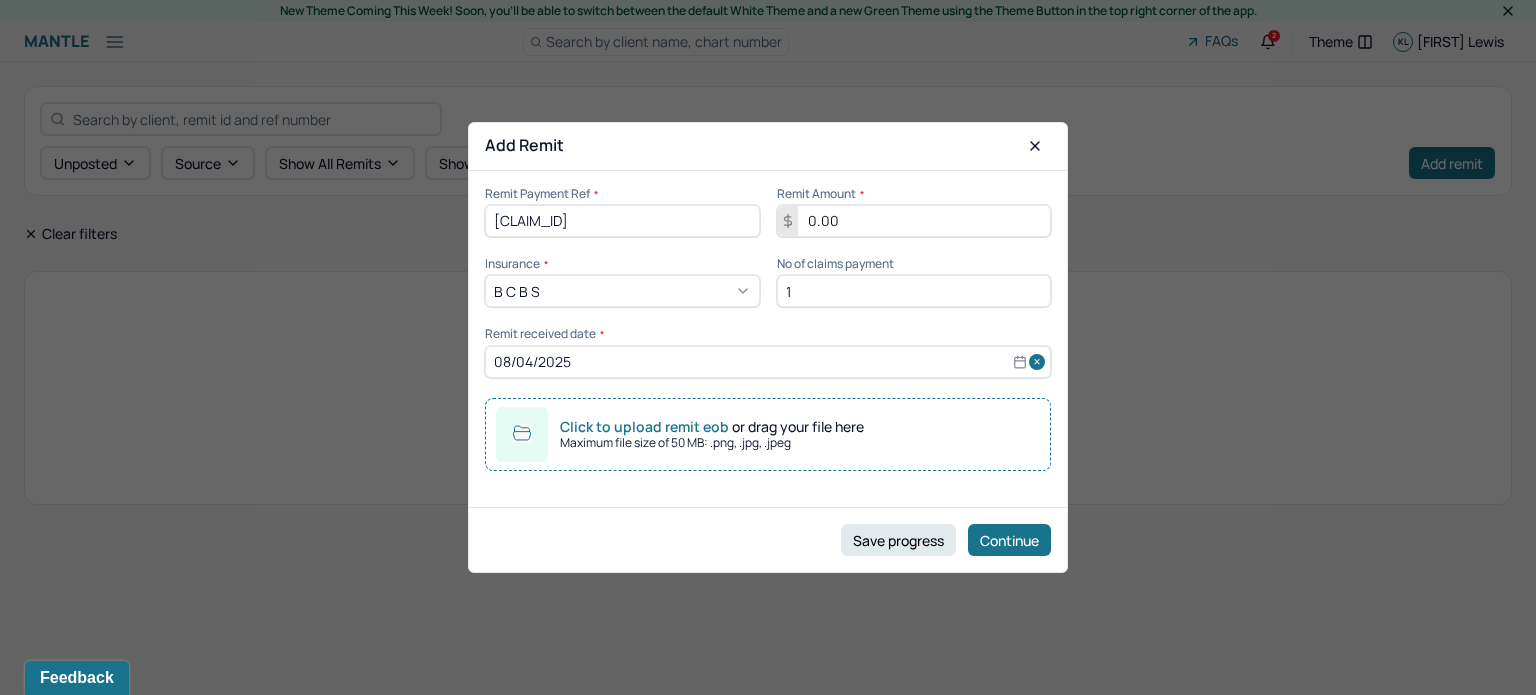 click on "Click to upload remit eob   or drag your file here Maximum file size of 50 MB: .png, .jpg, .jpeg" at bounding box center (768, 435) 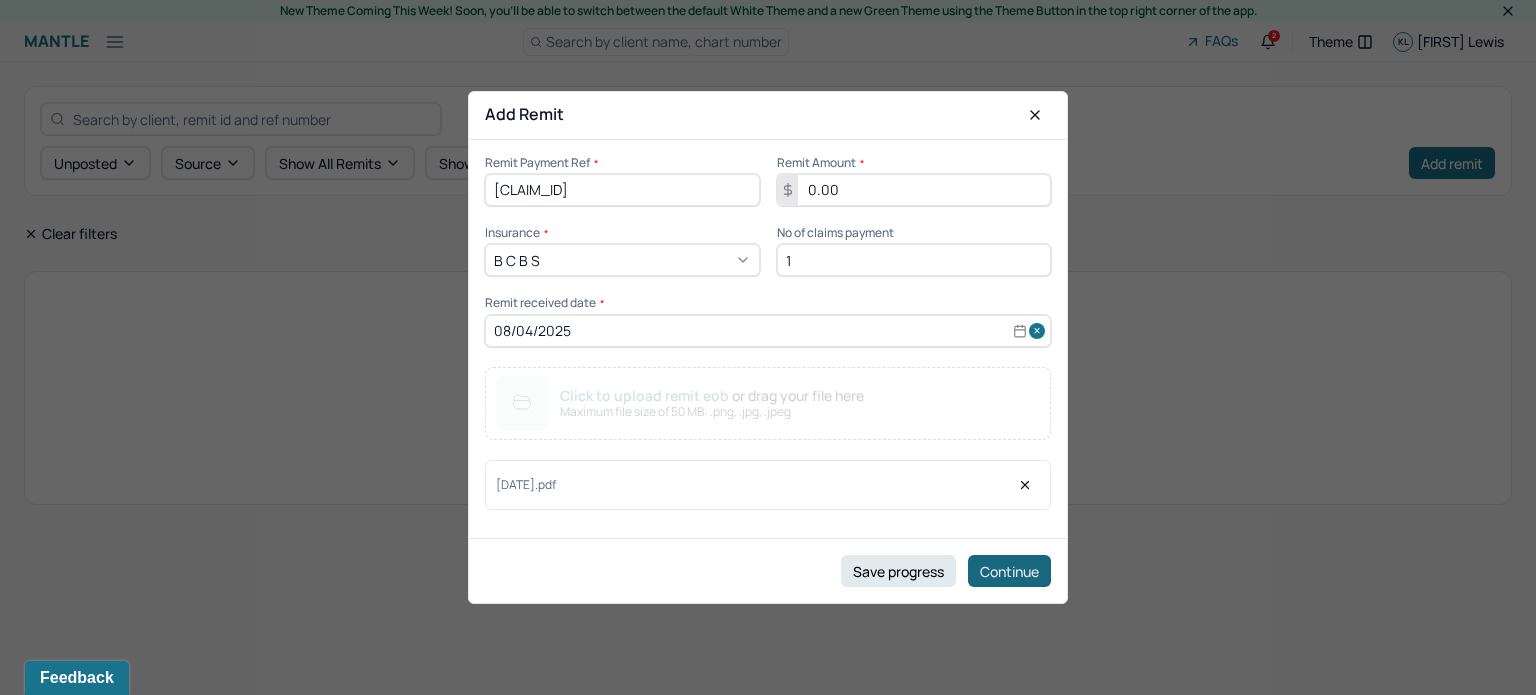 click on "Continue" at bounding box center (1009, 571) 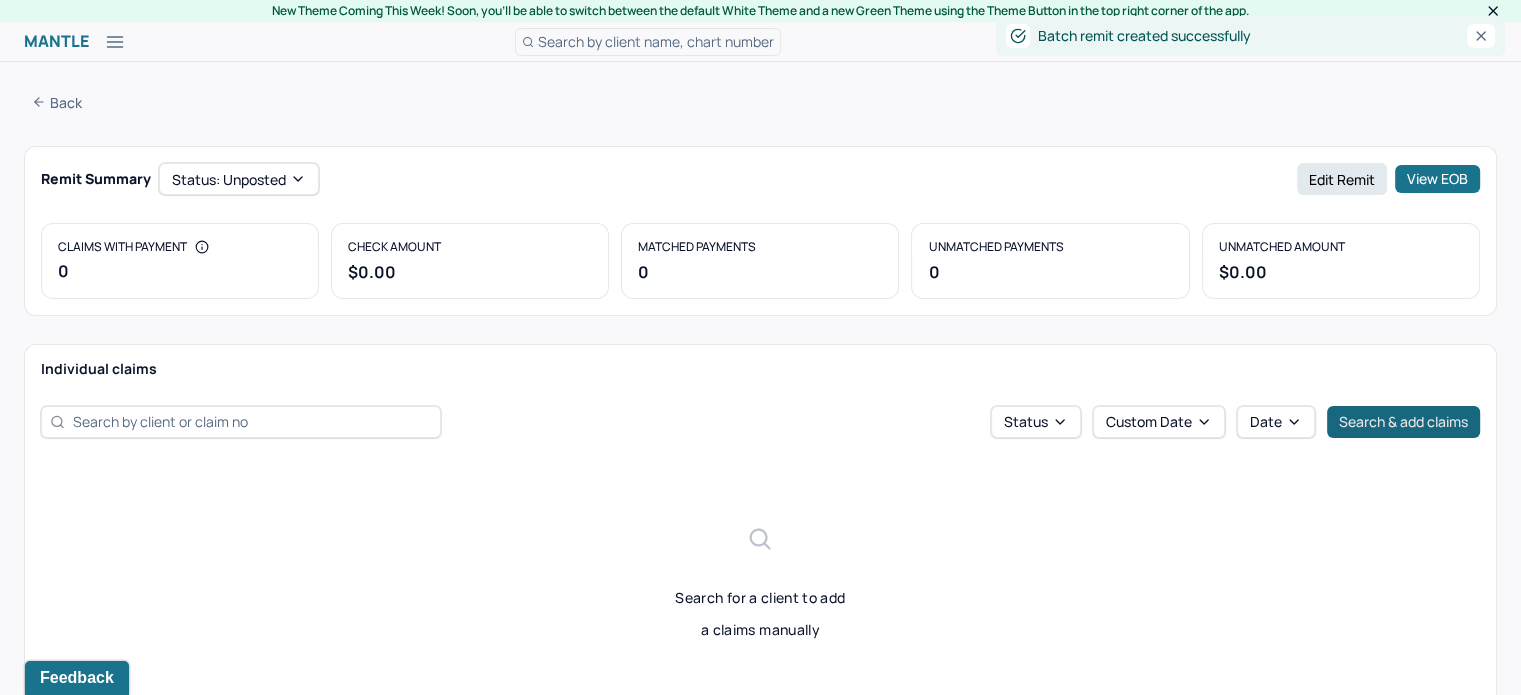 click on "Search & add claims" at bounding box center [1403, 422] 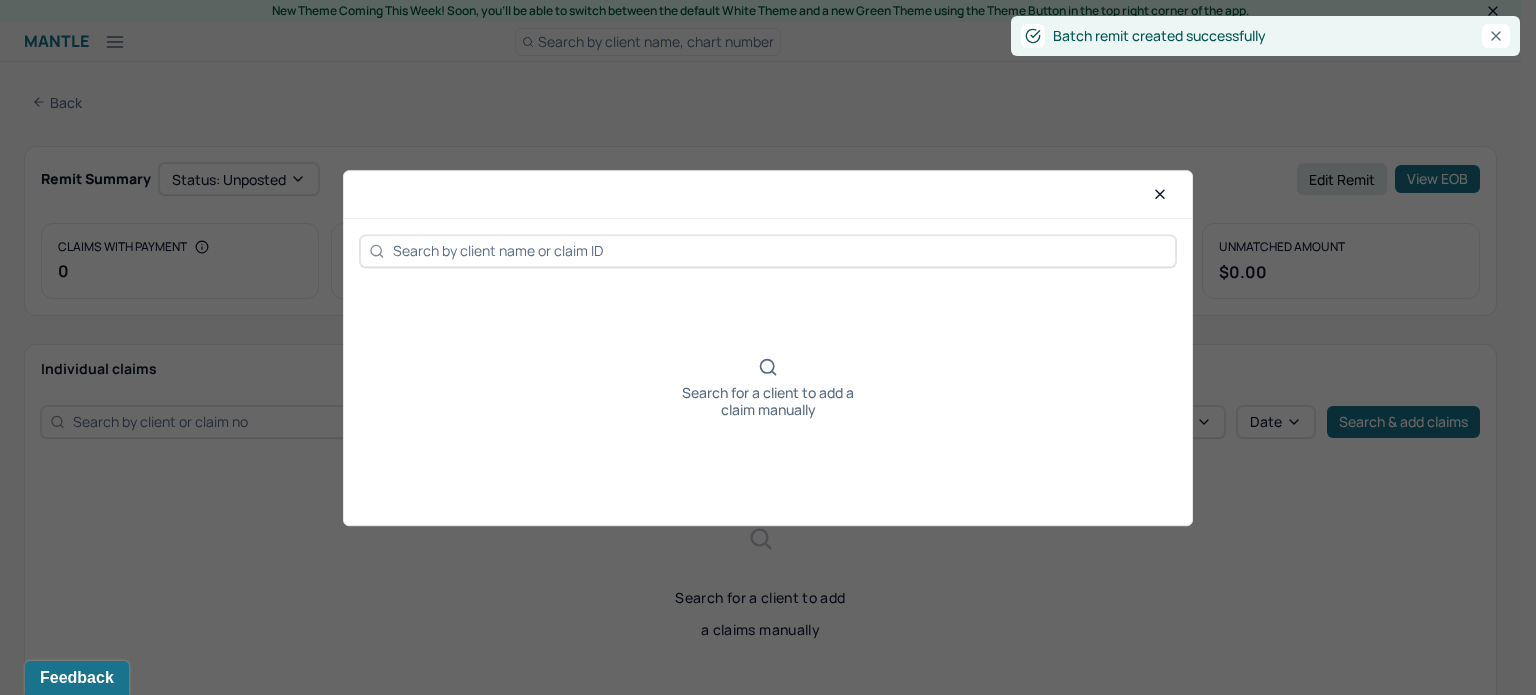 click at bounding box center [780, 250] 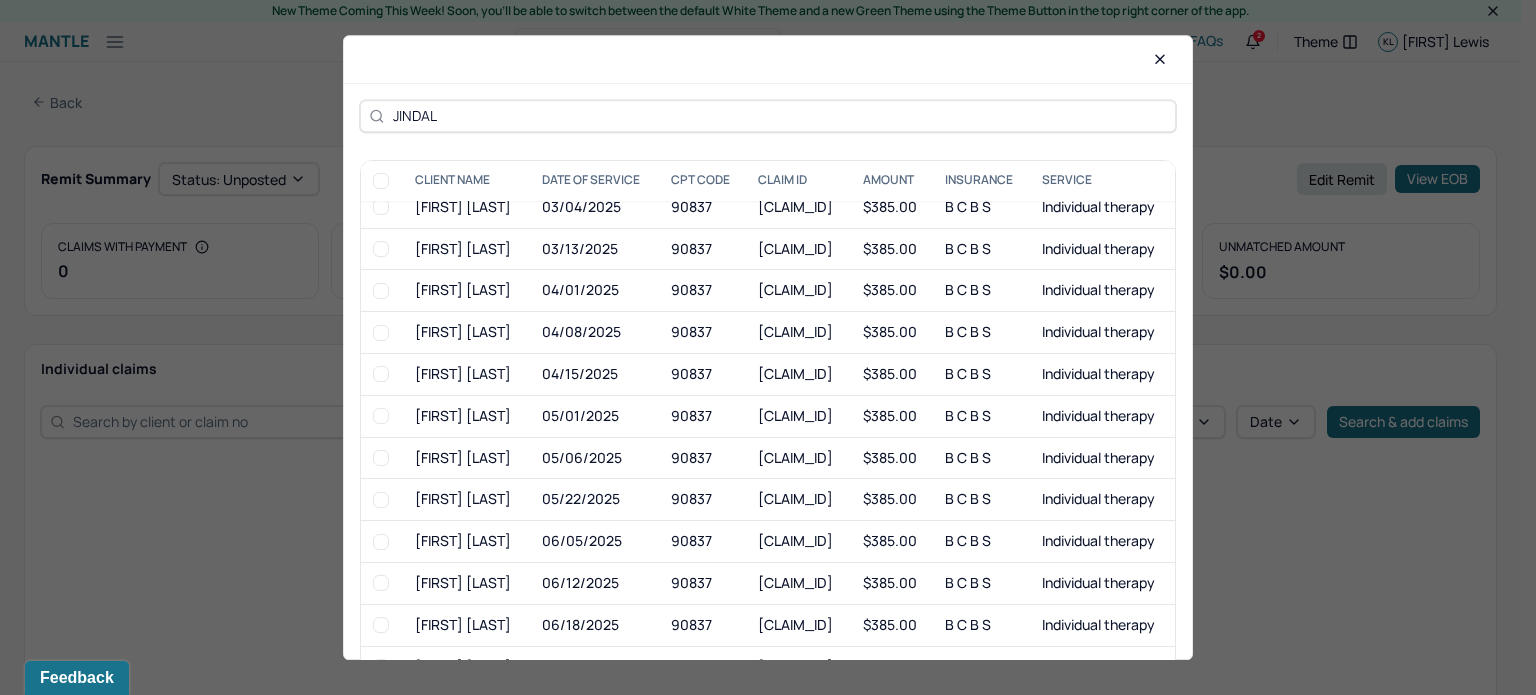 scroll, scrollTop: 374, scrollLeft: 0, axis: vertical 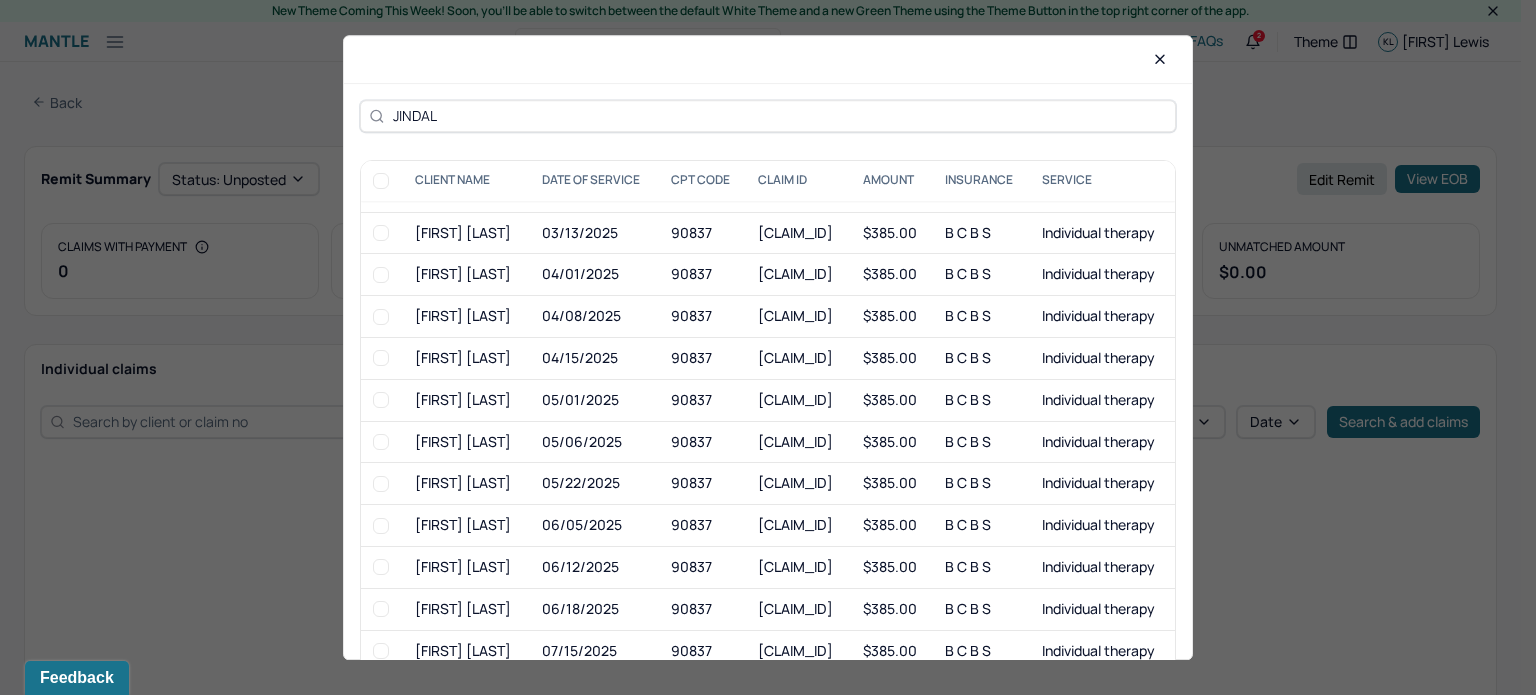 type on "JINDAL" 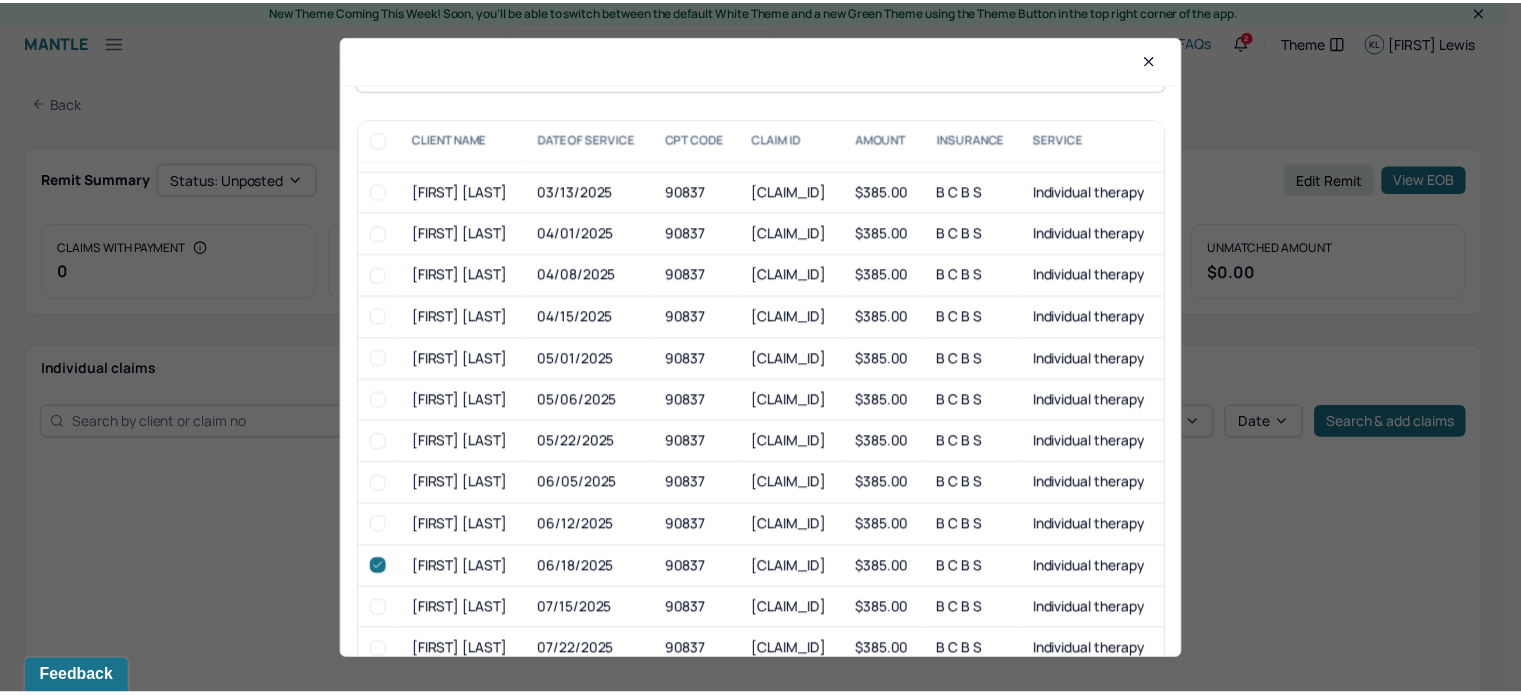scroll, scrollTop: 132, scrollLeft: 0, axis: vertical 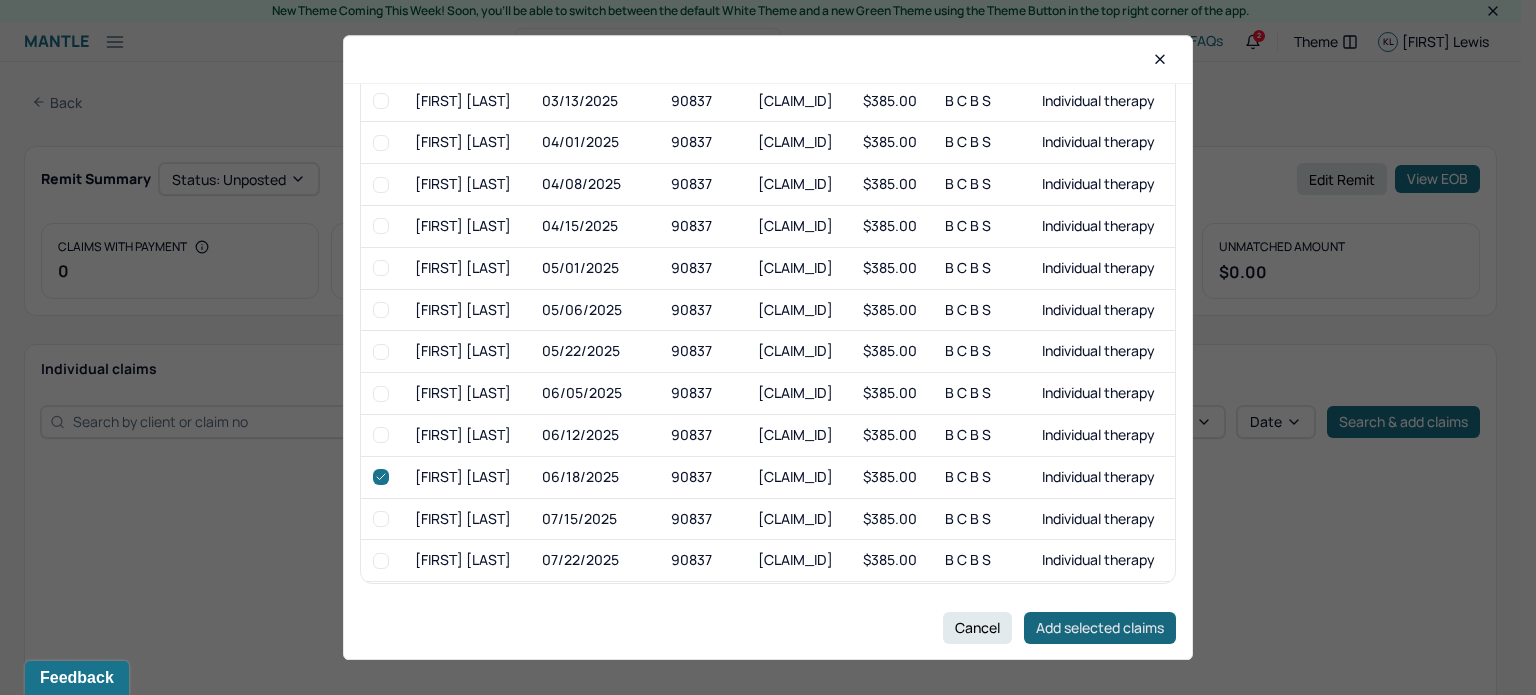 click on "Add selected claims" at bounding box center (1100, 628) 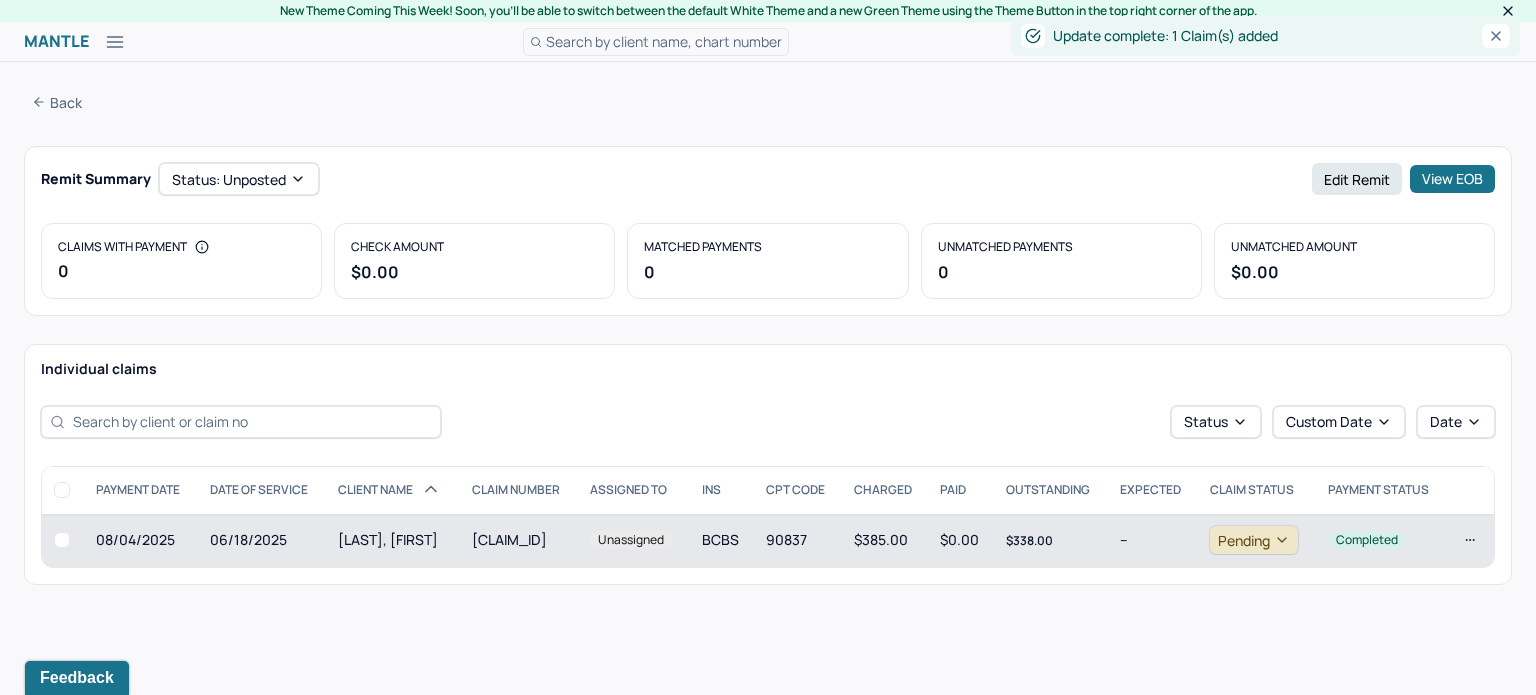 click on "$338.00" at bounding box center [1029, 540] 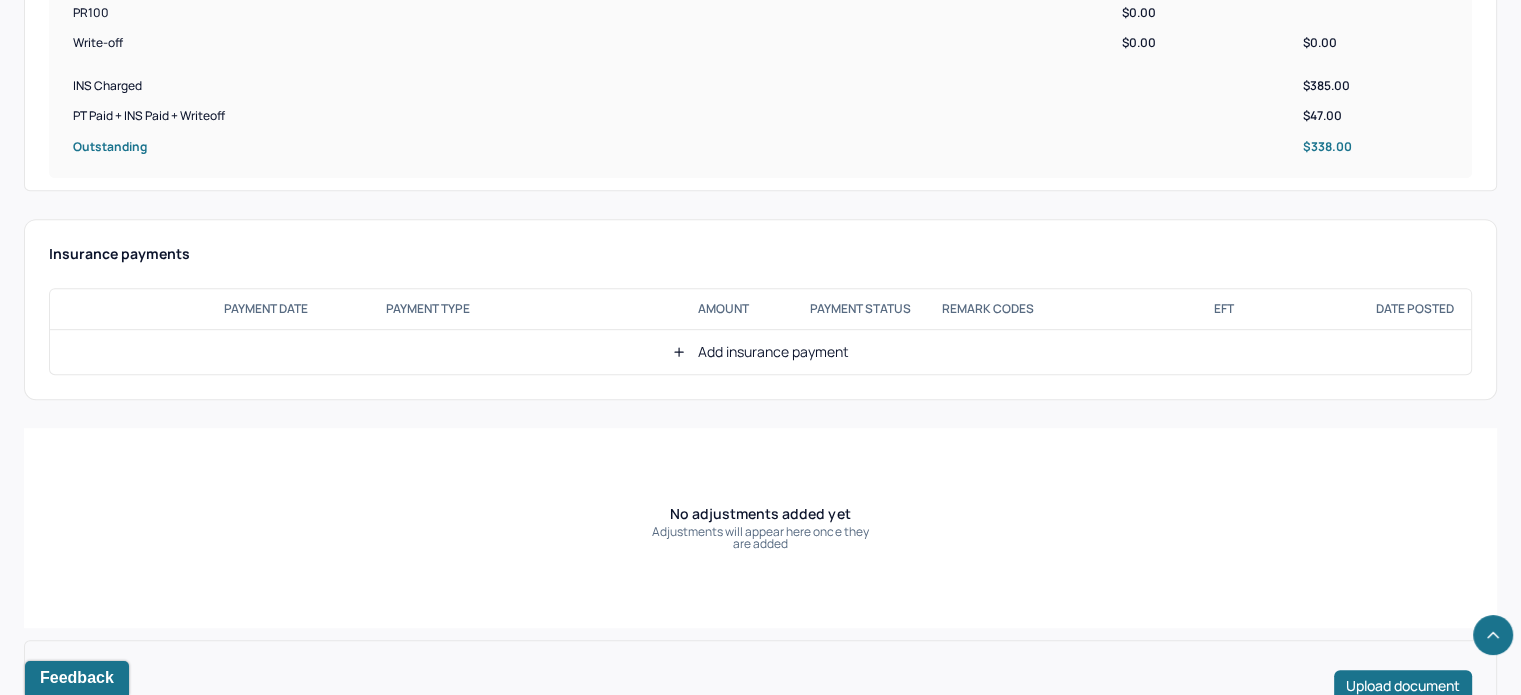 scroll, scrollTop: 900, scrollLeft: 0, axis: vertical 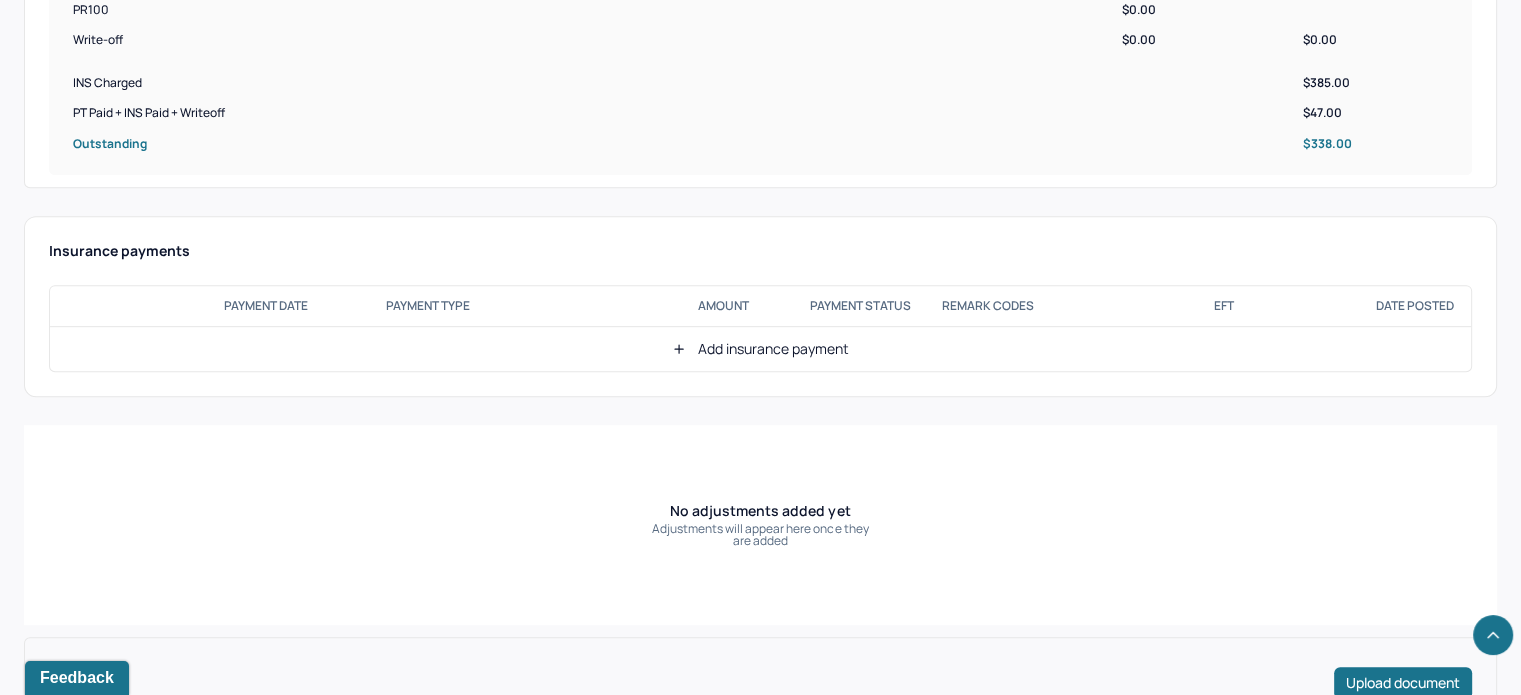 click on "Add insurance payment" at bounding box center (760, 349) 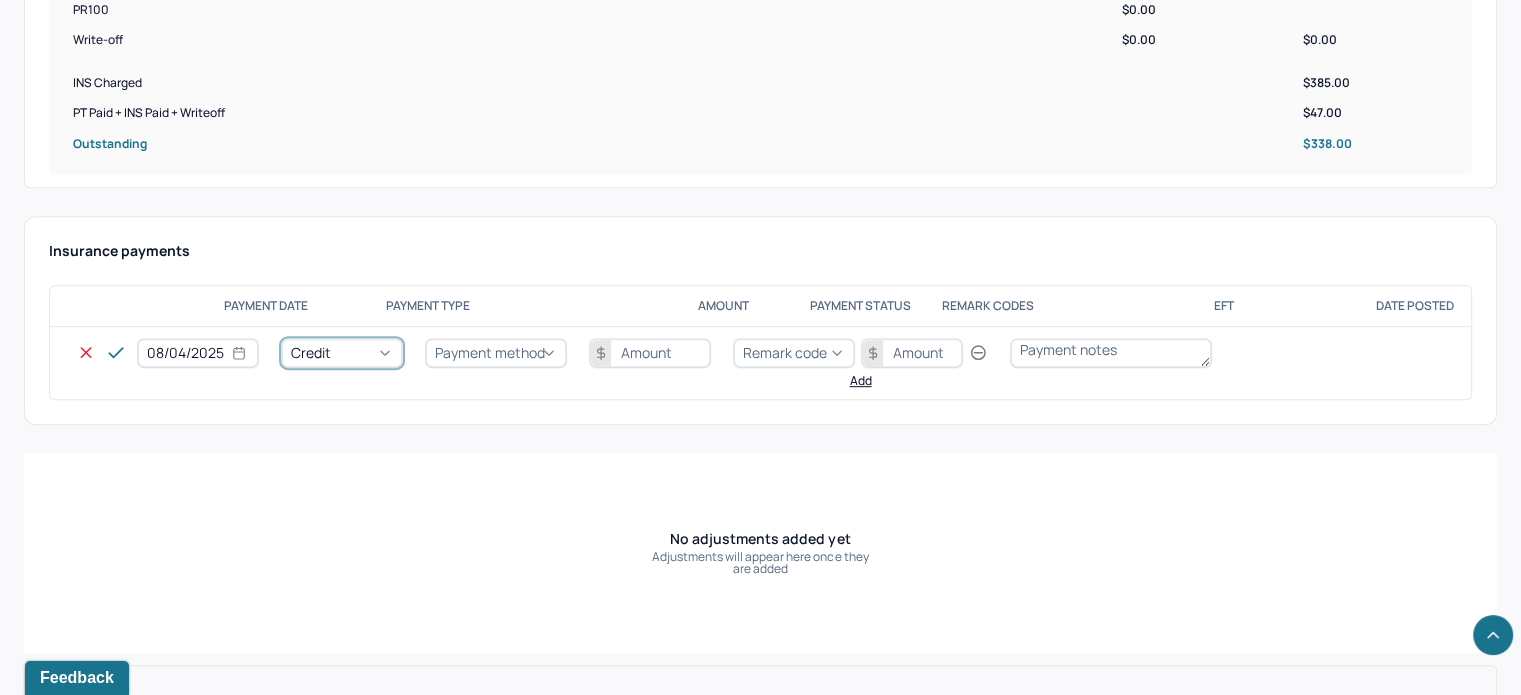 click on "Credit" at bounding box center (342, 353) 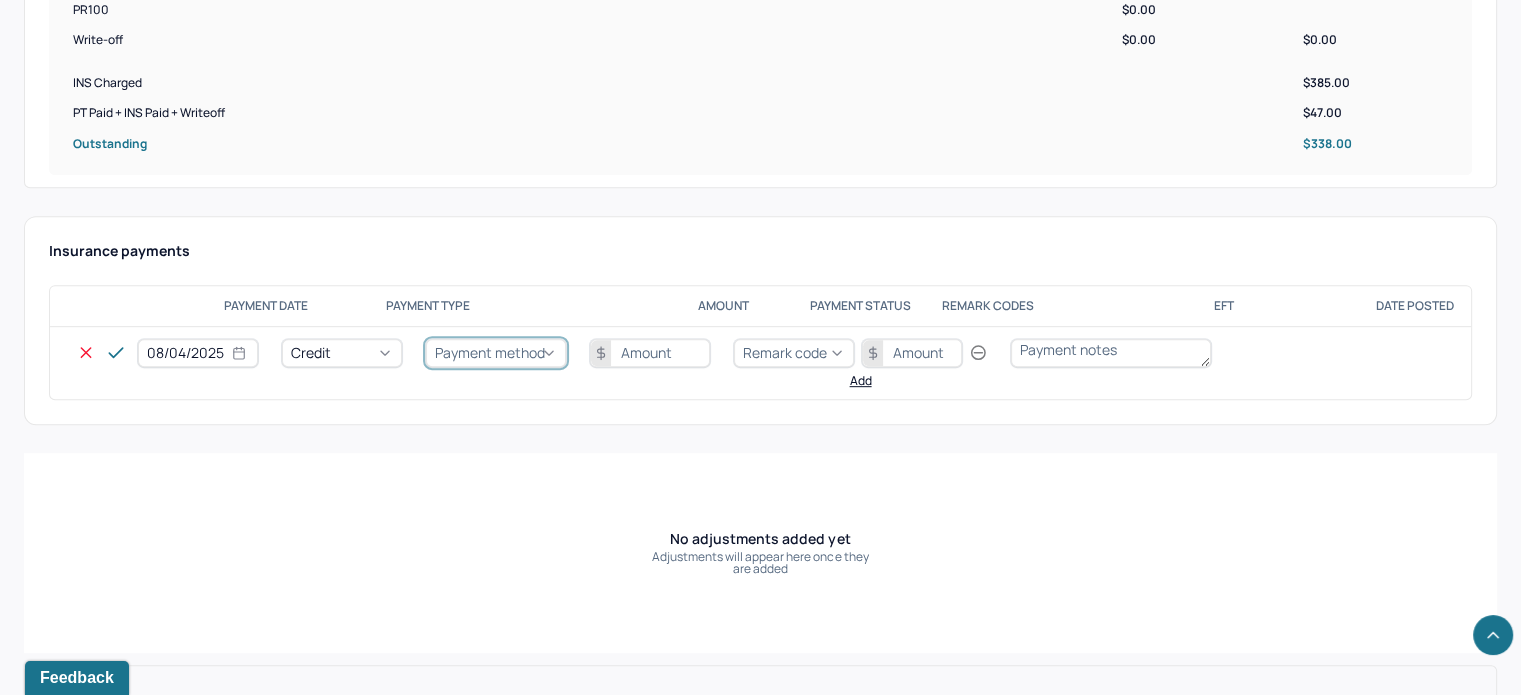 click on "Check" at bounding box center [70, -191] 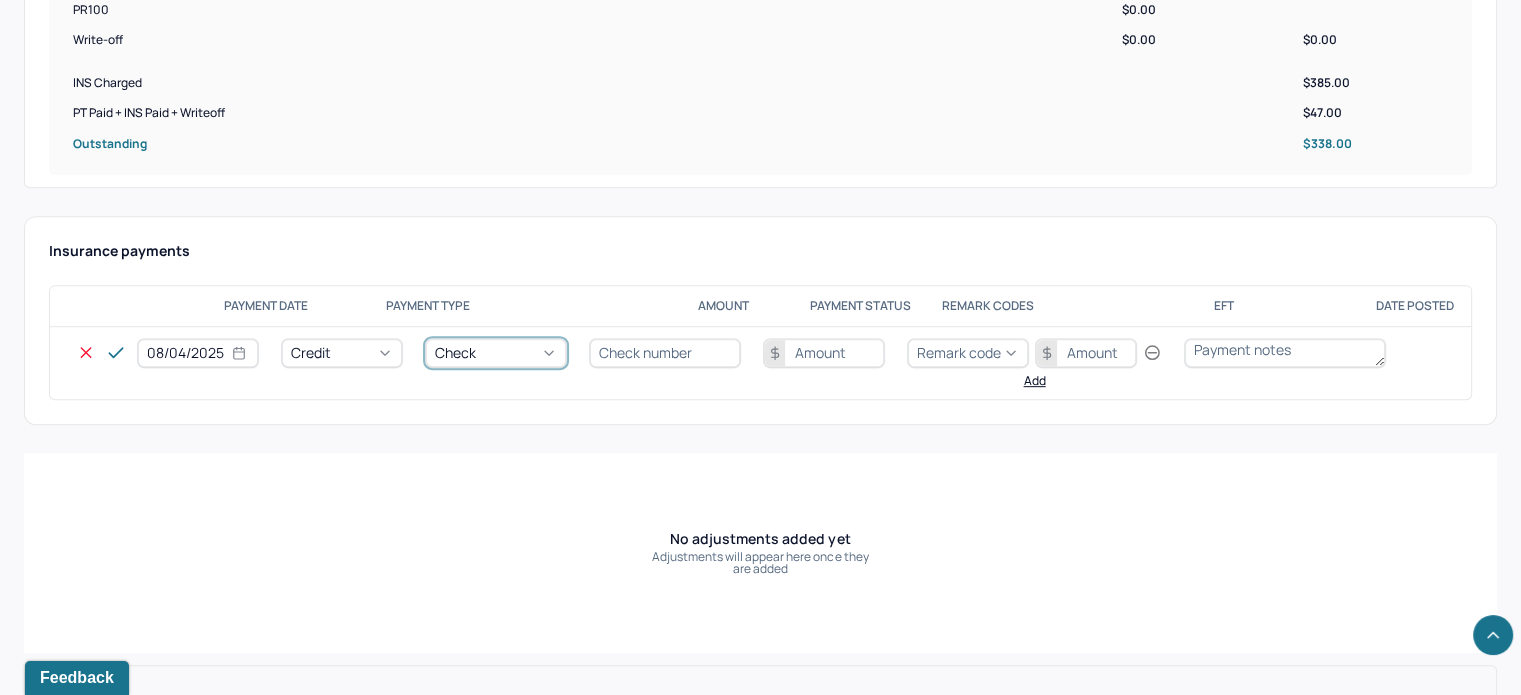 click at bounding box center (665, 353) 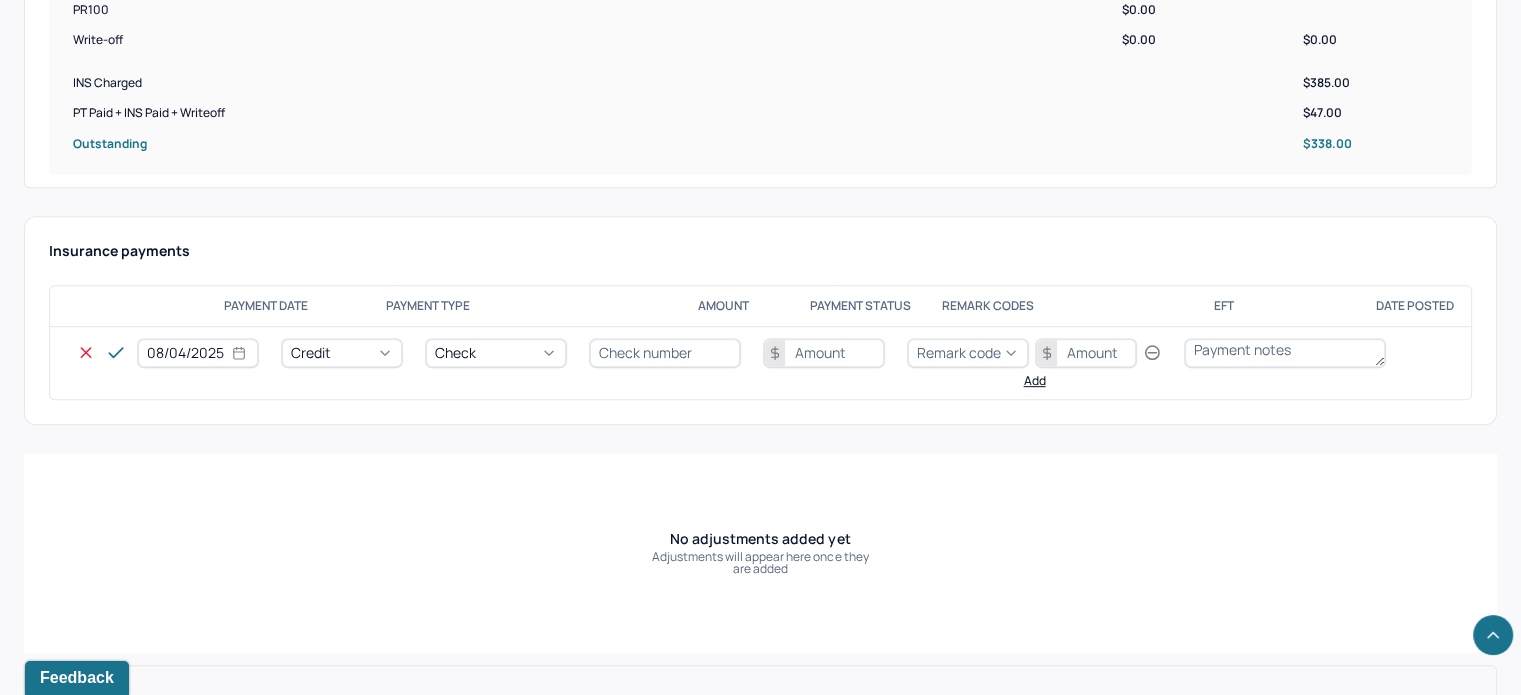 type on "N/A" 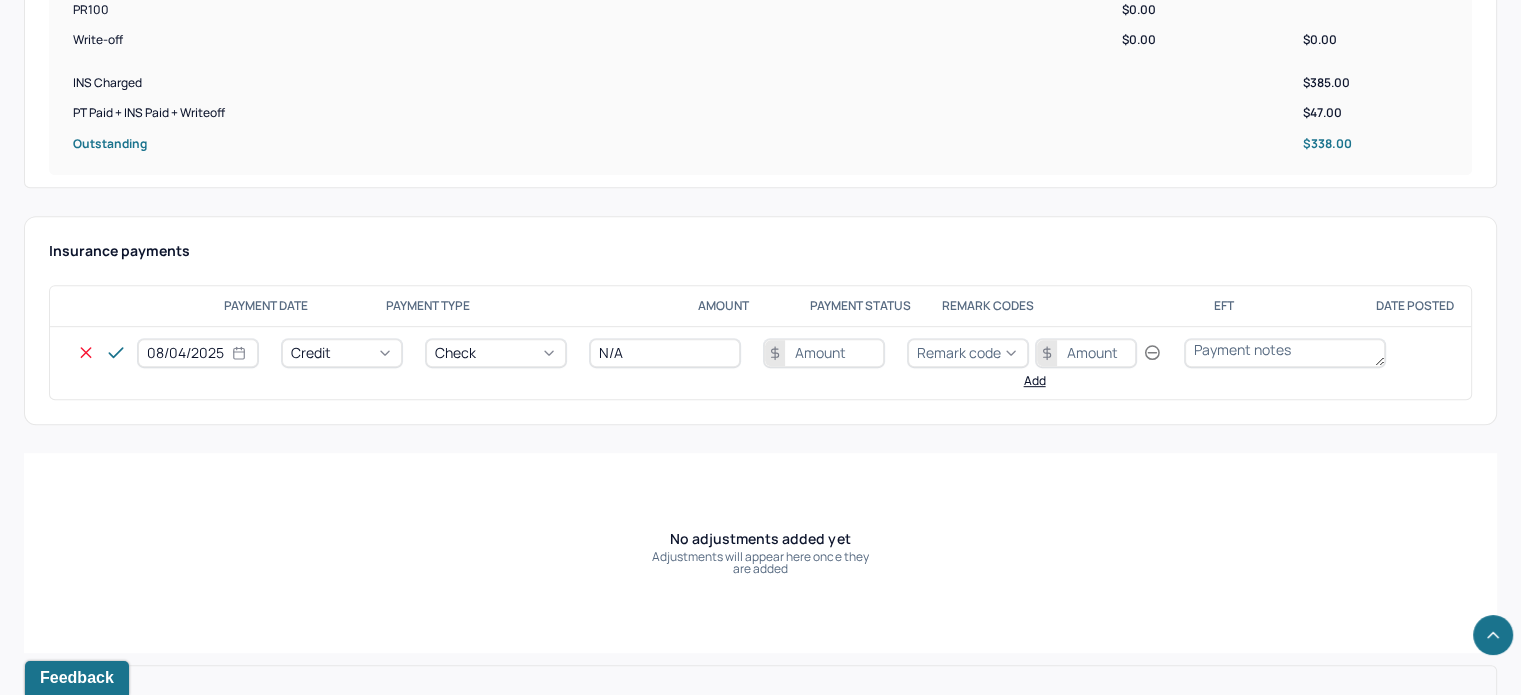 click at bounding box center [824, 353] 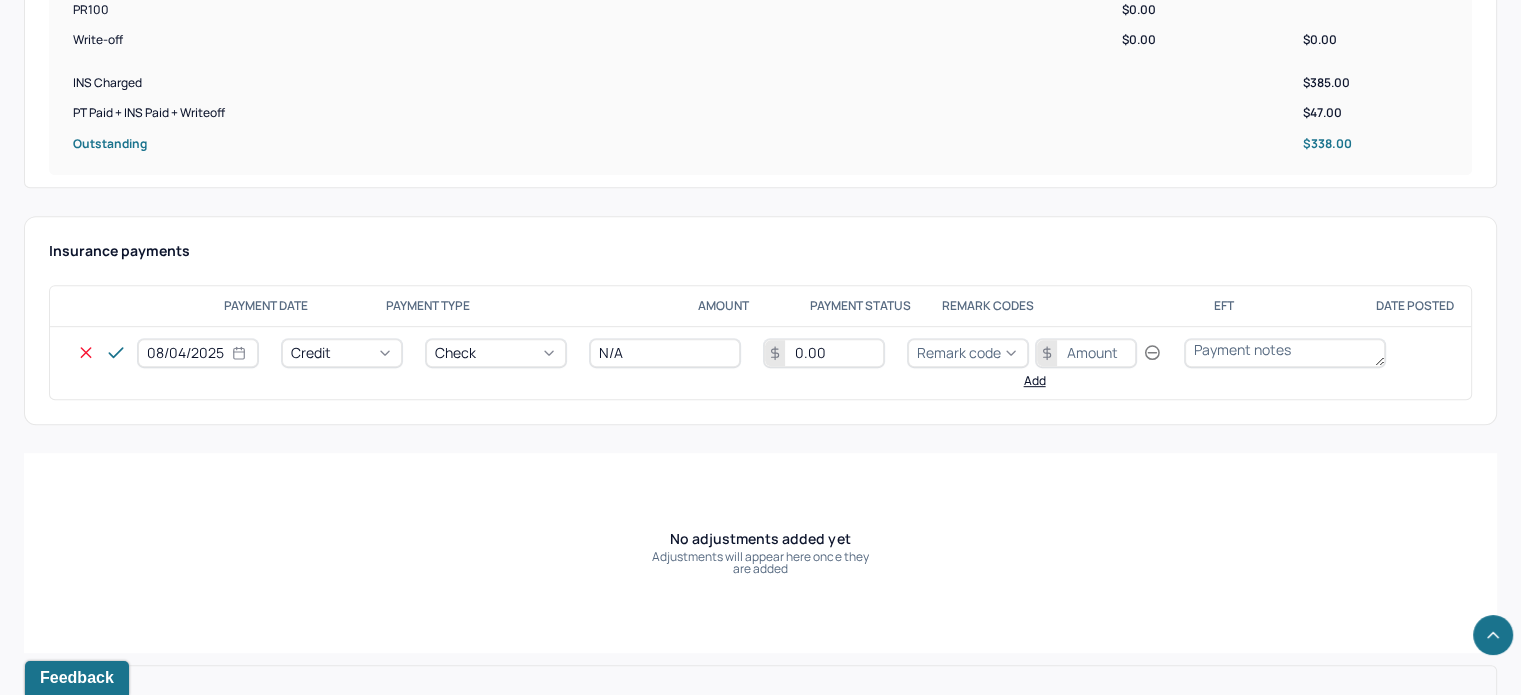 type on "0.00" 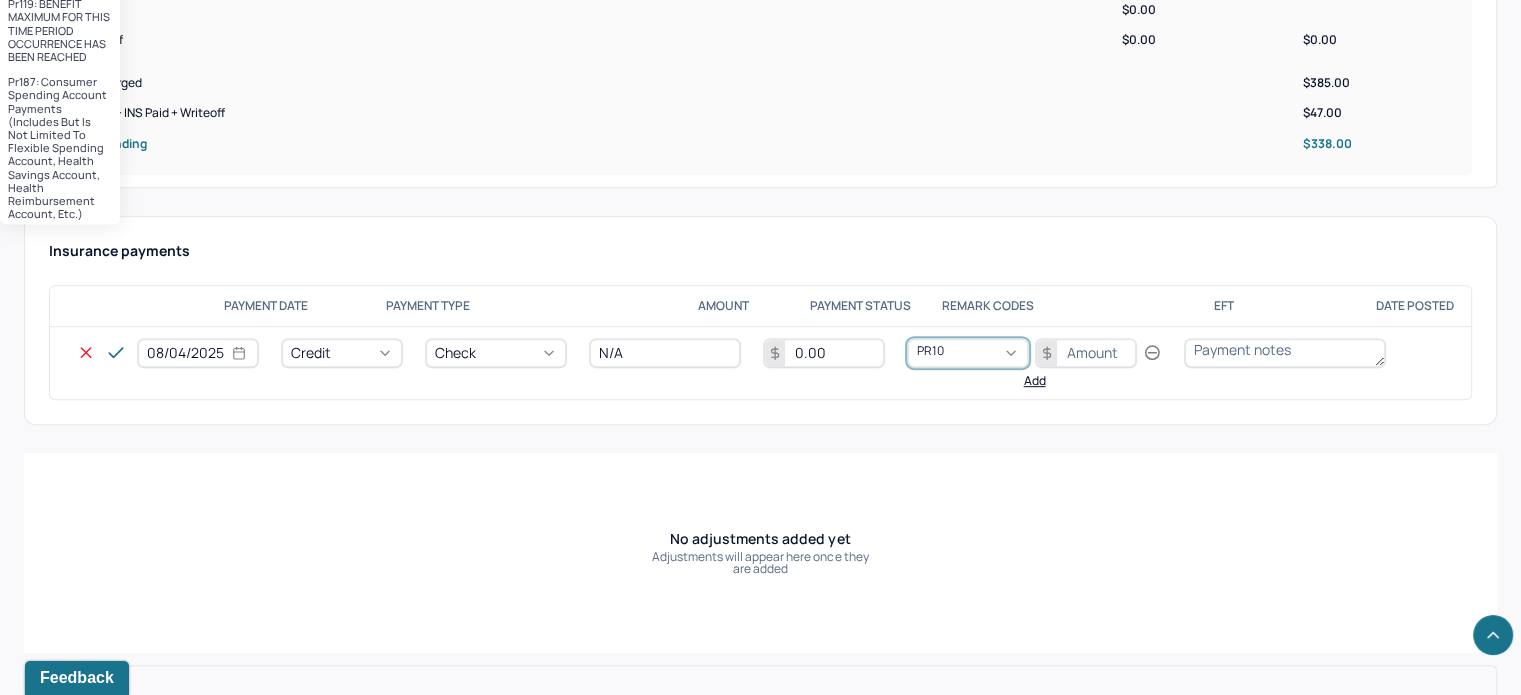 scroll, scrollTop: 0, scrollLeft: 0, axis: both 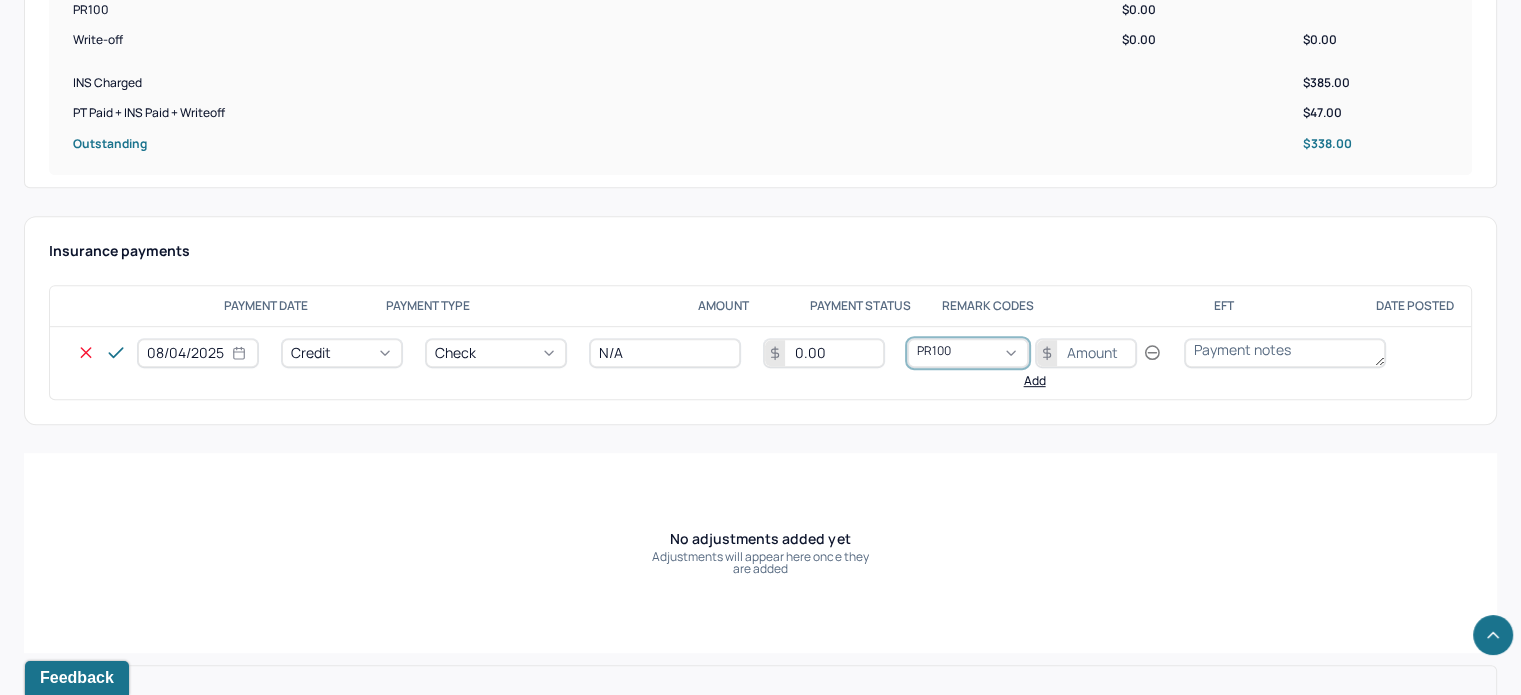 type 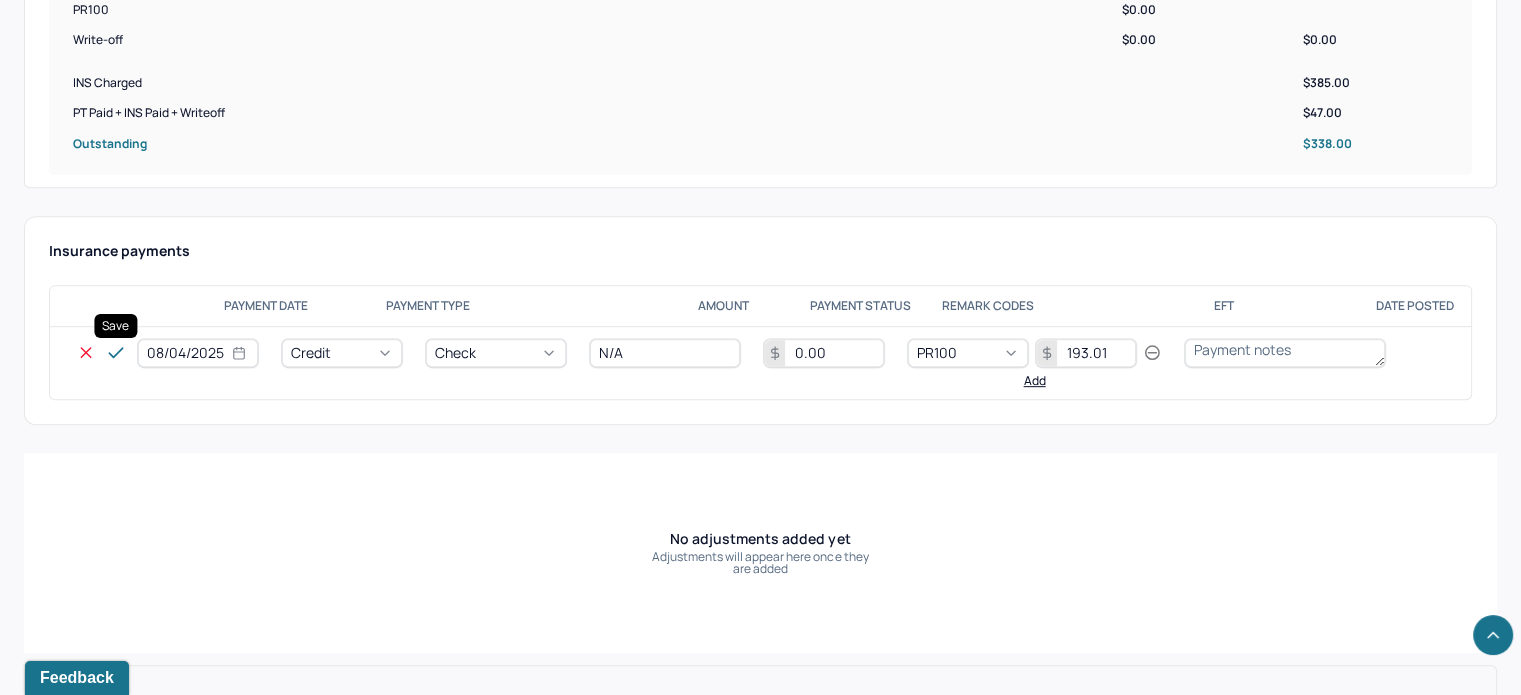 type on "193.01" 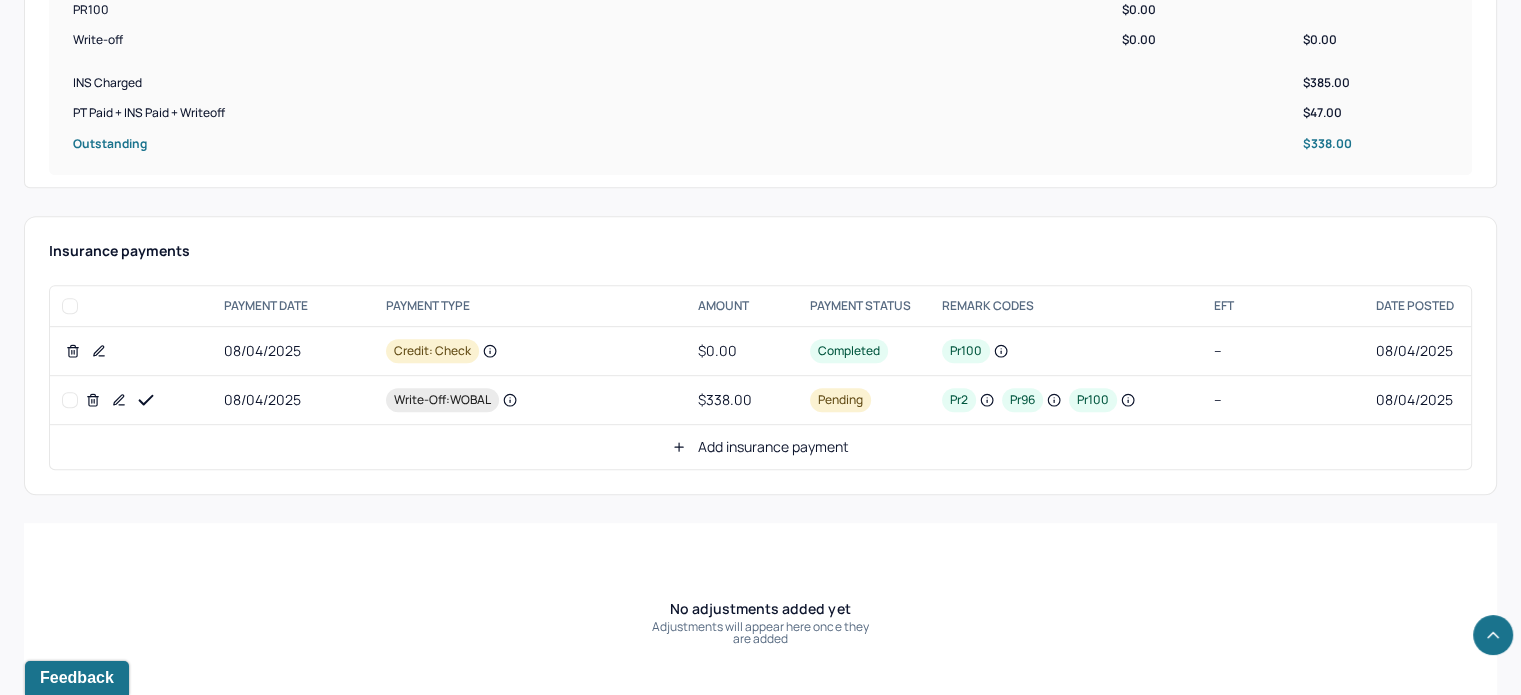 click 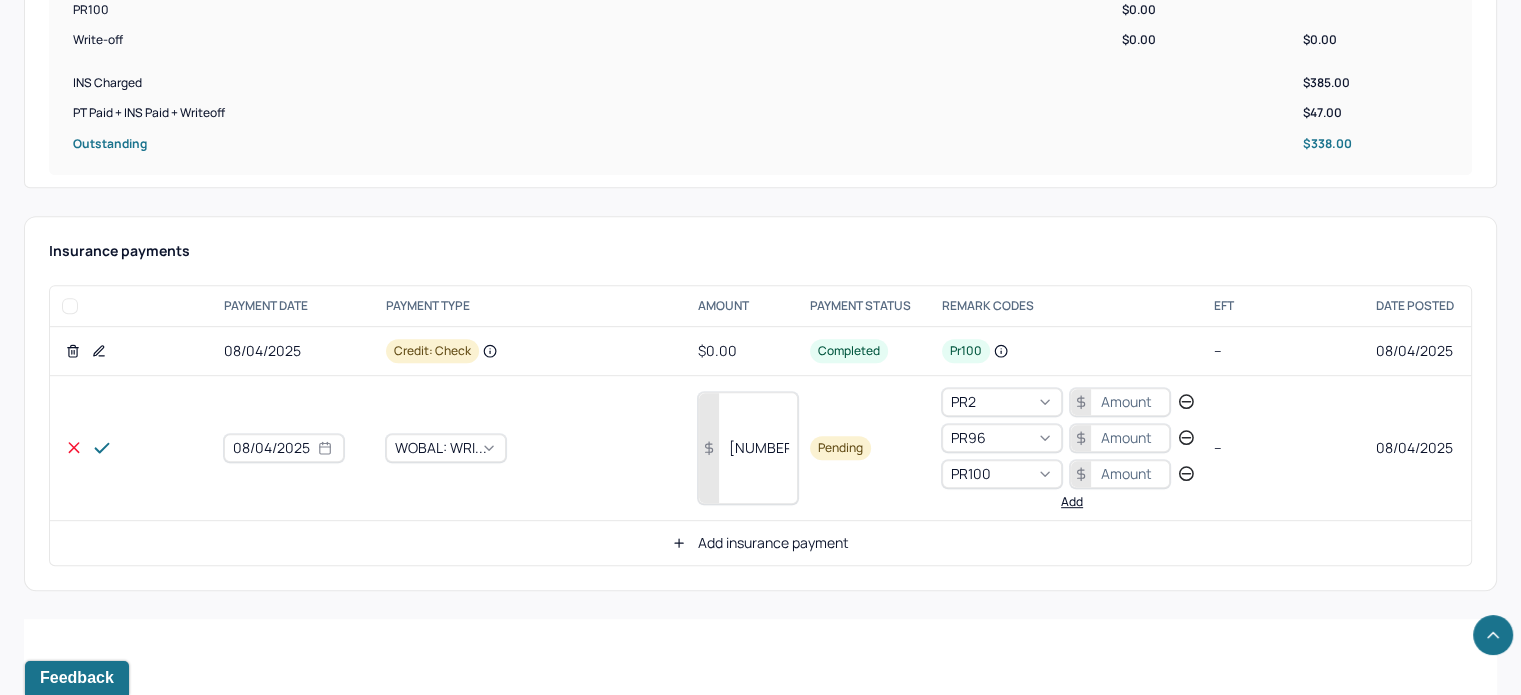 click on "[NUMBER]" at bounding box center (748, 448) 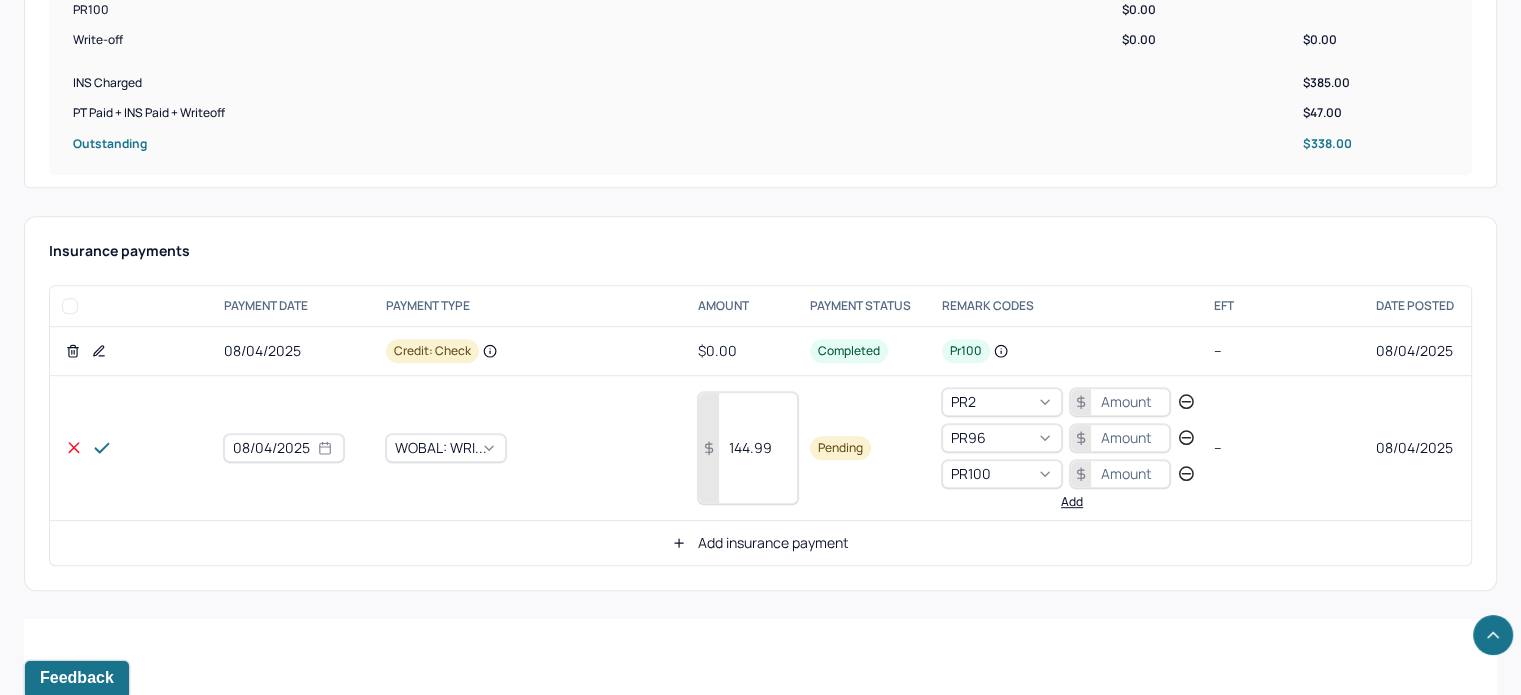 type on "144.99" 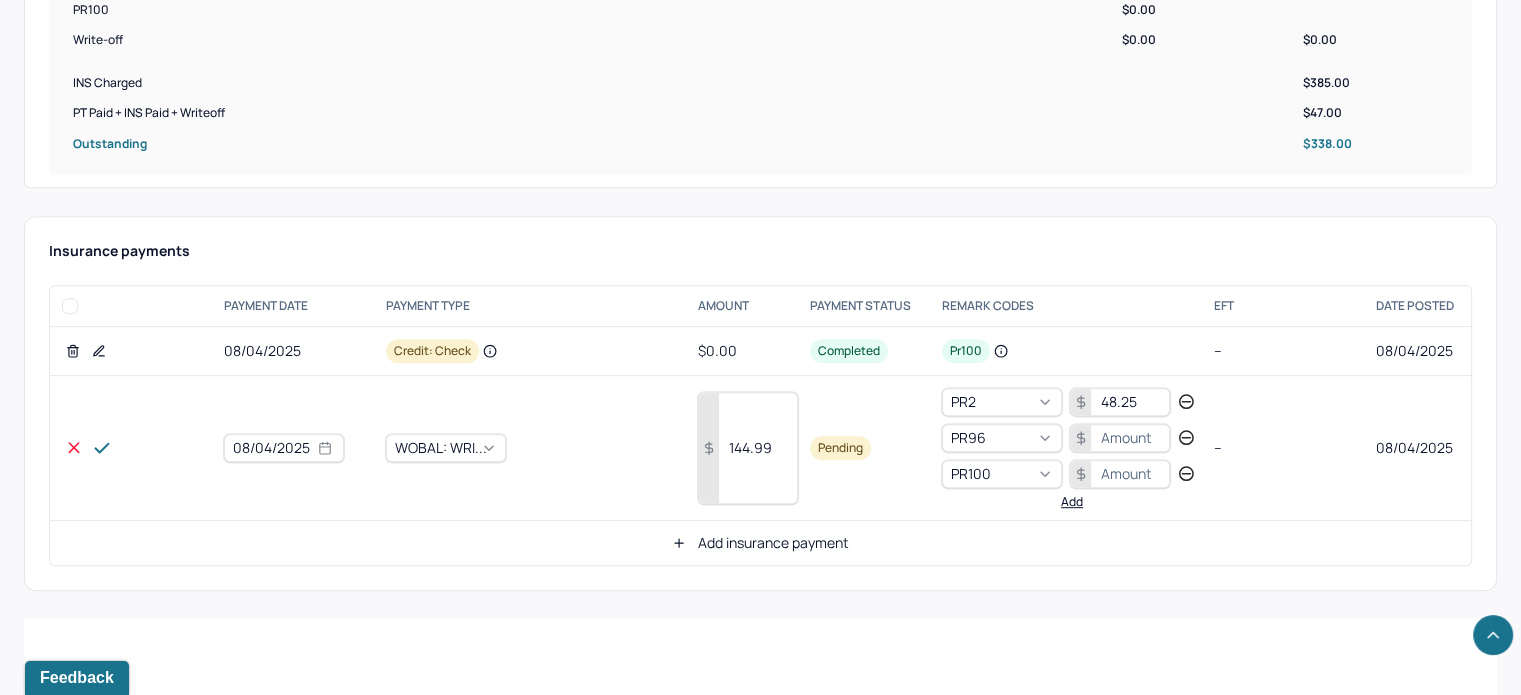 type on "48.25" 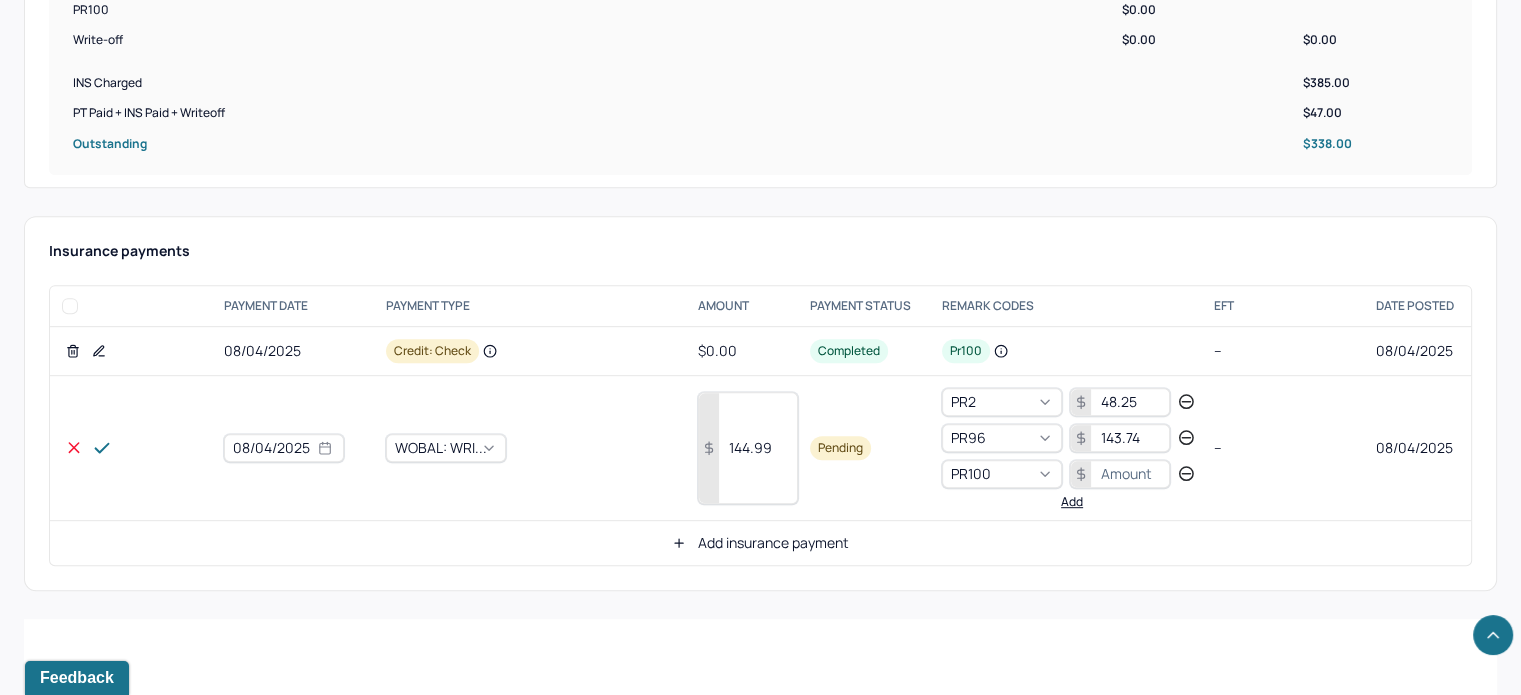 type on "143.74" 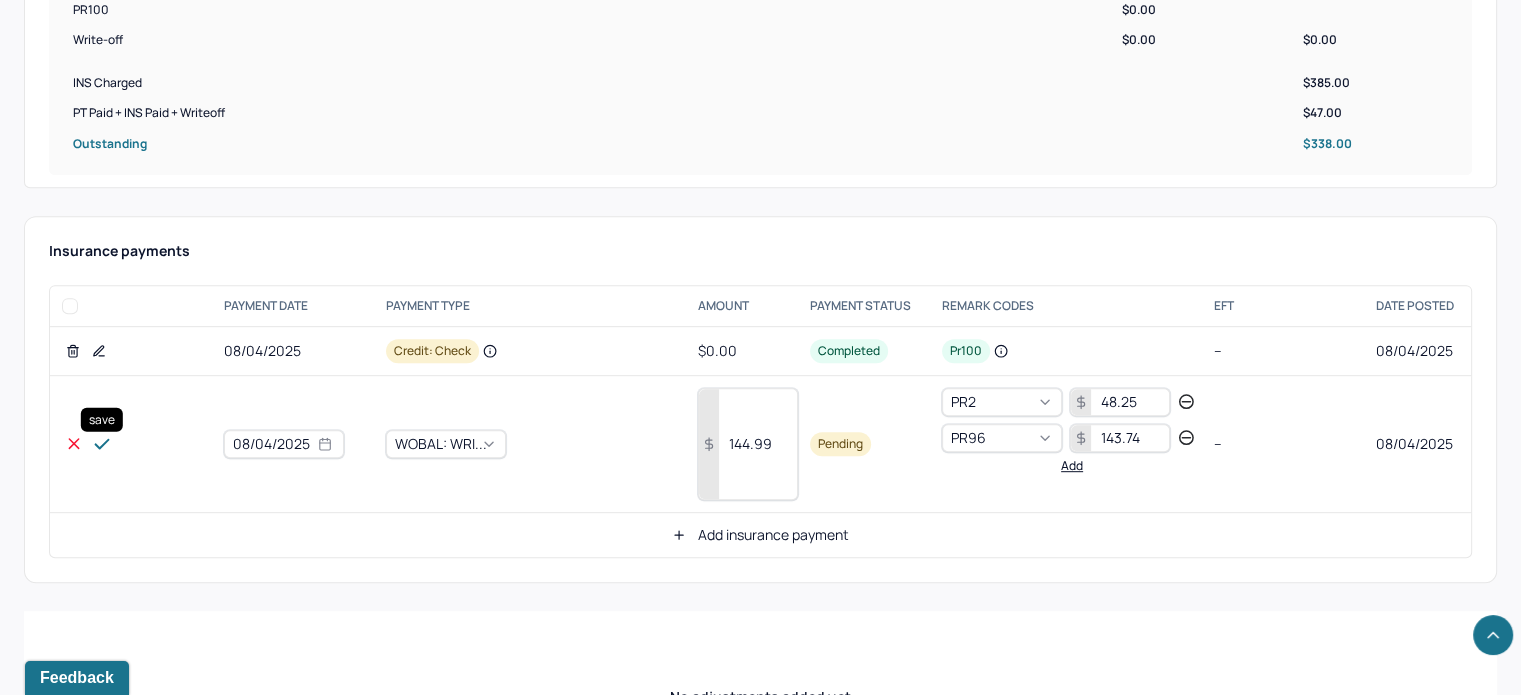 click 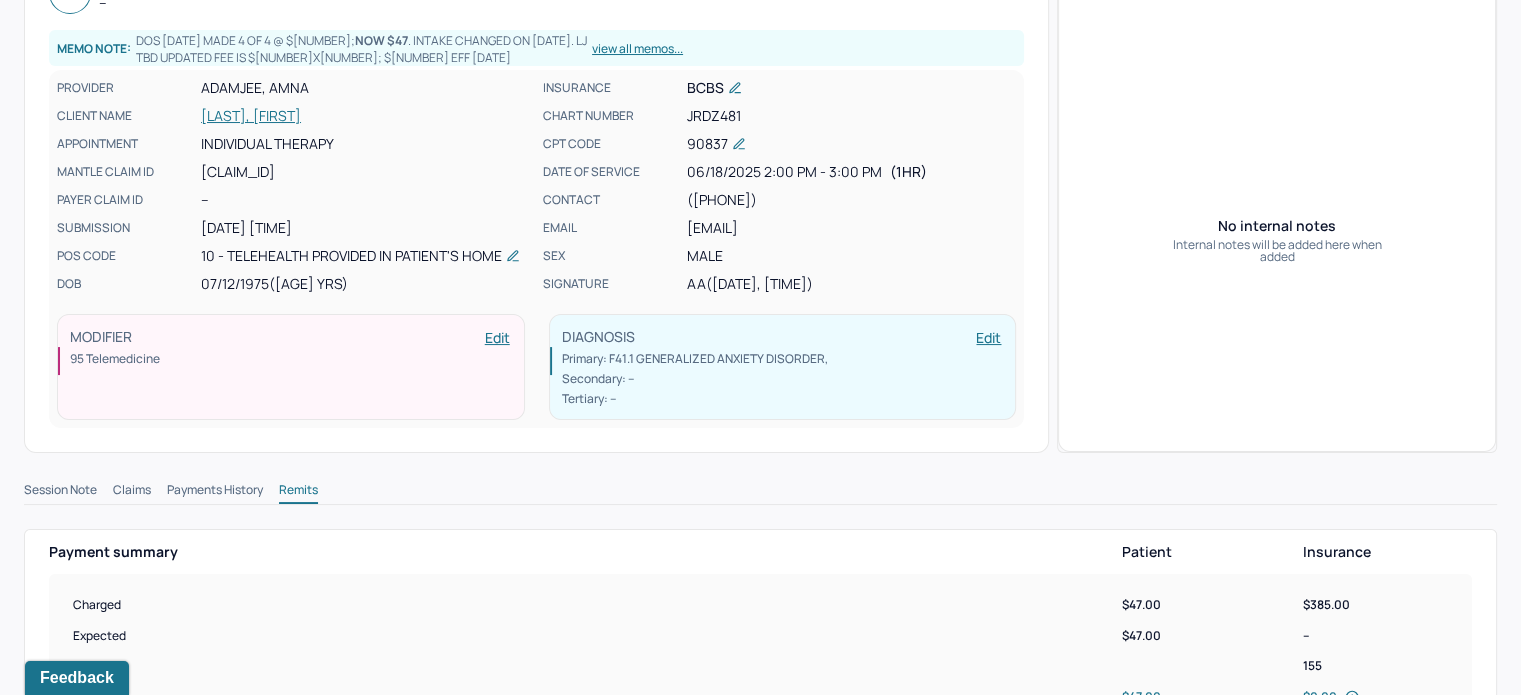 scroll, scrollTop: 0, scrollLeft: 0, axis: both 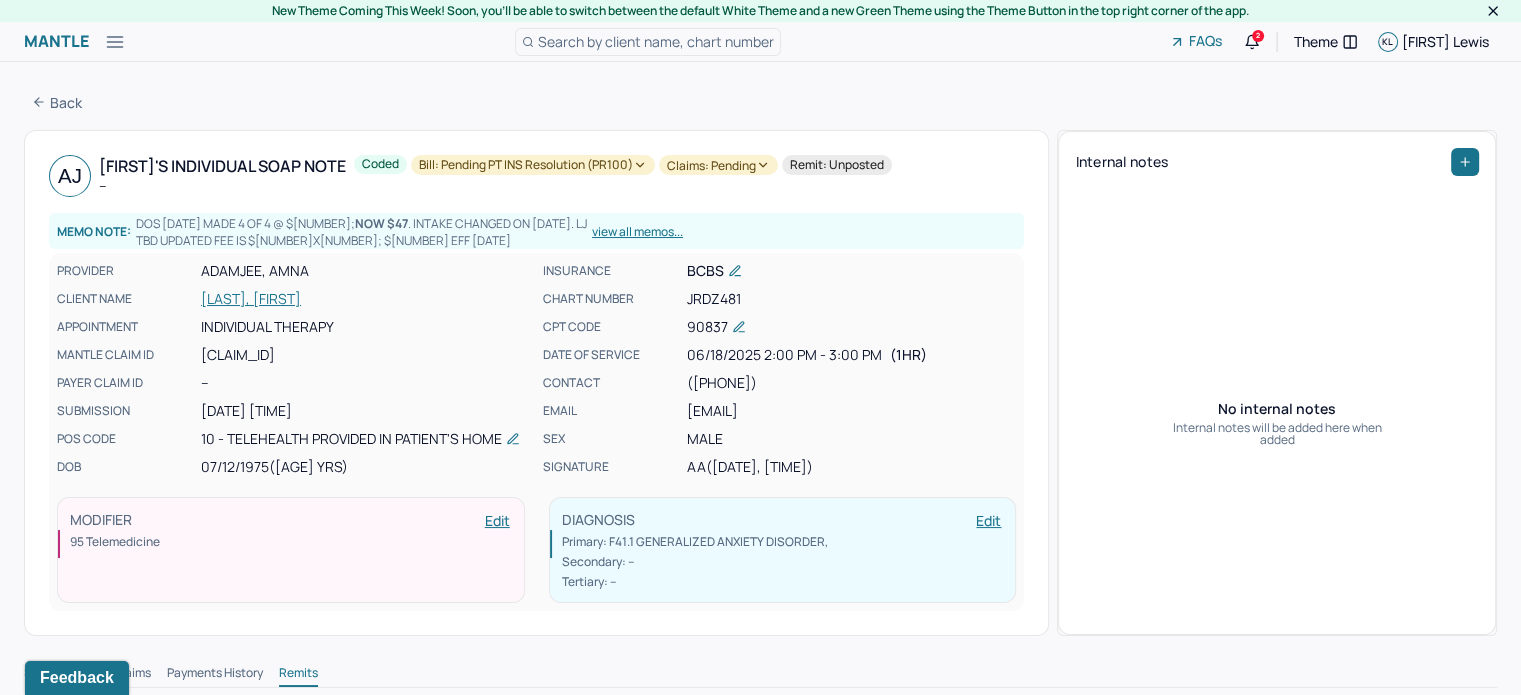 click on "Claims: pending" at bounding box center (718, 165) 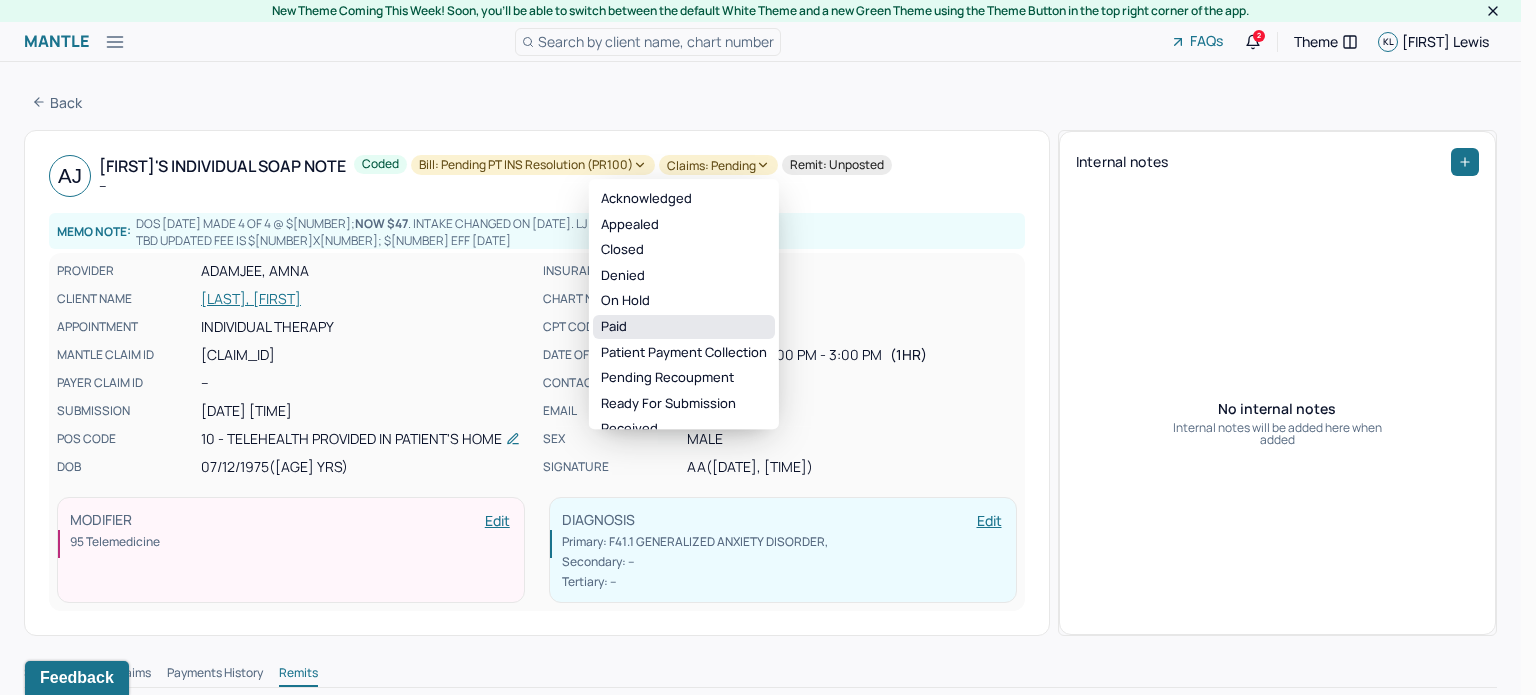 click on "Paid" at bounding box center (684, 327) 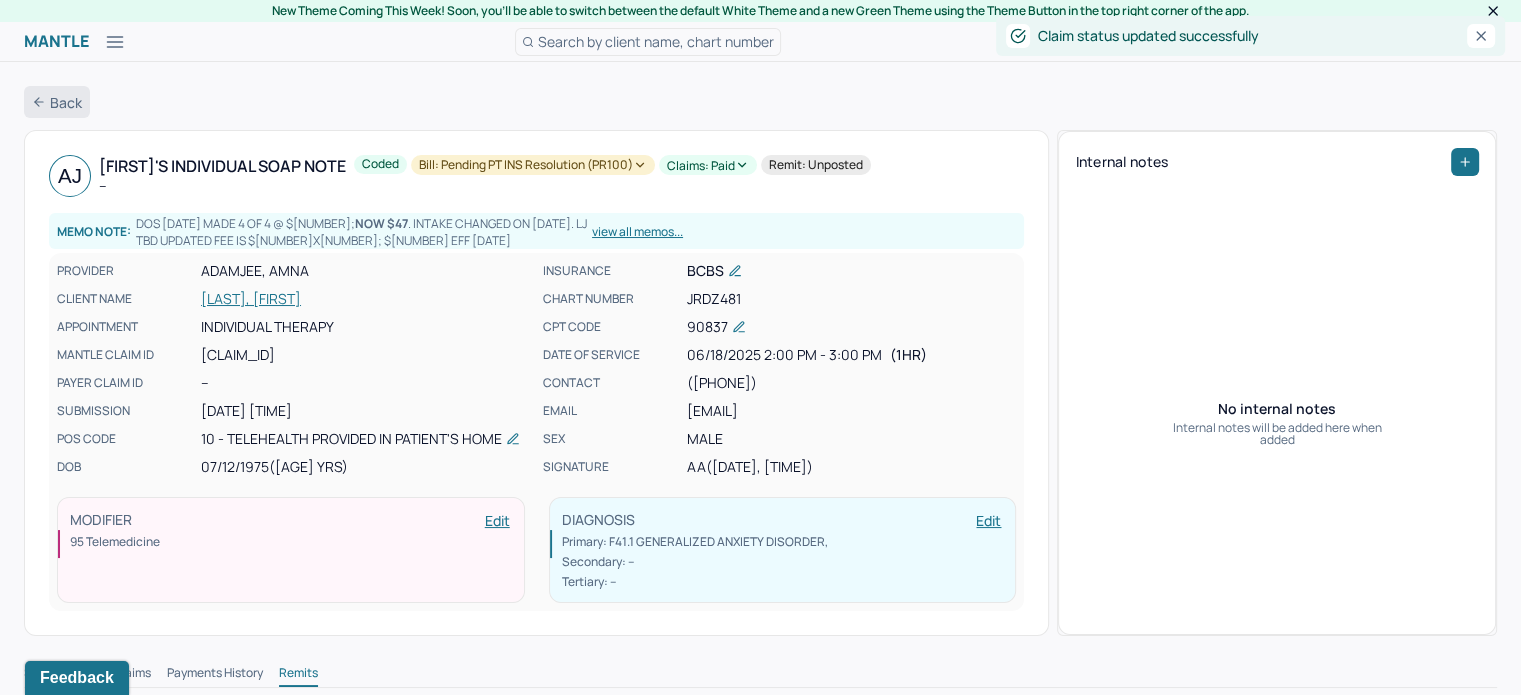 click on "Back" at bounding box center (57, 102) 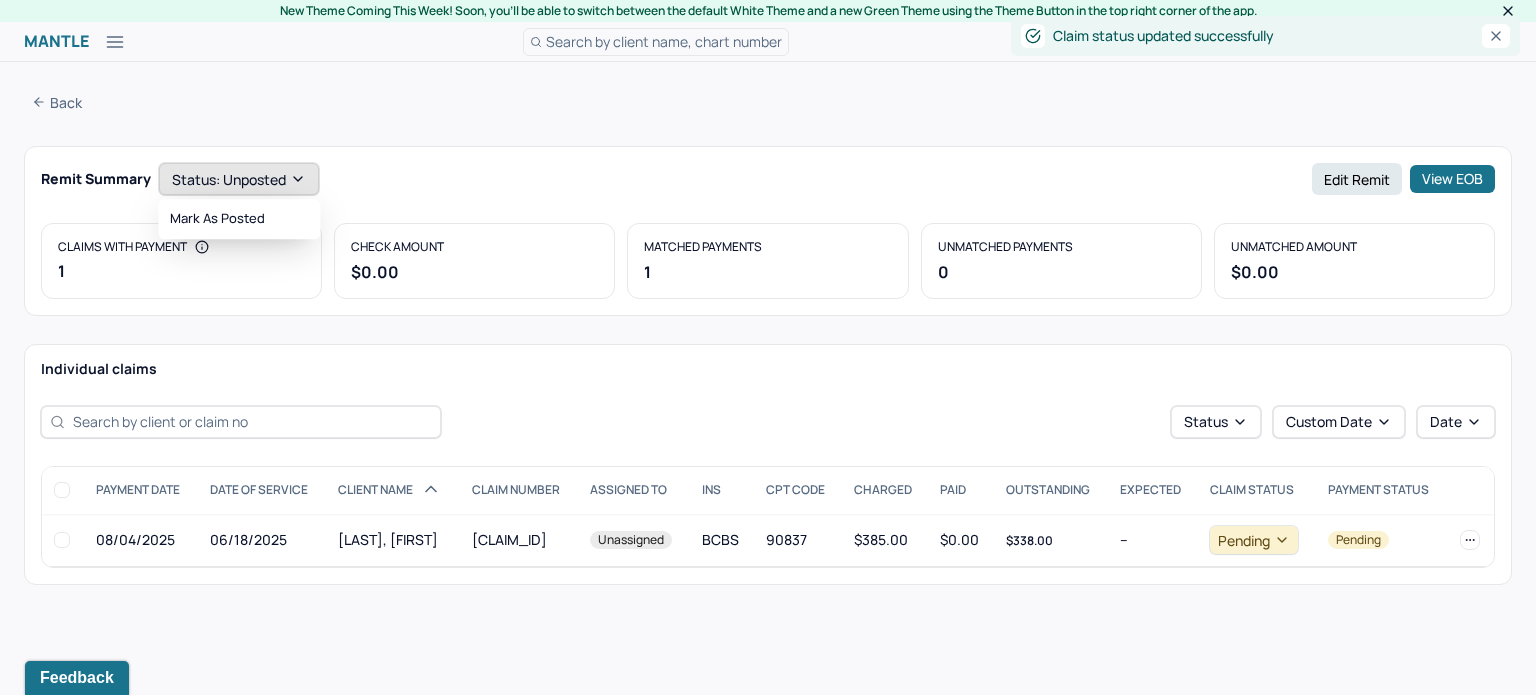 click on "Status: unposted" at bounding box center [239, 179] 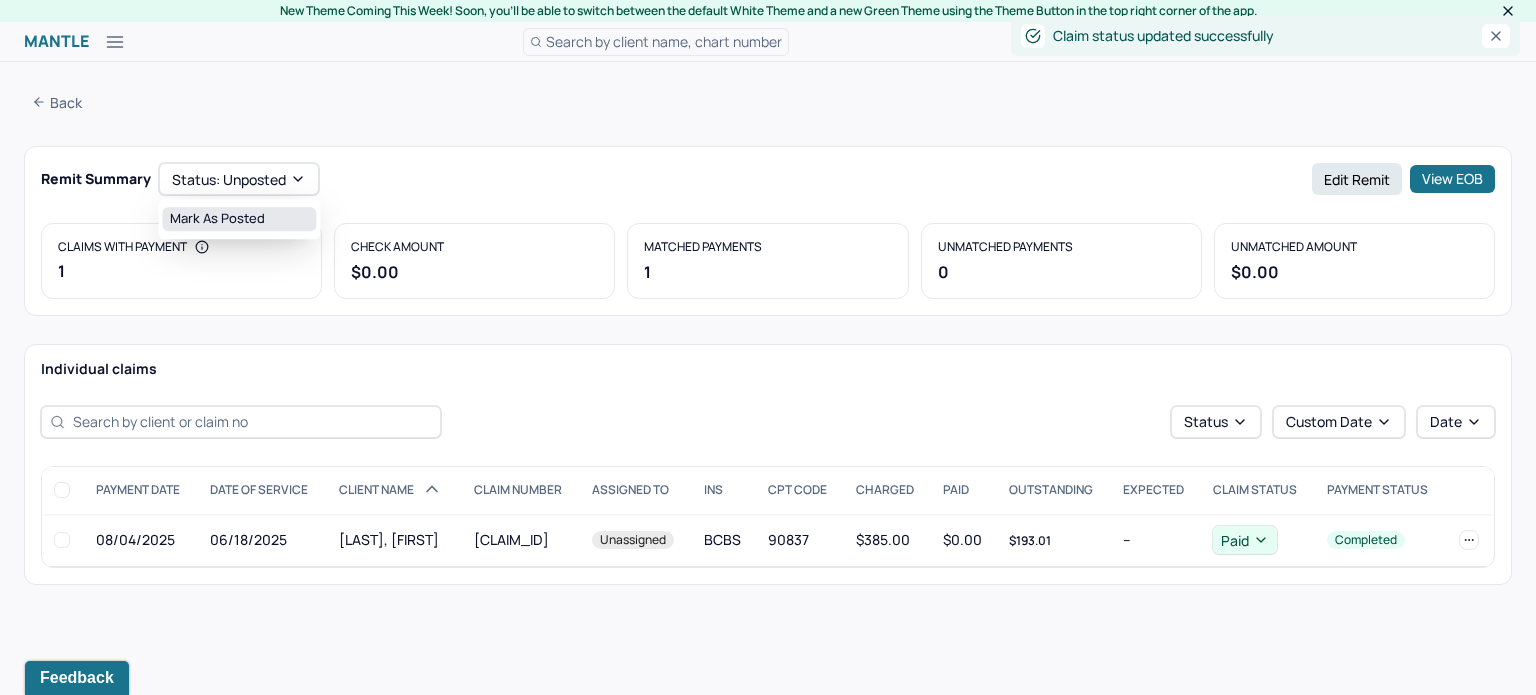 click on "Mark as Posted" at bounding box center (239, 219) 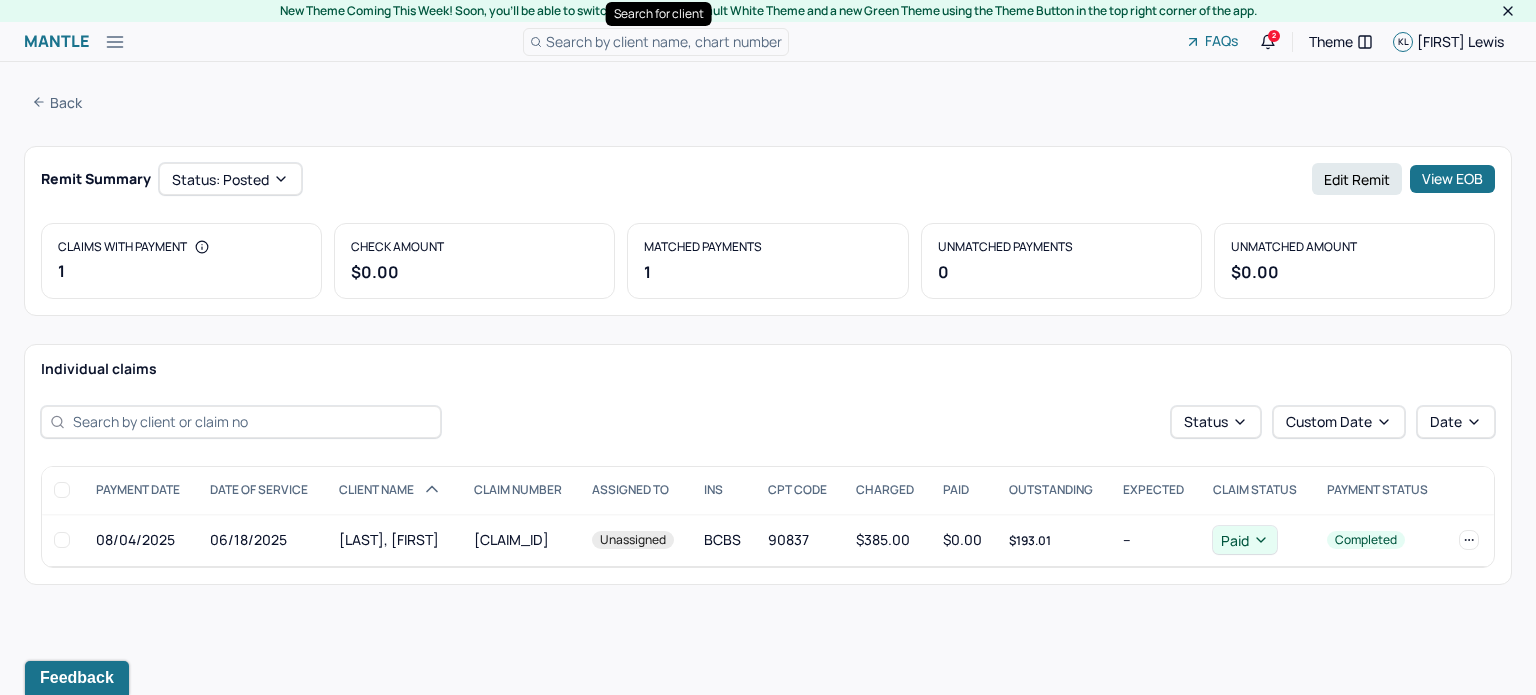 click on "Search by client name, chart number" at bounding box center [664, 41] 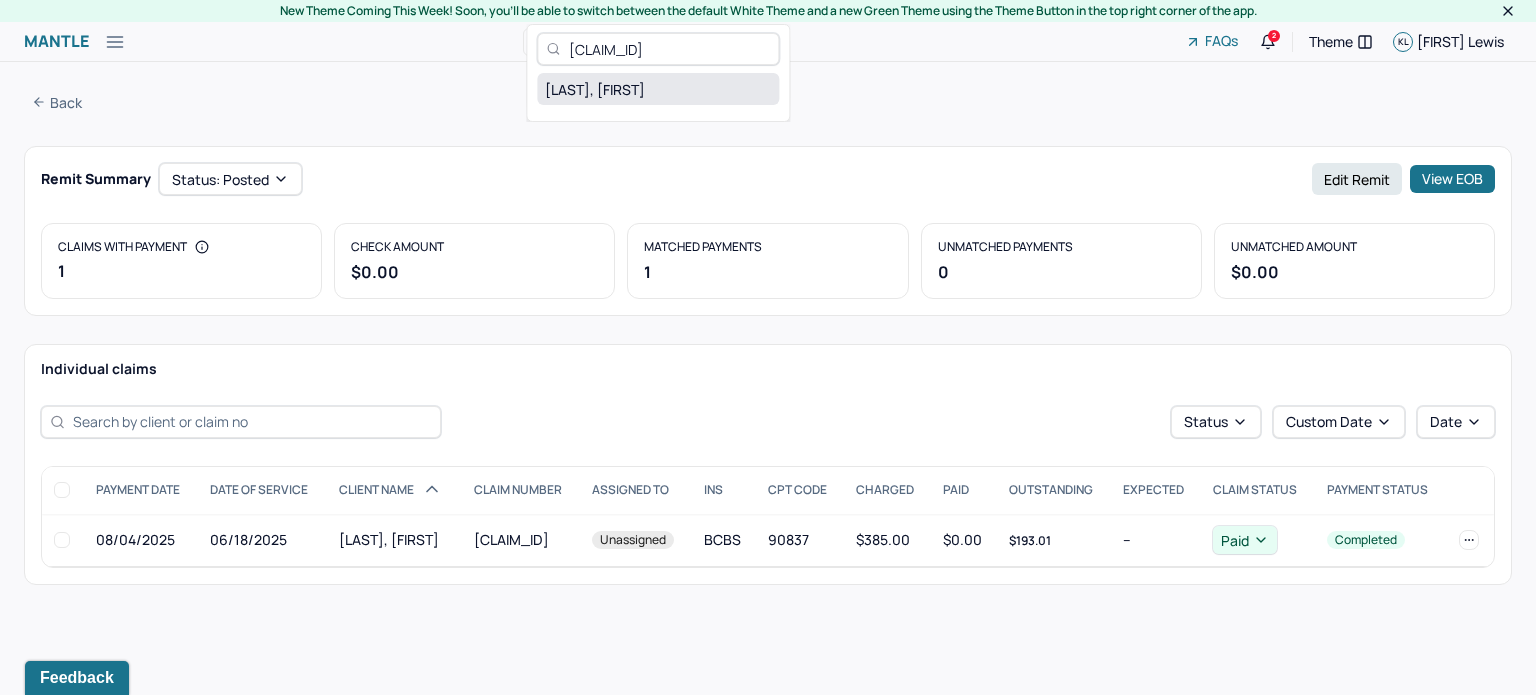 type on "[CLAIM_ID]" 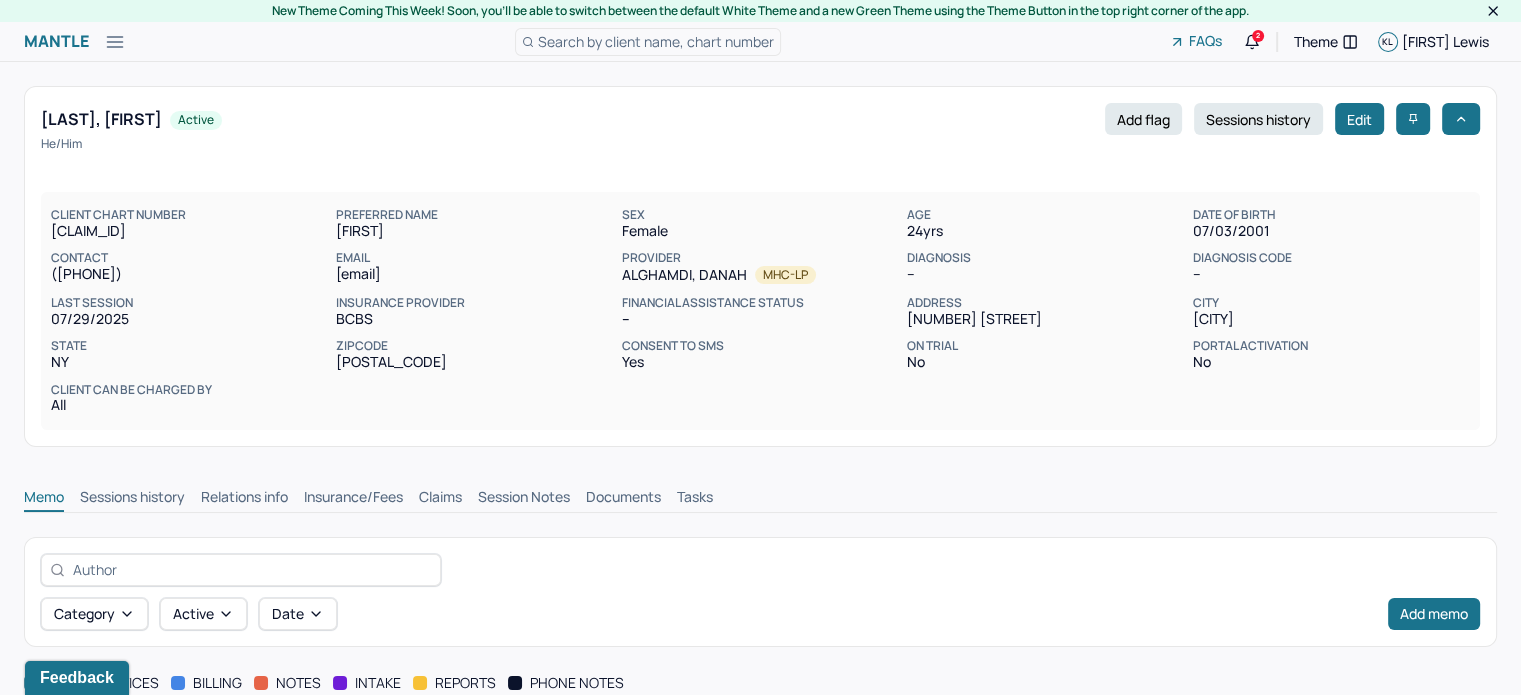 click on "Claims" at bounding box center (440, 499) 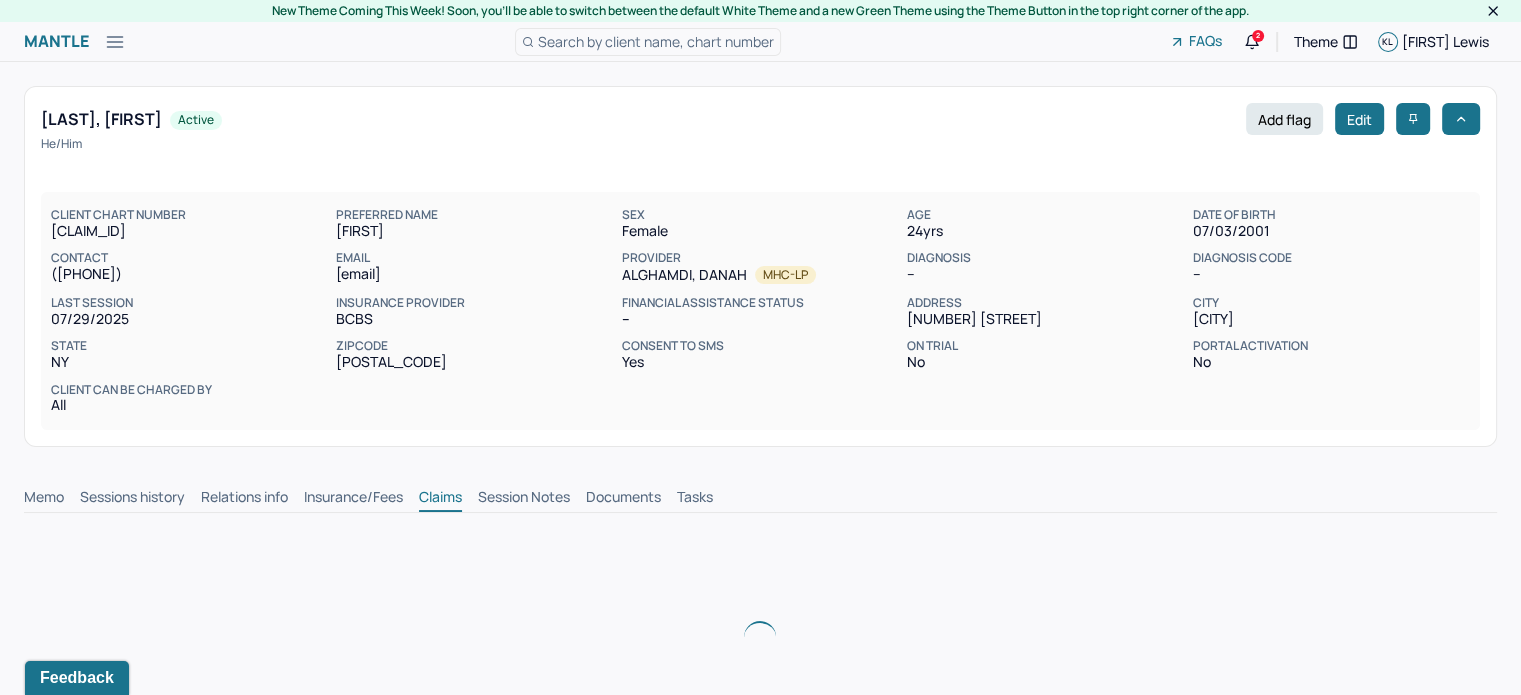 scroll, scrollTop: 0, scrollLeft: 0, axis: both 